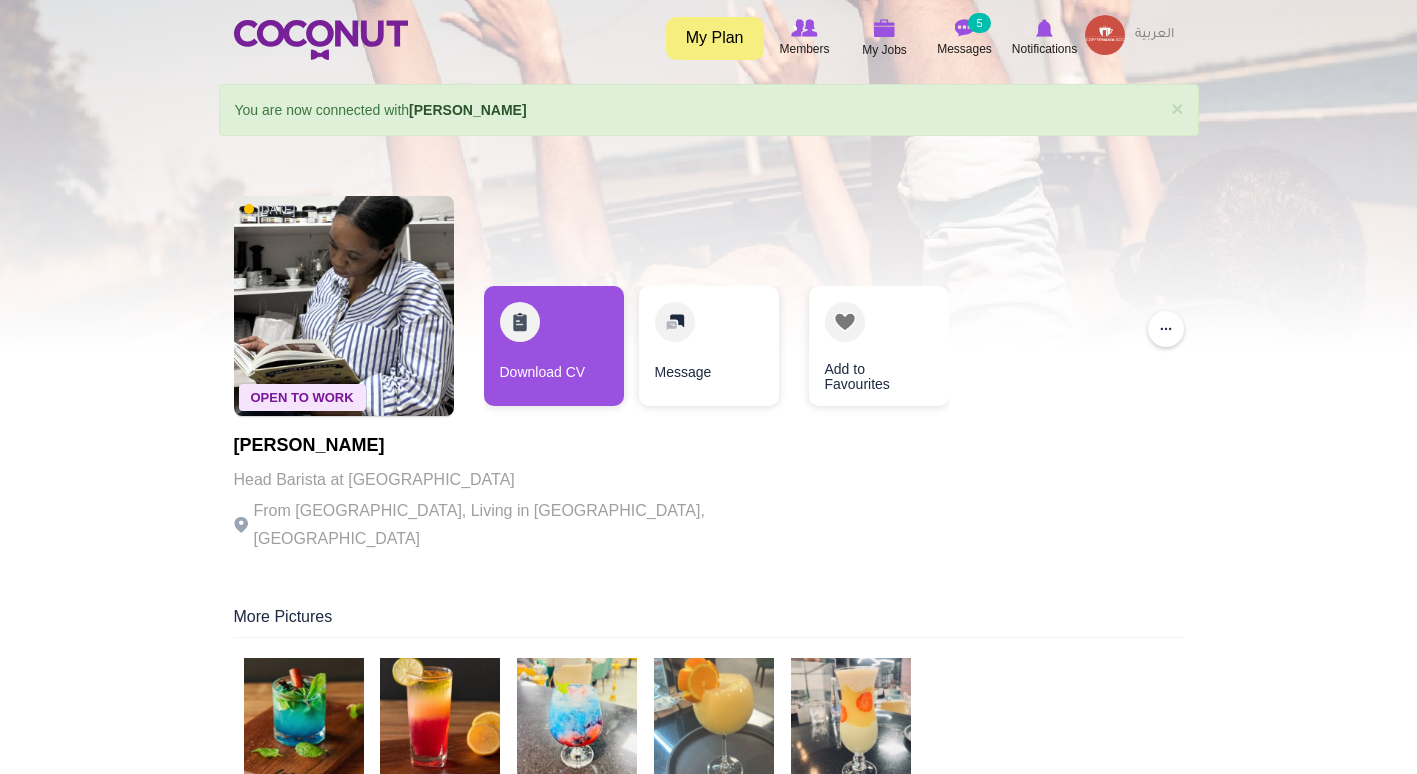scroll, scrollTop: 0, scrollLeft: 0, axis: both 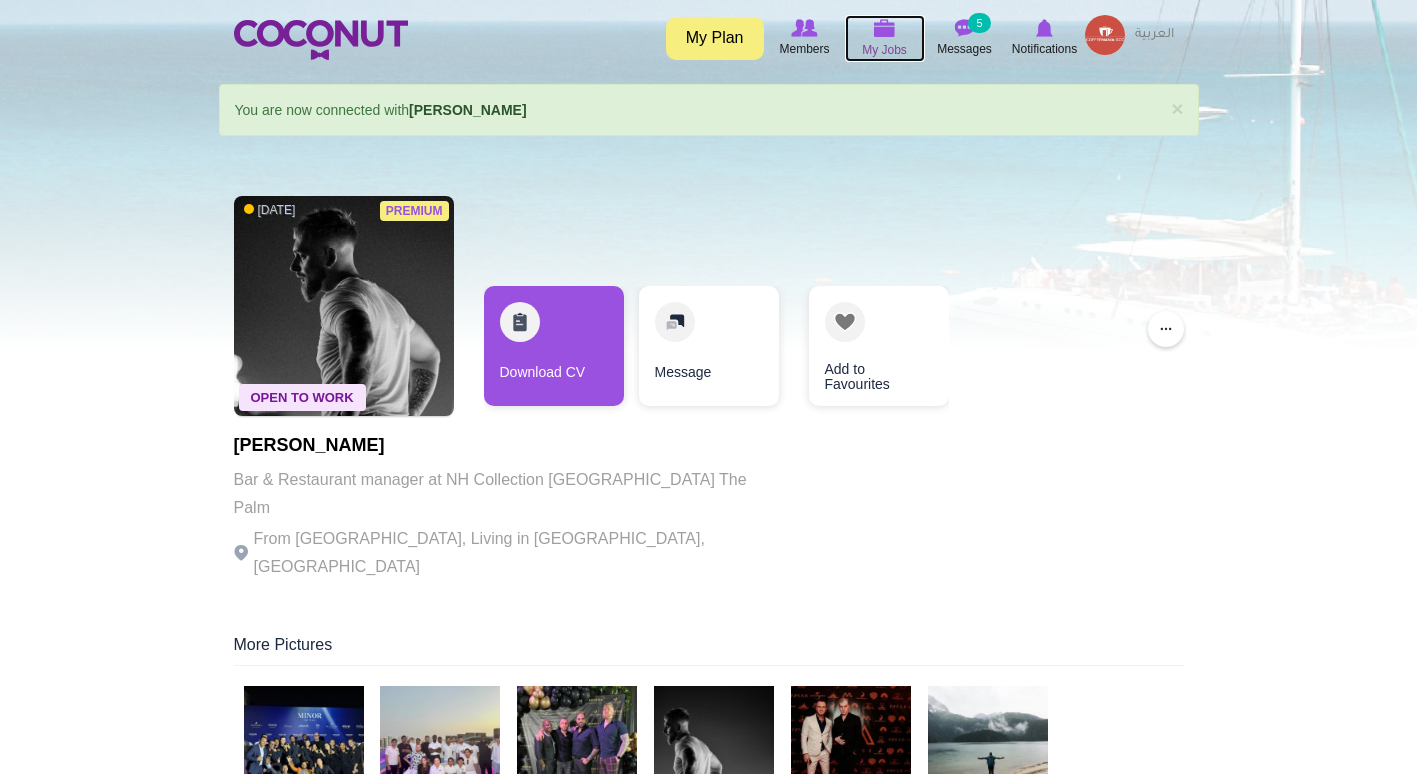 click at bounding box center [885, 28] 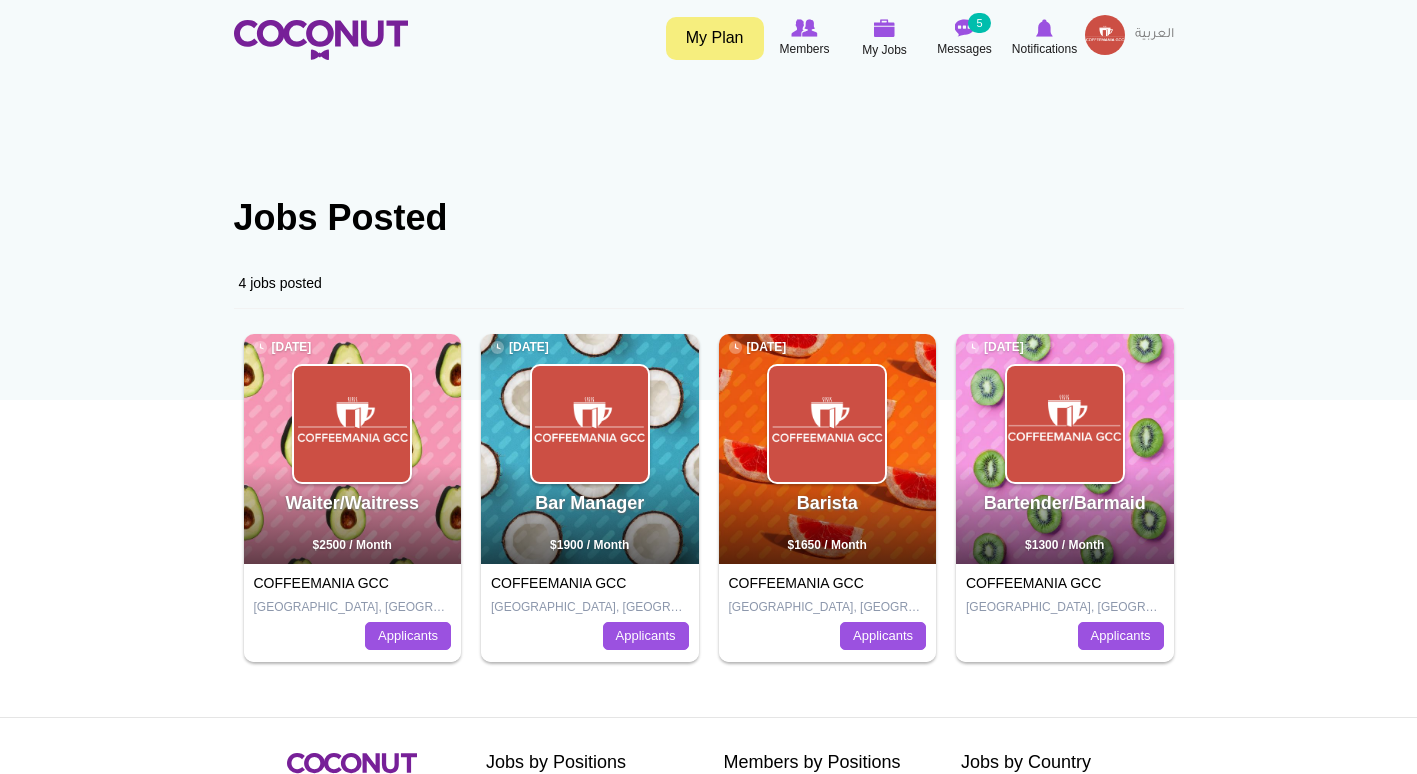 scroll, scrollTop: 0, scrollLeft: 0, axis: both 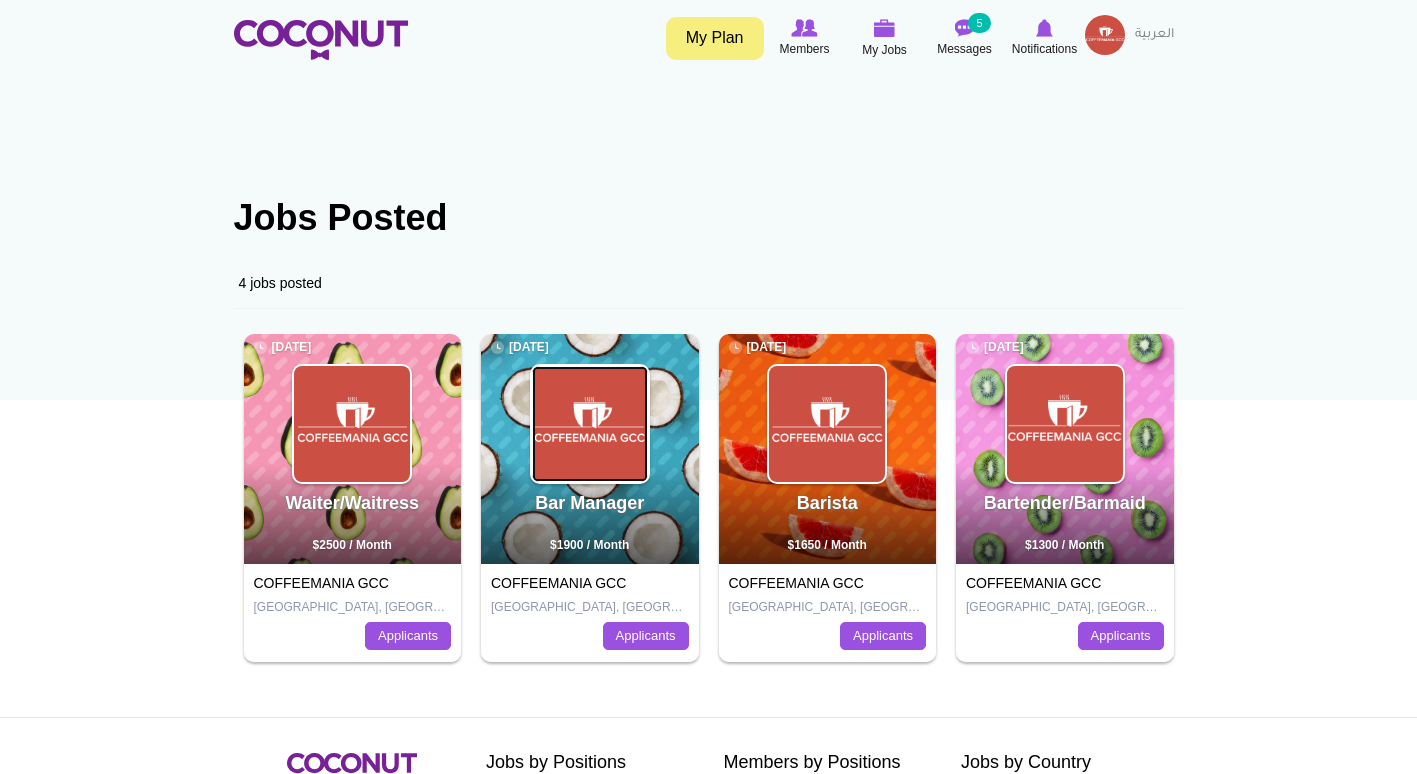 click at bounding box center [590, 424] 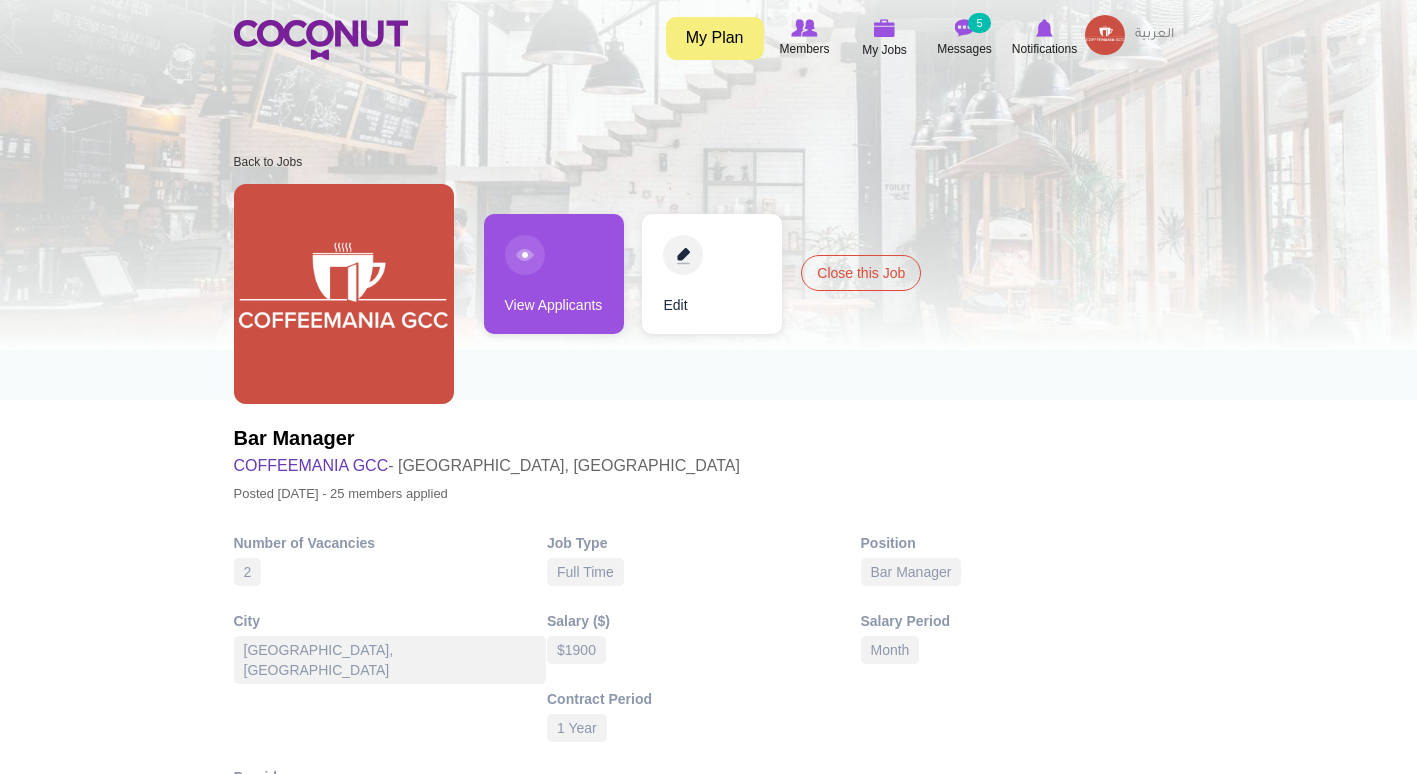 scroll, scrollTop: 0, scrollLeft: 0, axis: both 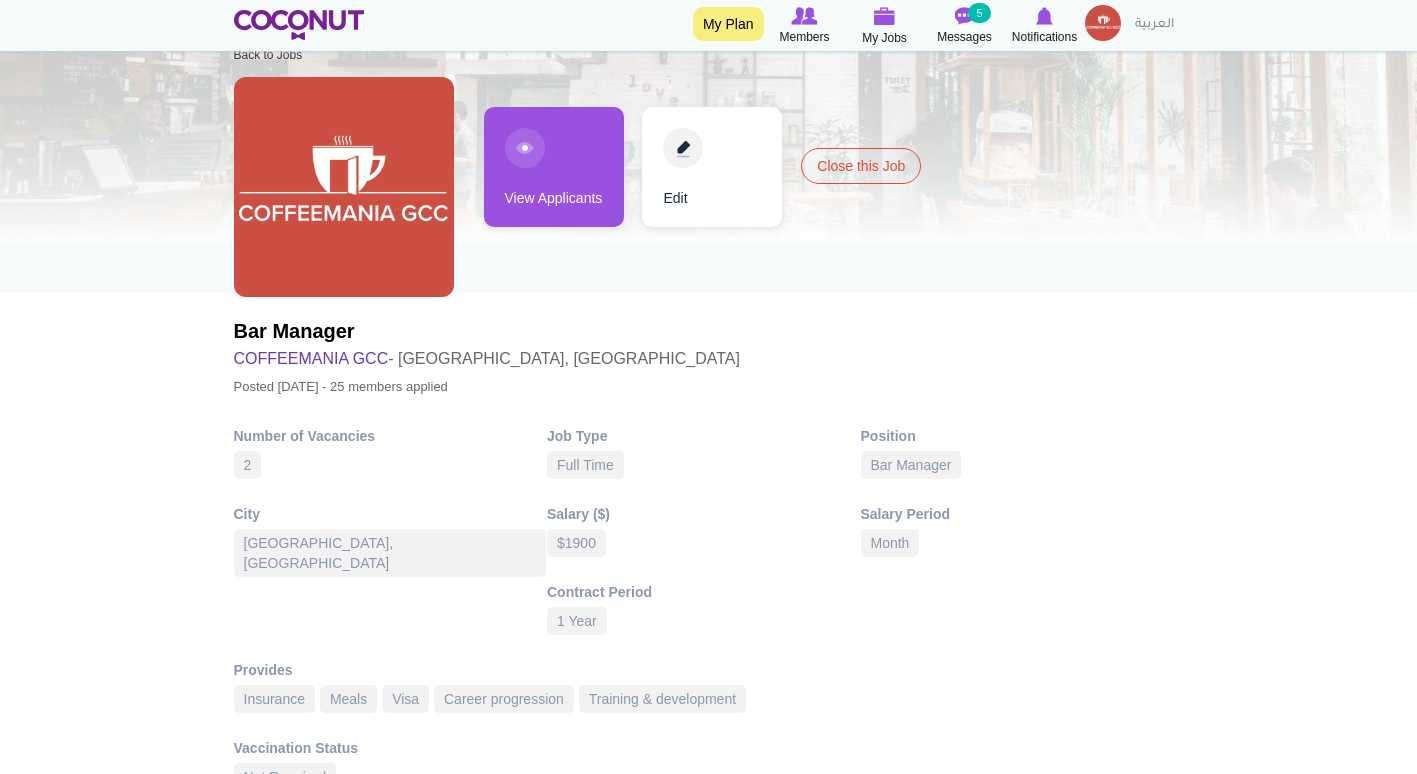 click on "Edit" at bounding box center (712, 167) 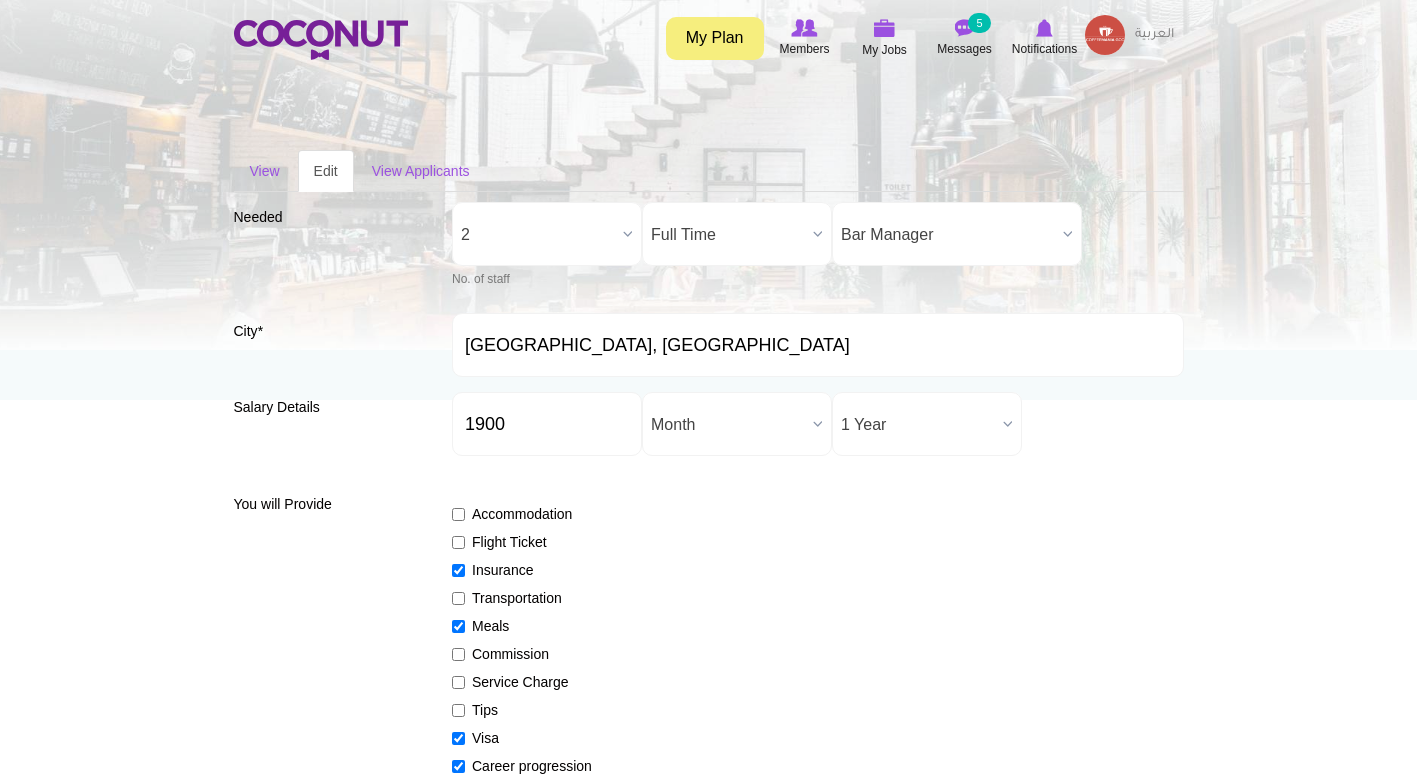 scroll, scrollTop: 0, scrollLeft: 0, axis: both 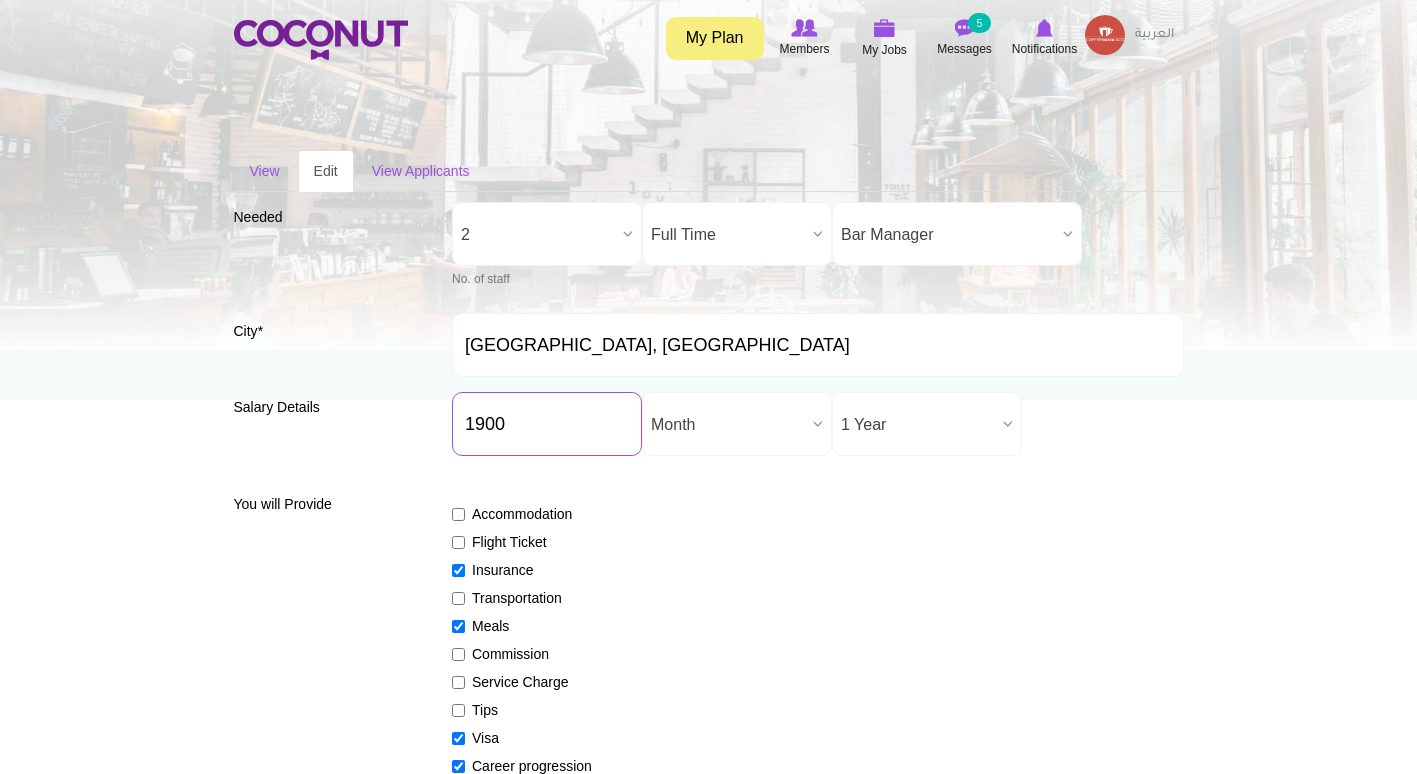 click on "1900" at bounding box center (547, 424) 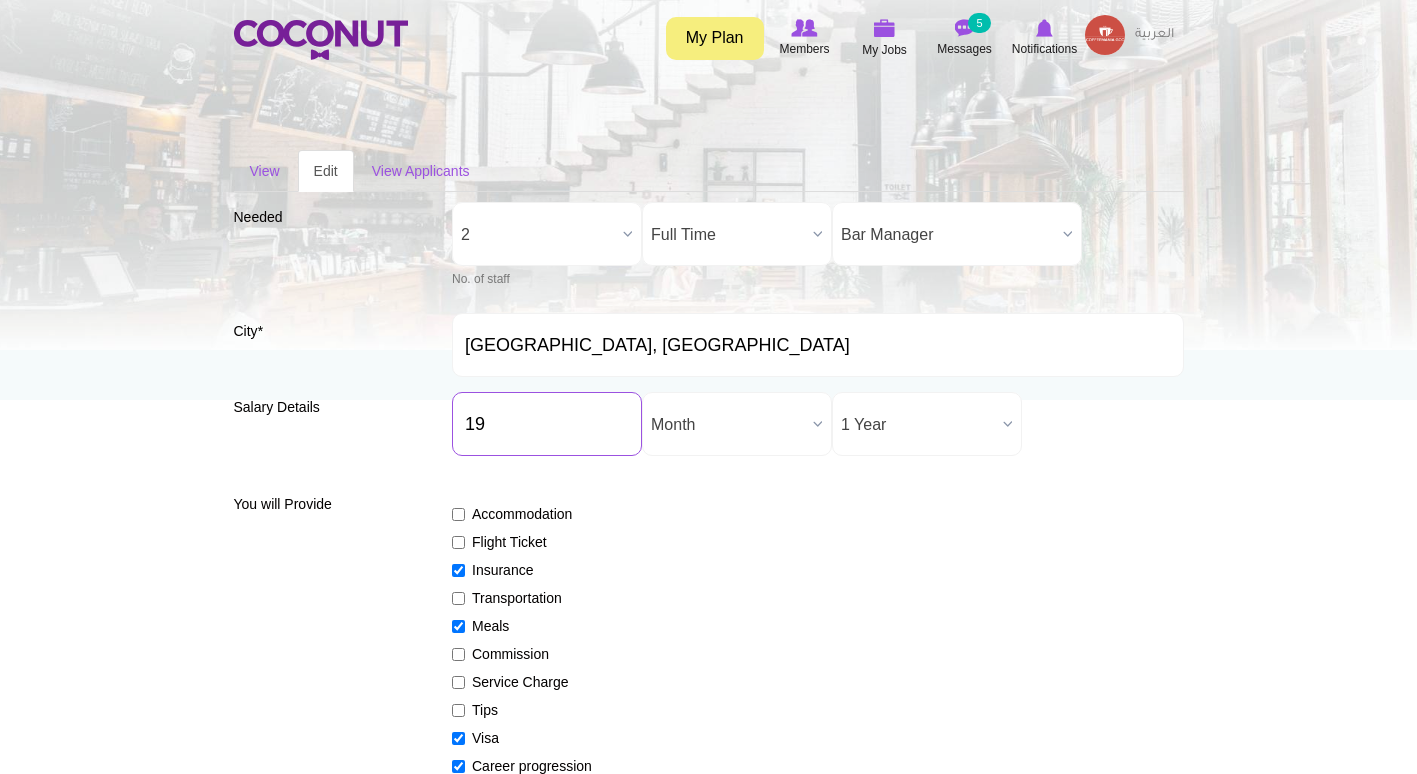 type on "1" 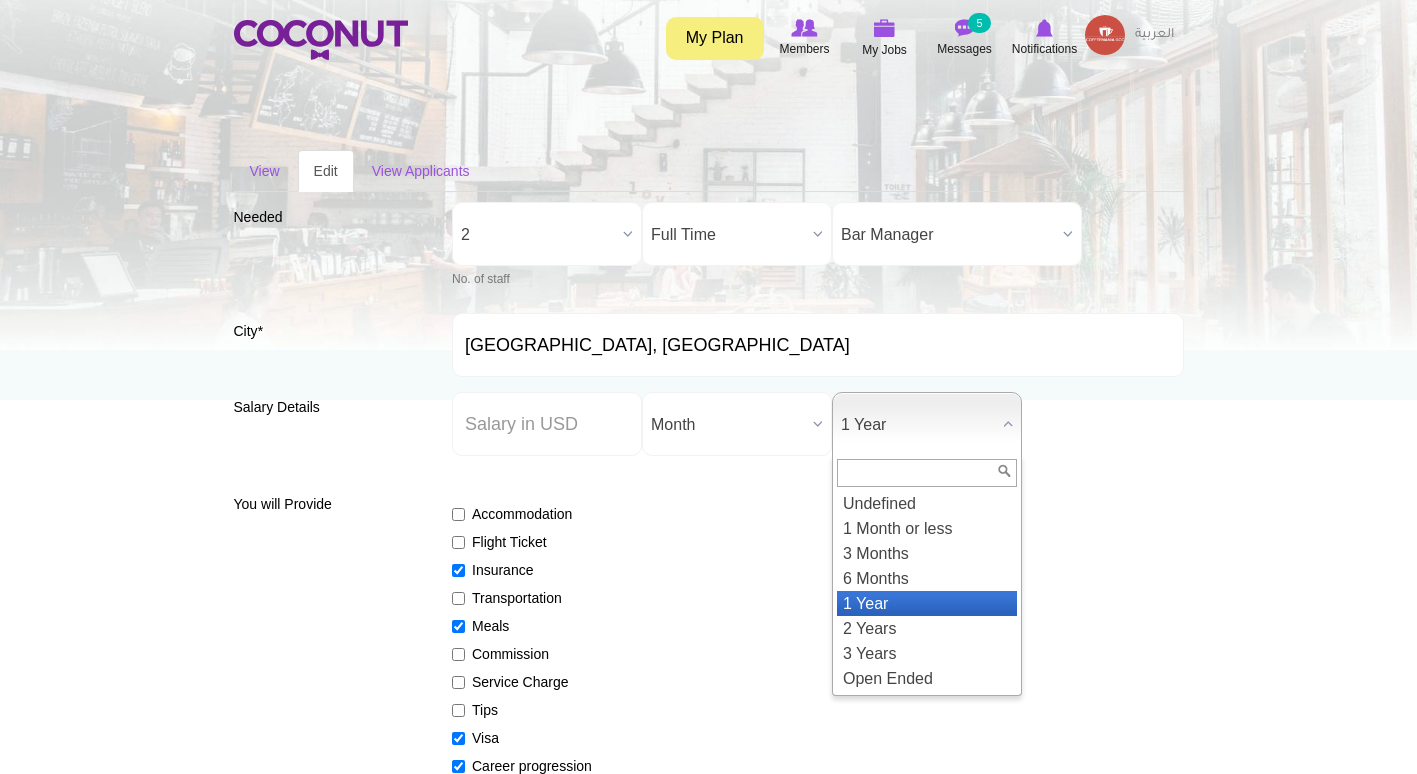 click at bounding box center (1008, 424) 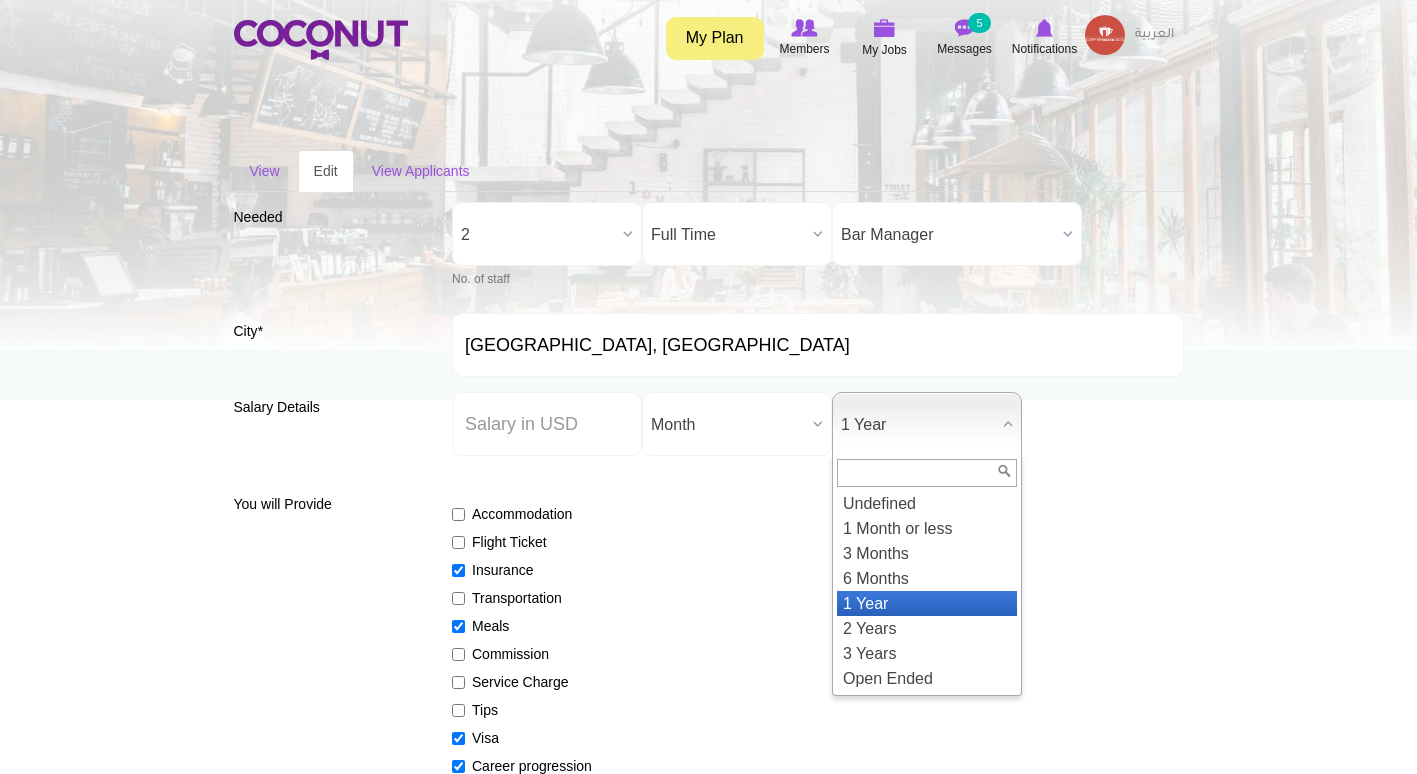 click on "Accommodation
Flight Ticket
Insurance
Transportation
Meals
Commission
Service Charge
Tips
Visa
Career progression
Training & development" at bounding box center (818, 655) 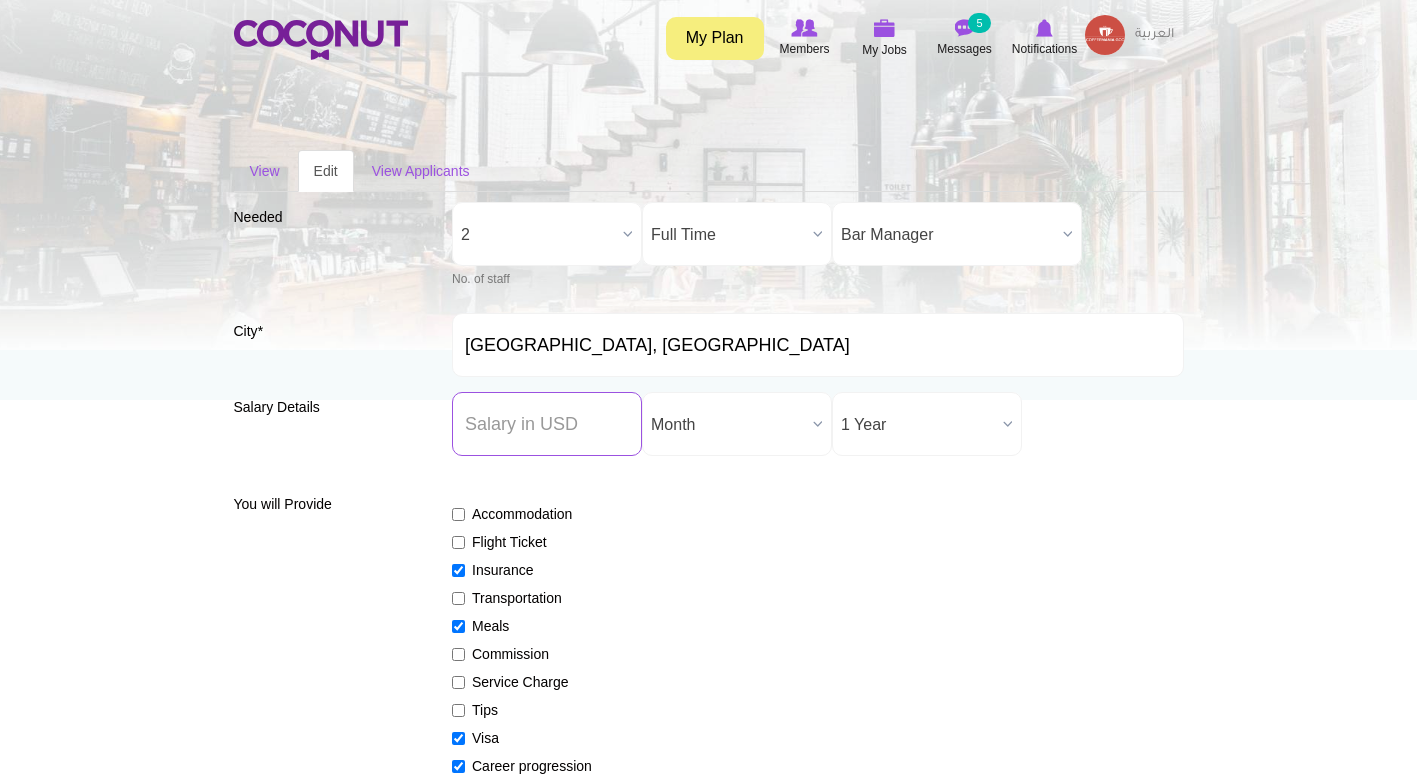 click on "Salary ($)  *" at bounding box center (547, 424) 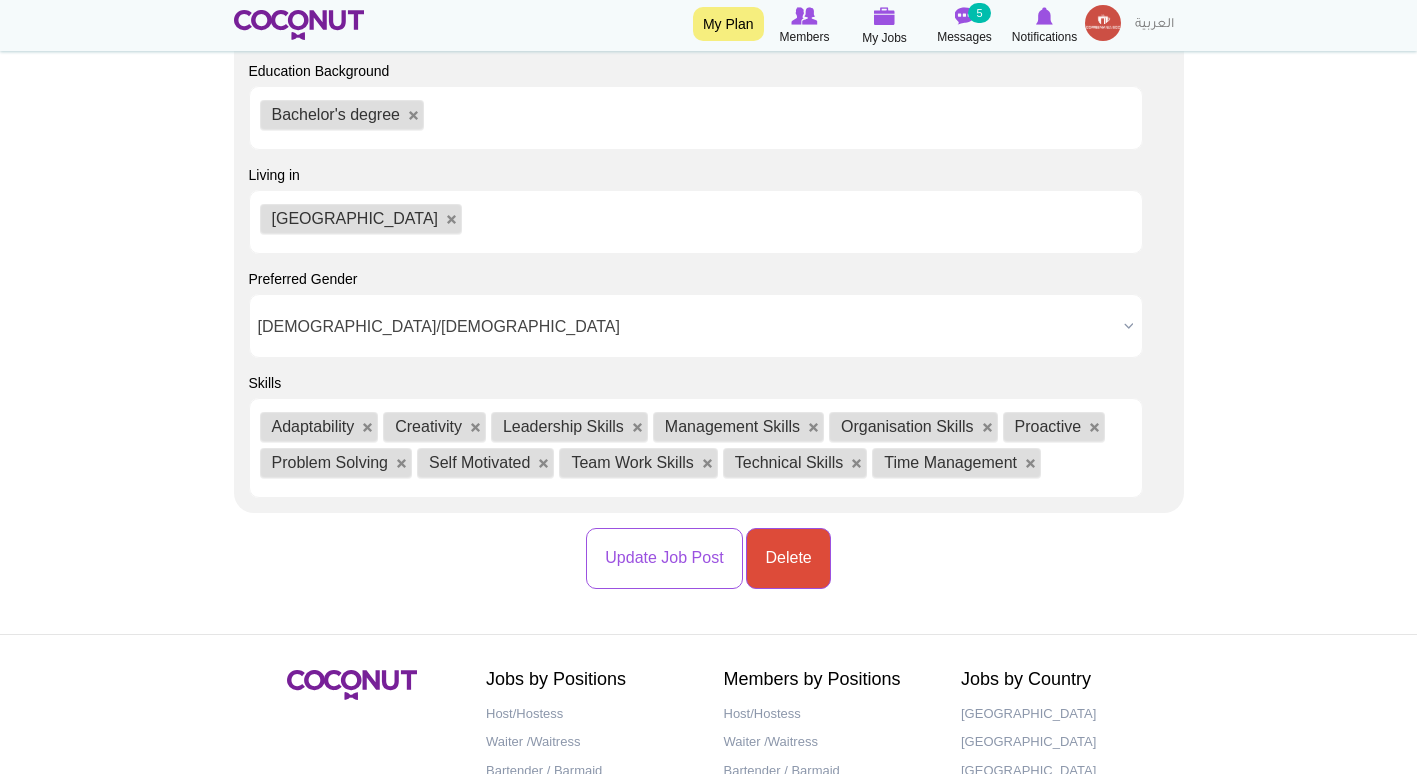 scroll, scrollTop: 2450, scrollLeft: 0, axis: vertical 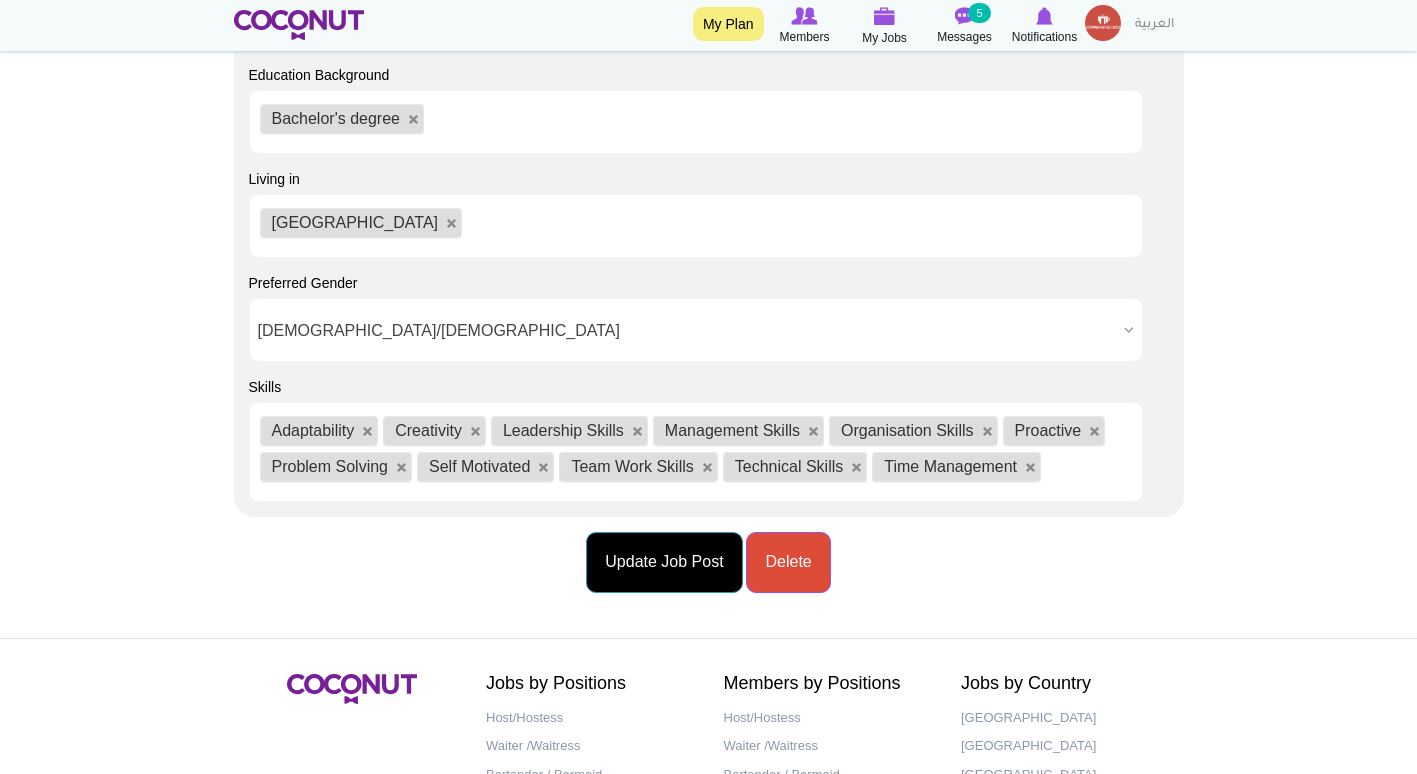 type on "2722" 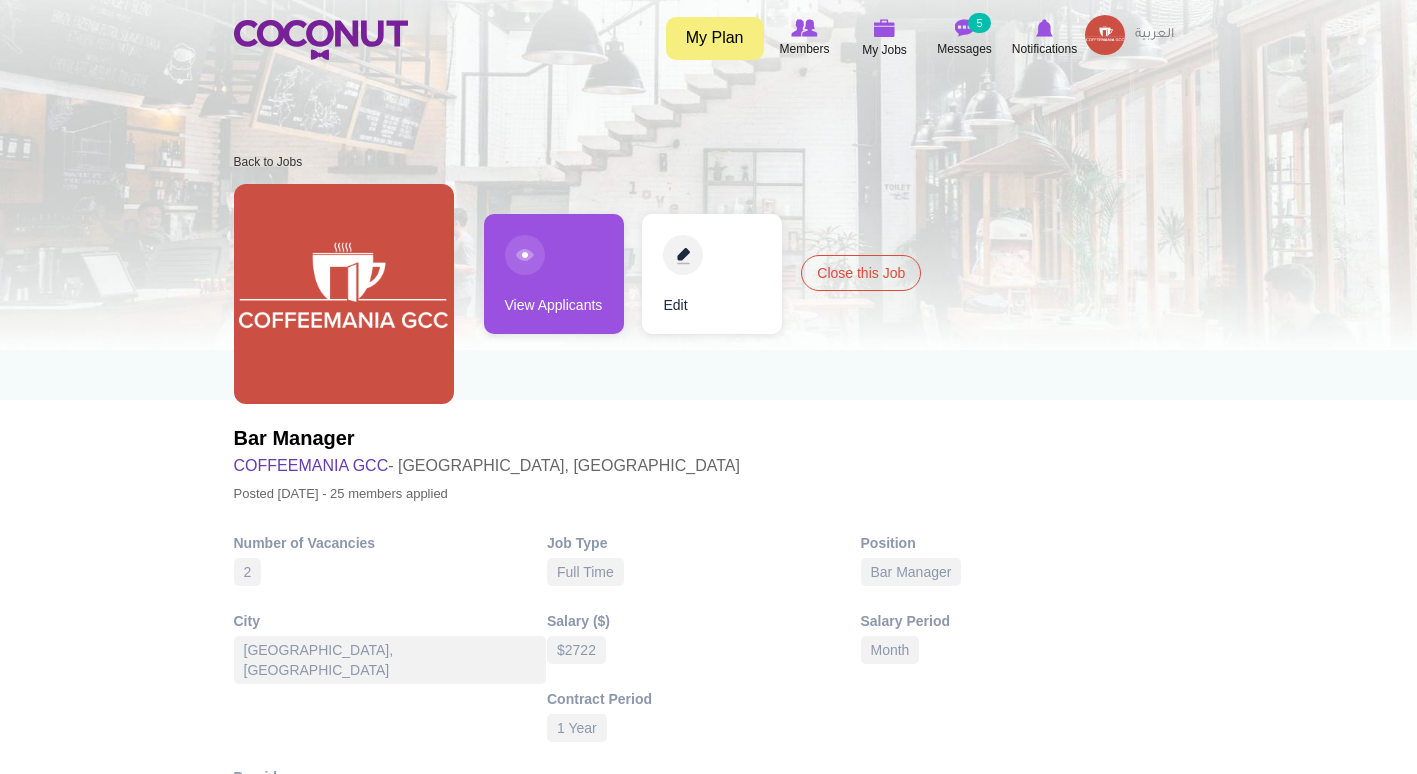 scroll, scrollTop: 0, scrollLeft: 0, axis: both 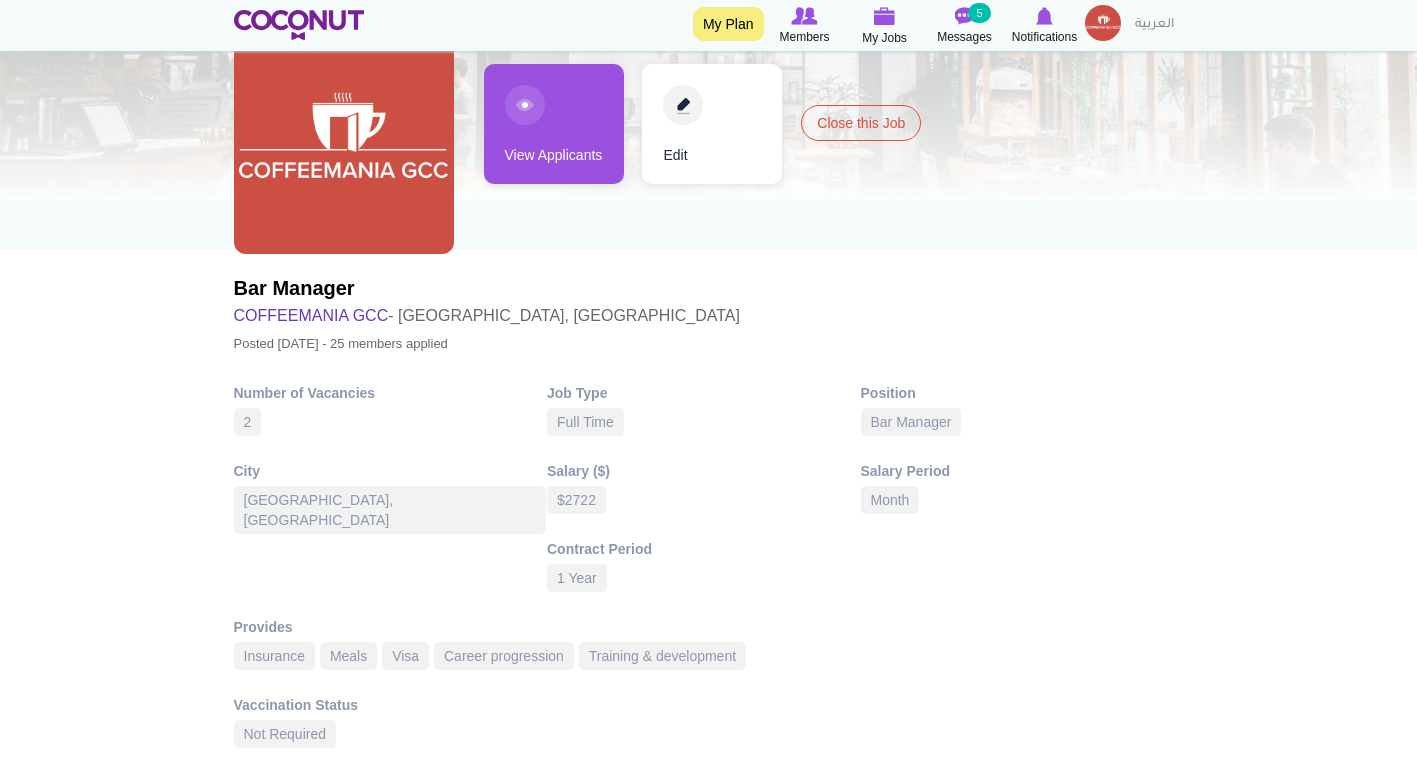 click on "Posted 1 month ago - 25 members applied" at bounding box center (487, 344) 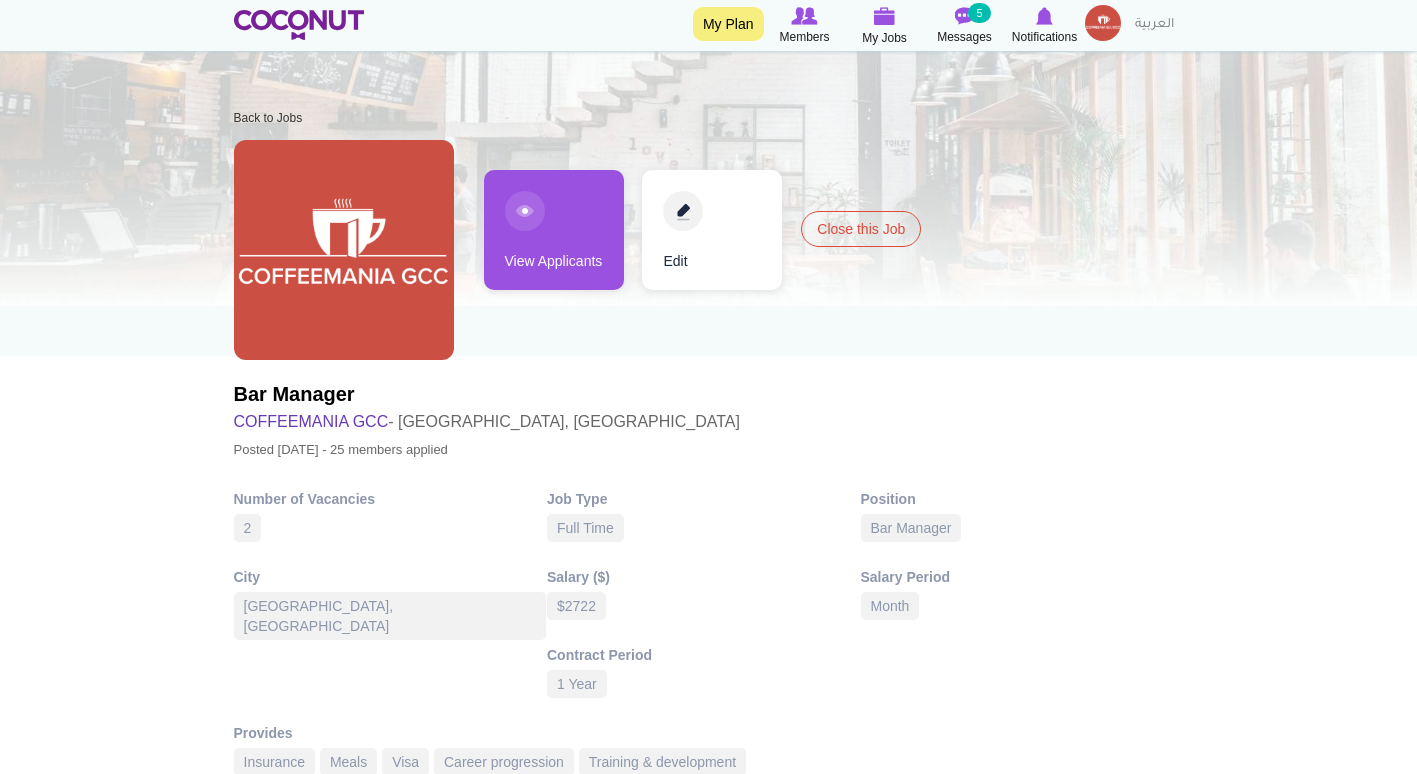 scroll, scrollTop: 45, scrollLeft: 0, axis: vertical 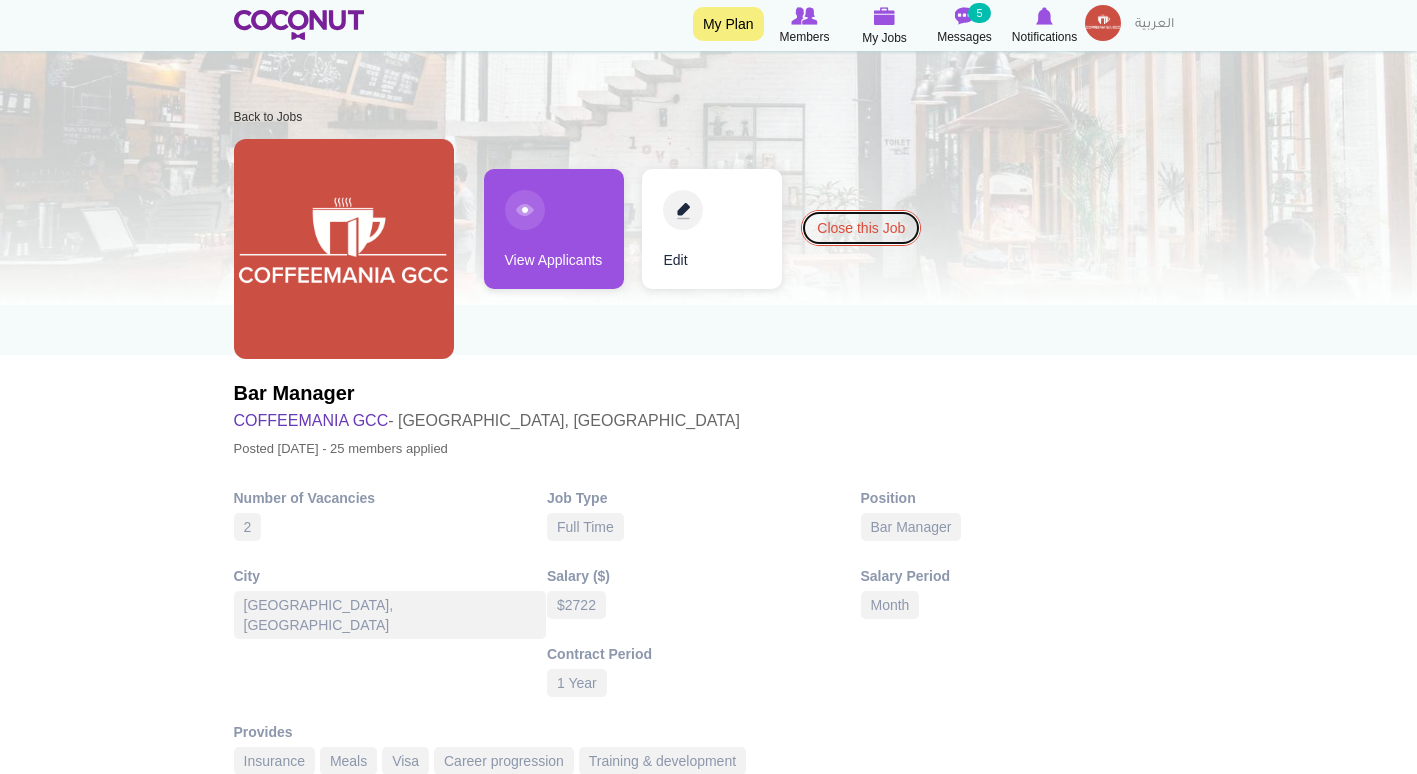 click on "Close this Job" at bounding box center [861, 228] 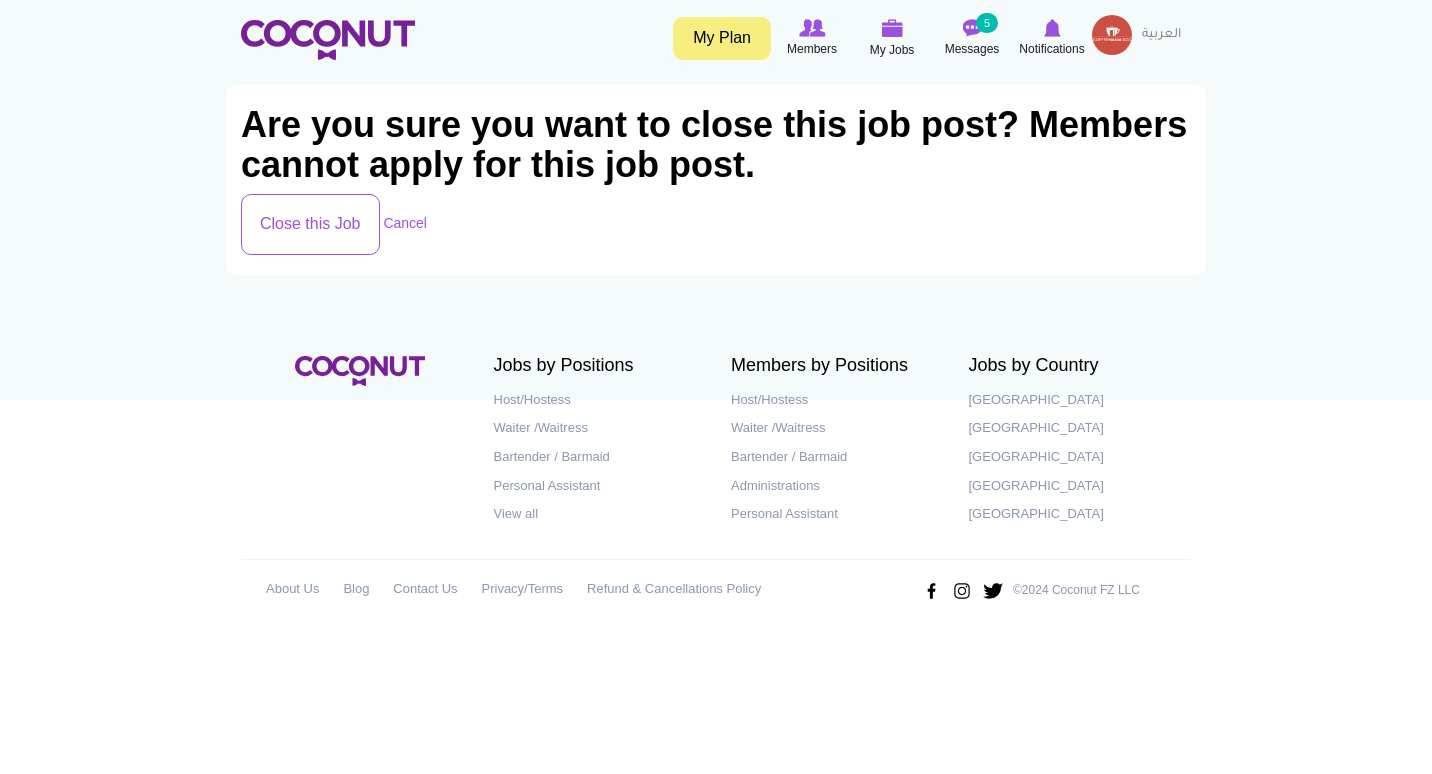 scroll, scrollTop: 0, scrollLeft: 0, axis: both 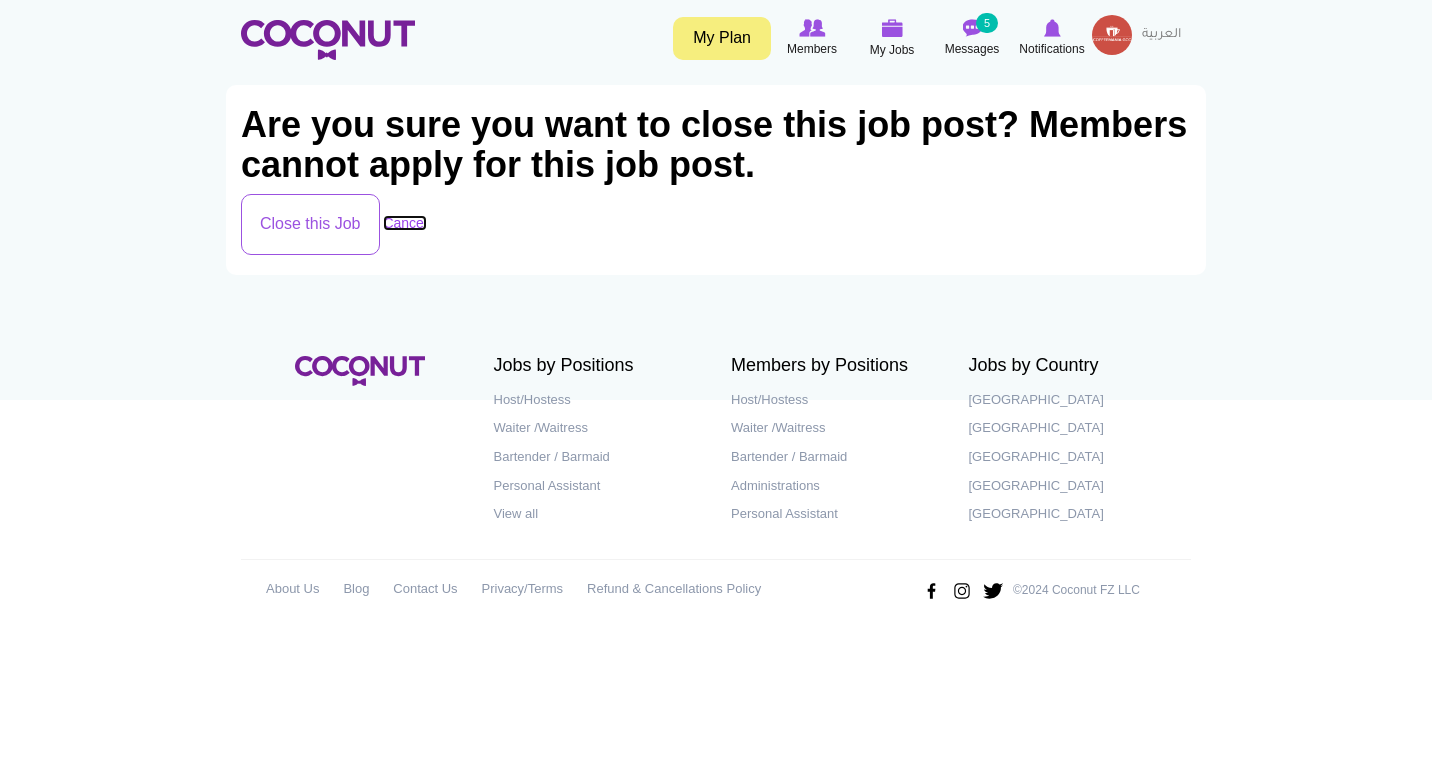 click on "Cancel" at bounding box center (405, 223) 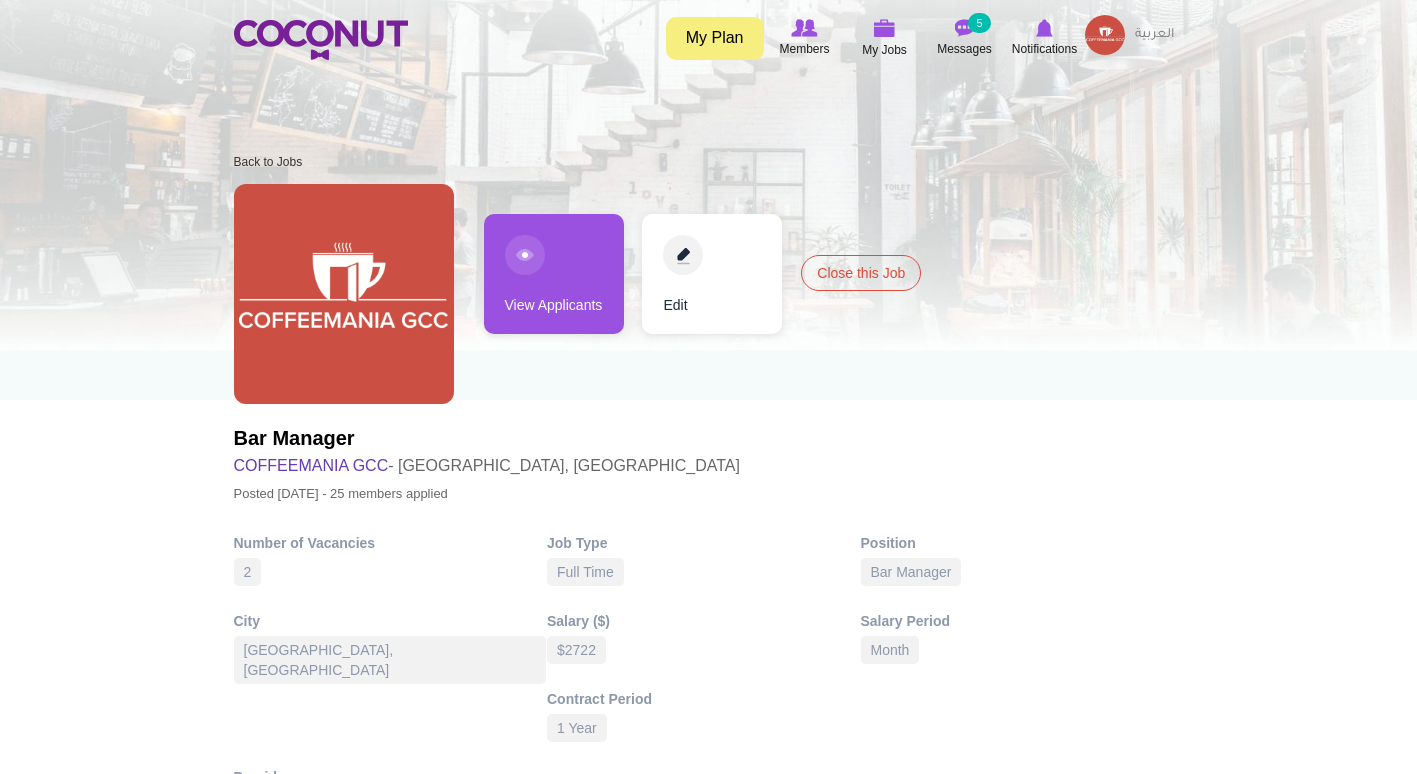 scroll, scrollTop: 0, scrollLeft: 0, axis: both 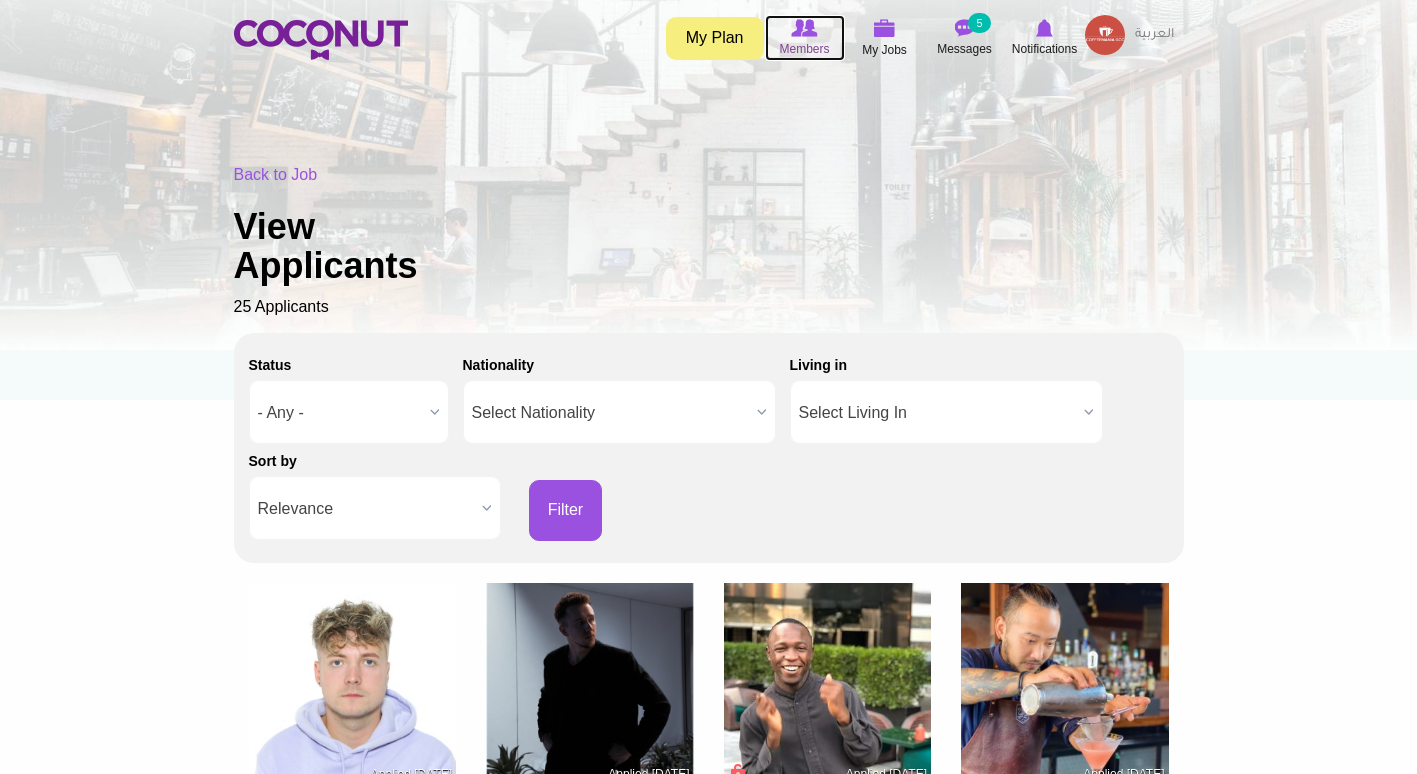 click at bounding box center (804, 28) 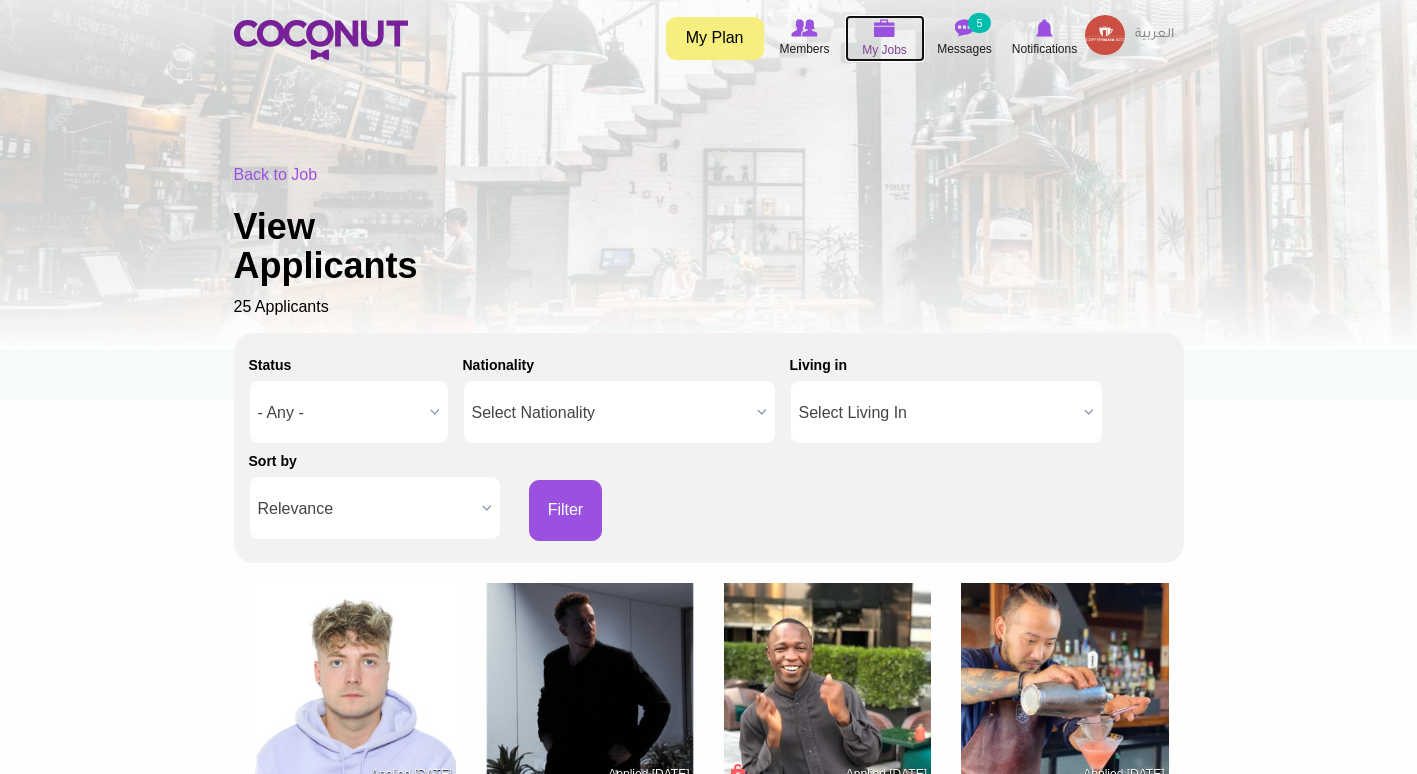 click at bounding box center [885, 28] 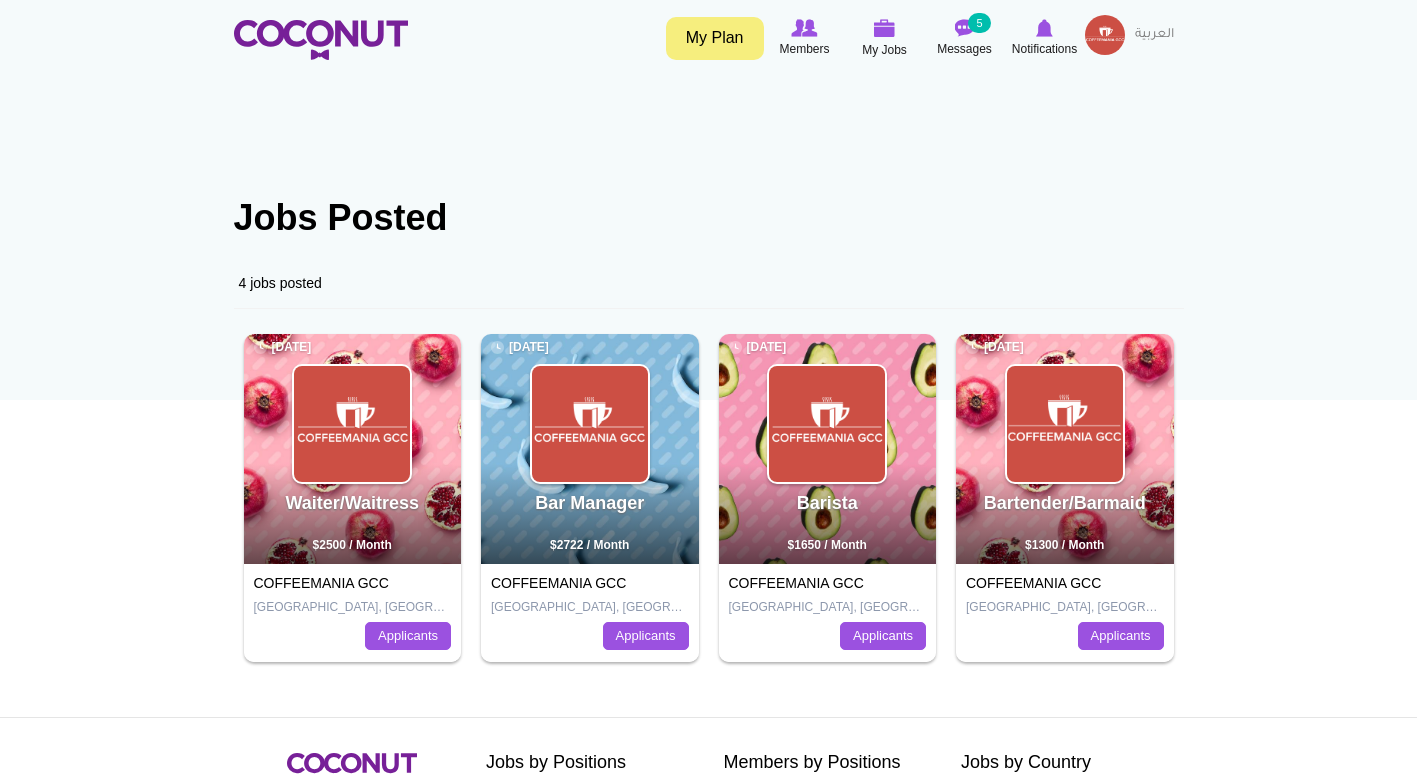 scroll, scrollTop: 0, scrollLeft: 0, axis: both 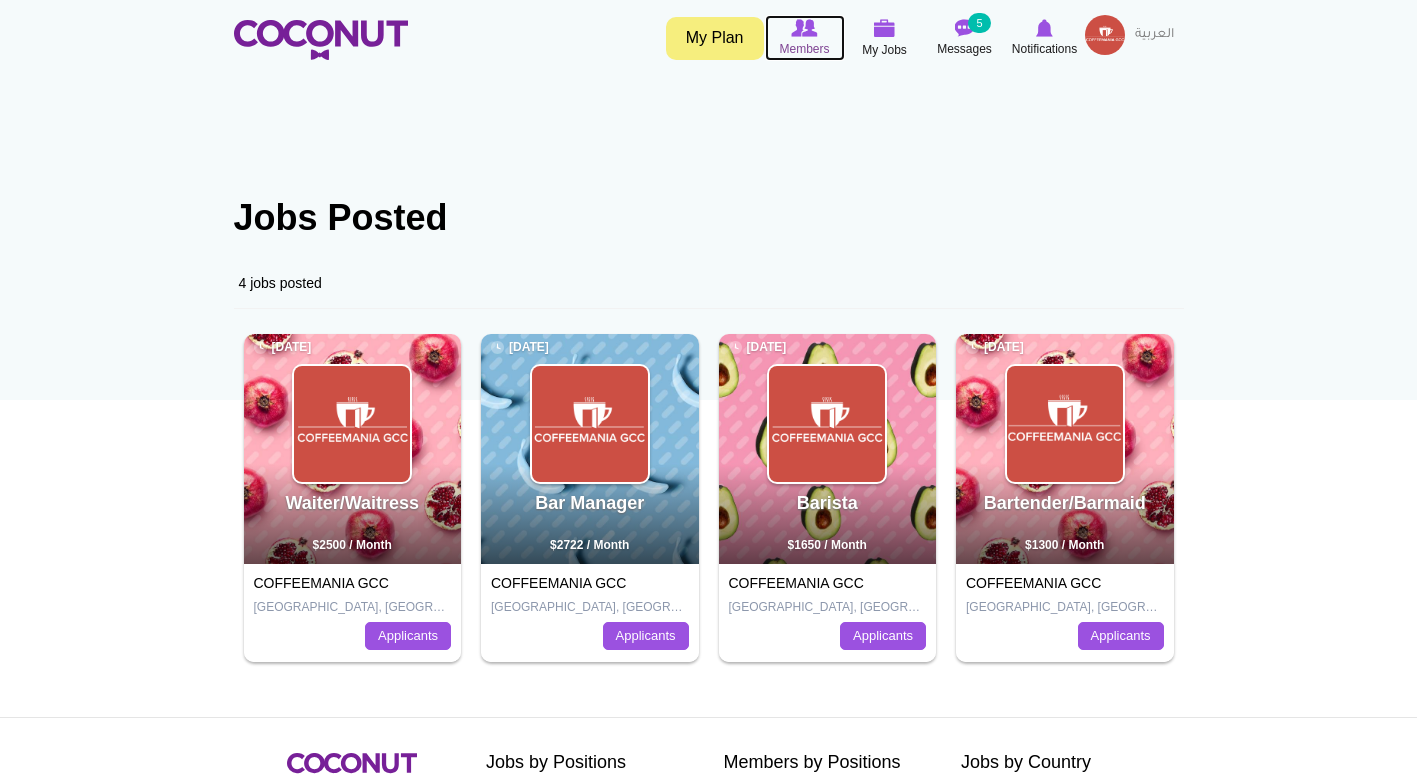 click on "Members" at bounding box center (804, 49) 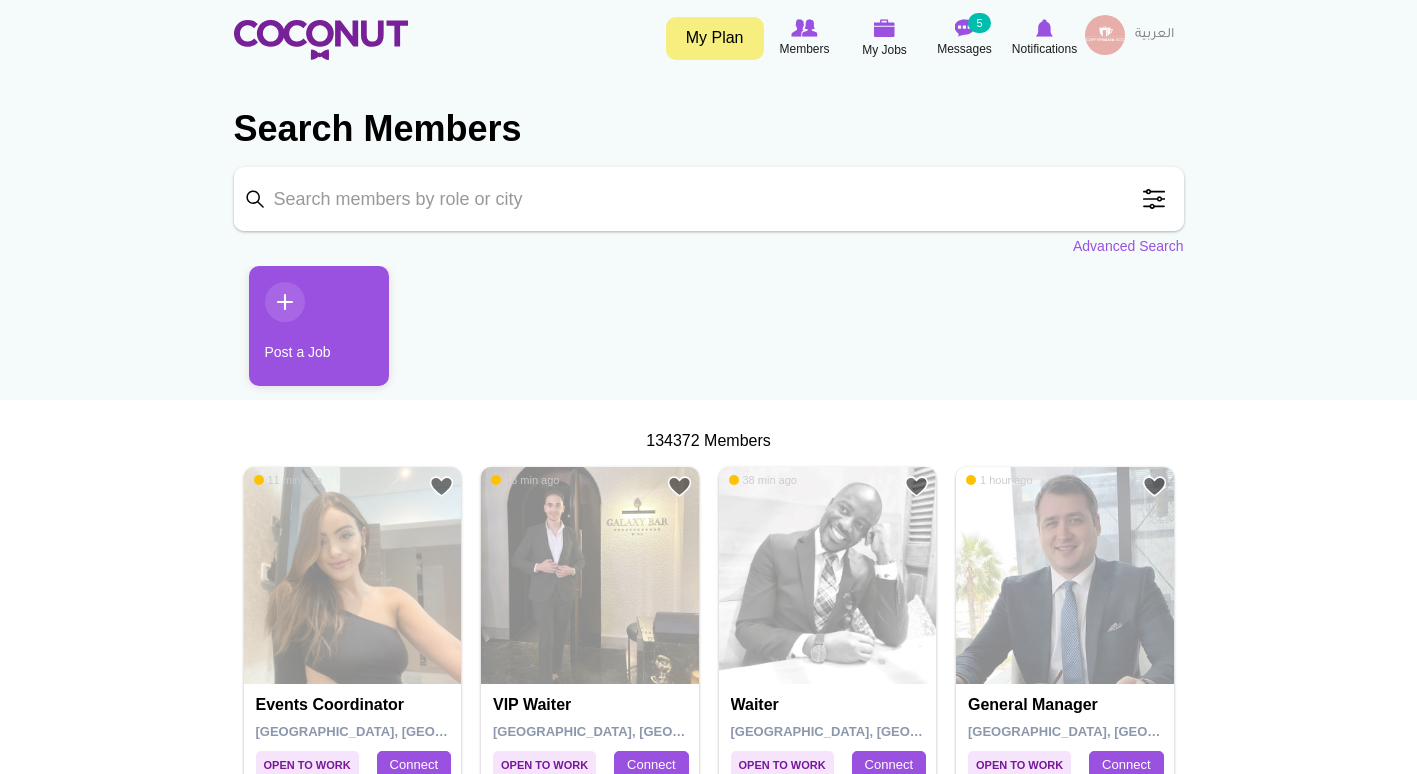 scroll, scrollTop: 0, scrollLeft: 0, axis: both 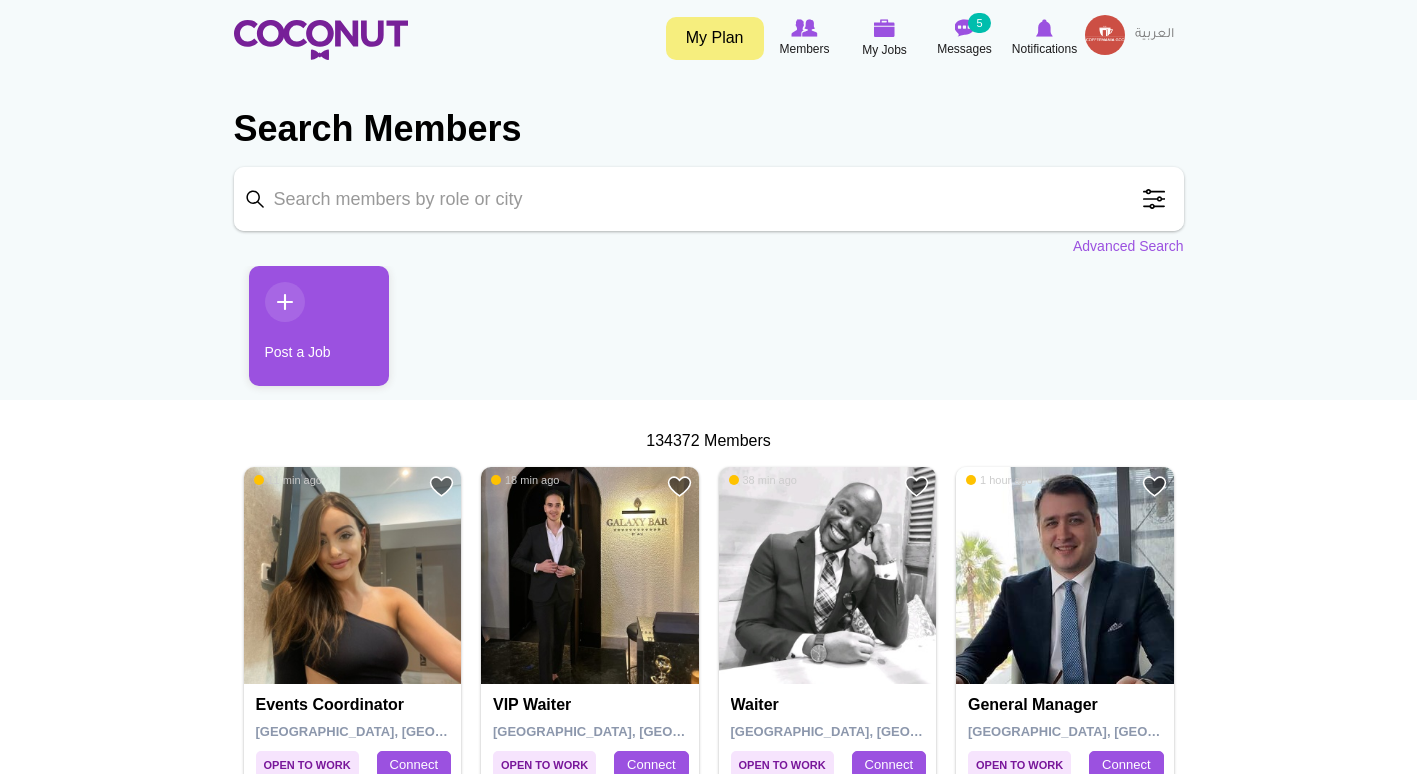 click on "Post a Job" at bounding box center [319, 326] 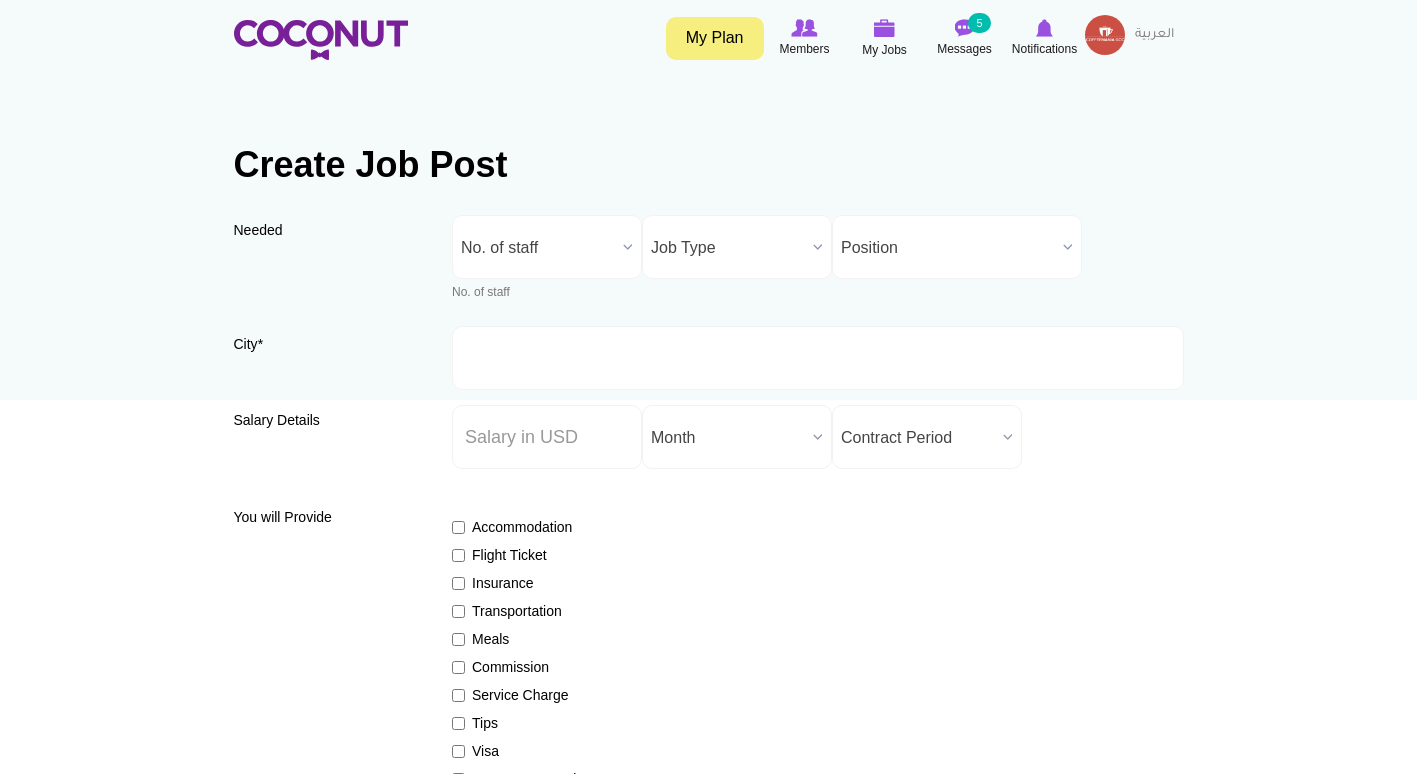 scroll, scrollTop: 0, scrollLeft: 0, axis: both 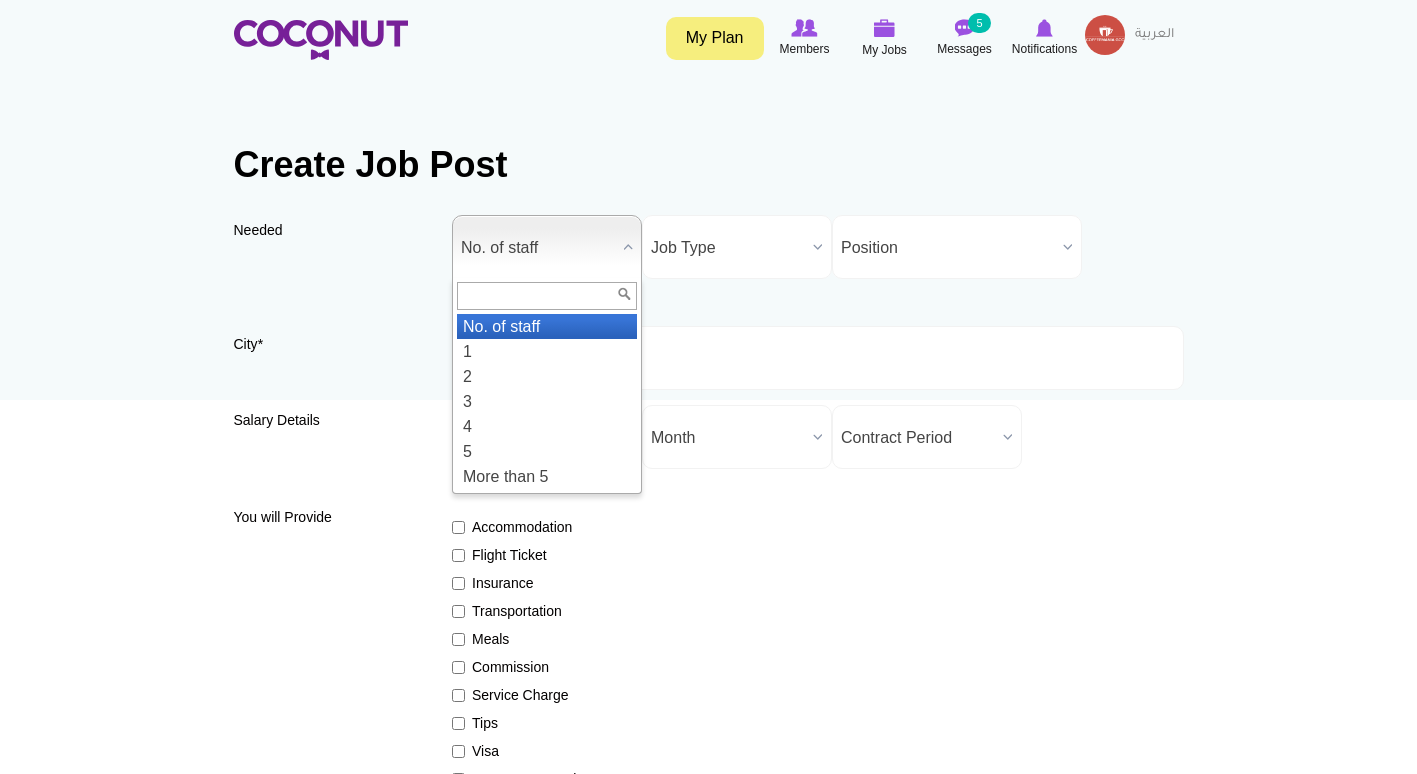 click on "No. of staff" at bounding box center [538, 248] 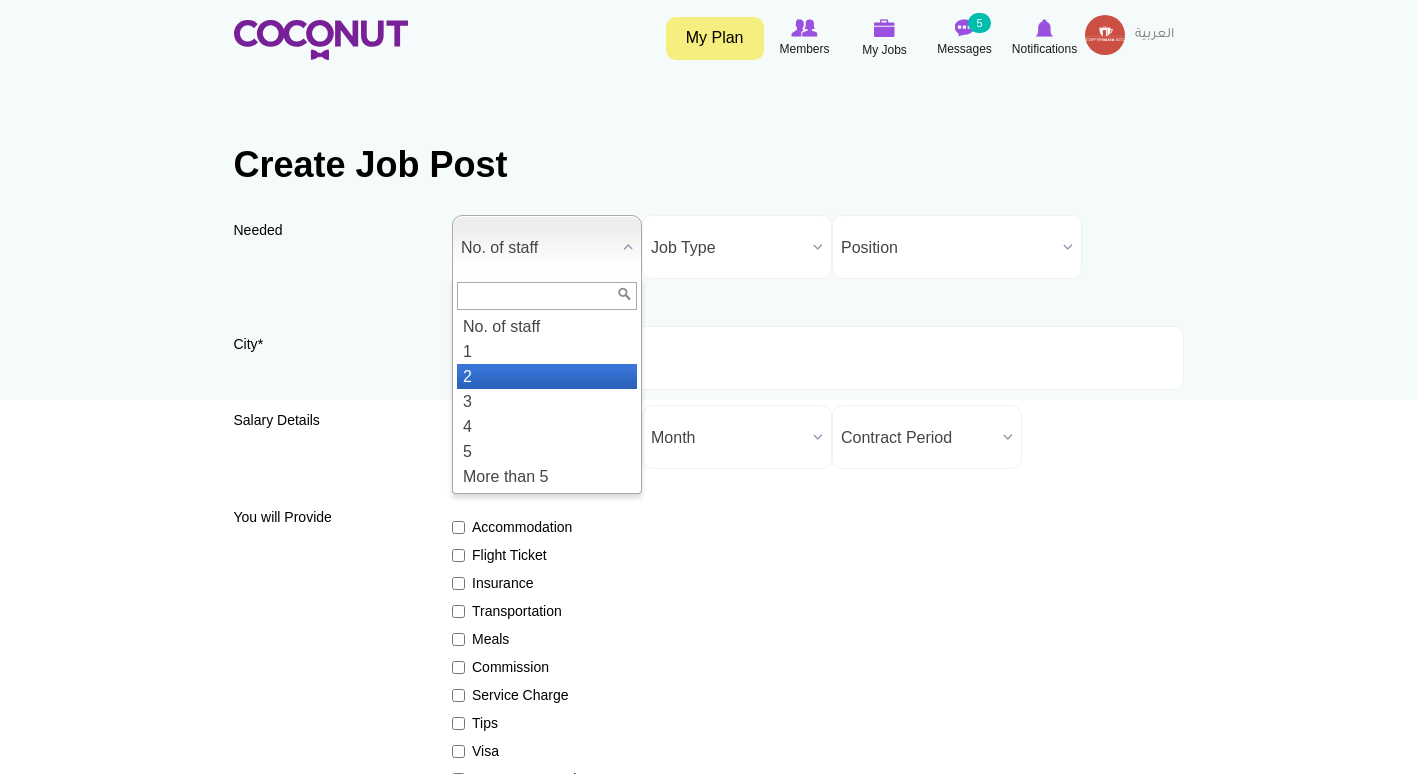 click on "2" at bounding box center [547, 376] 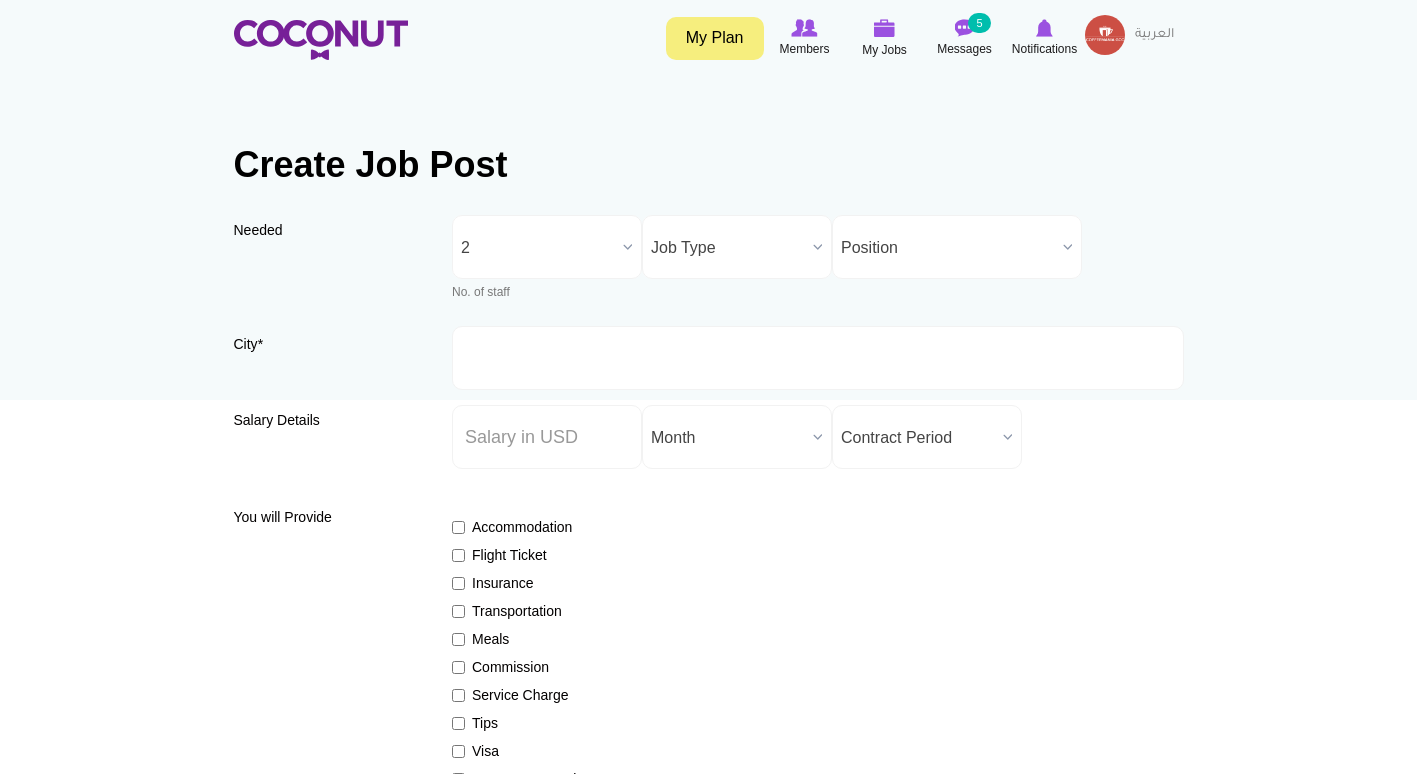 click on "Job Type" at bounding box center (728, 248) 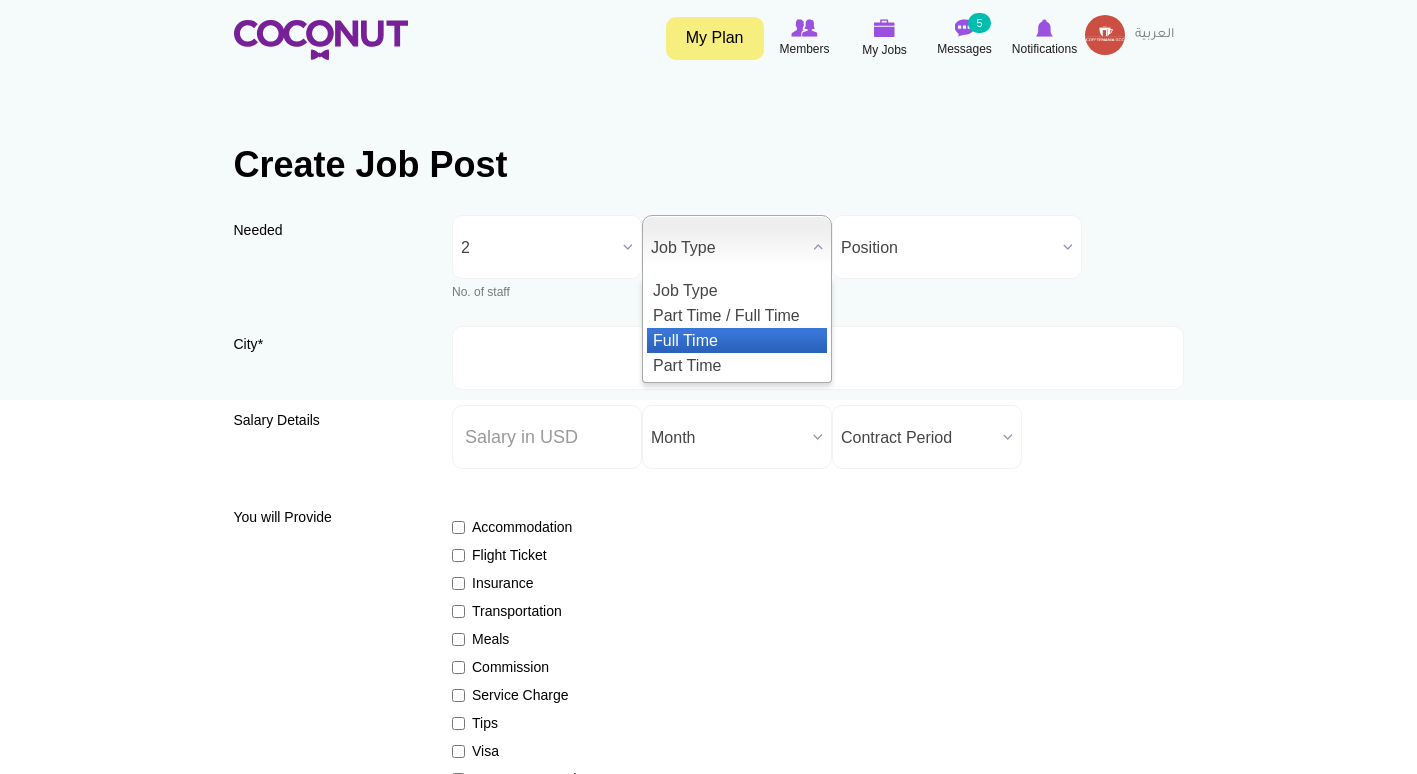 click on "Full Time" at bounding box center (737, 340) 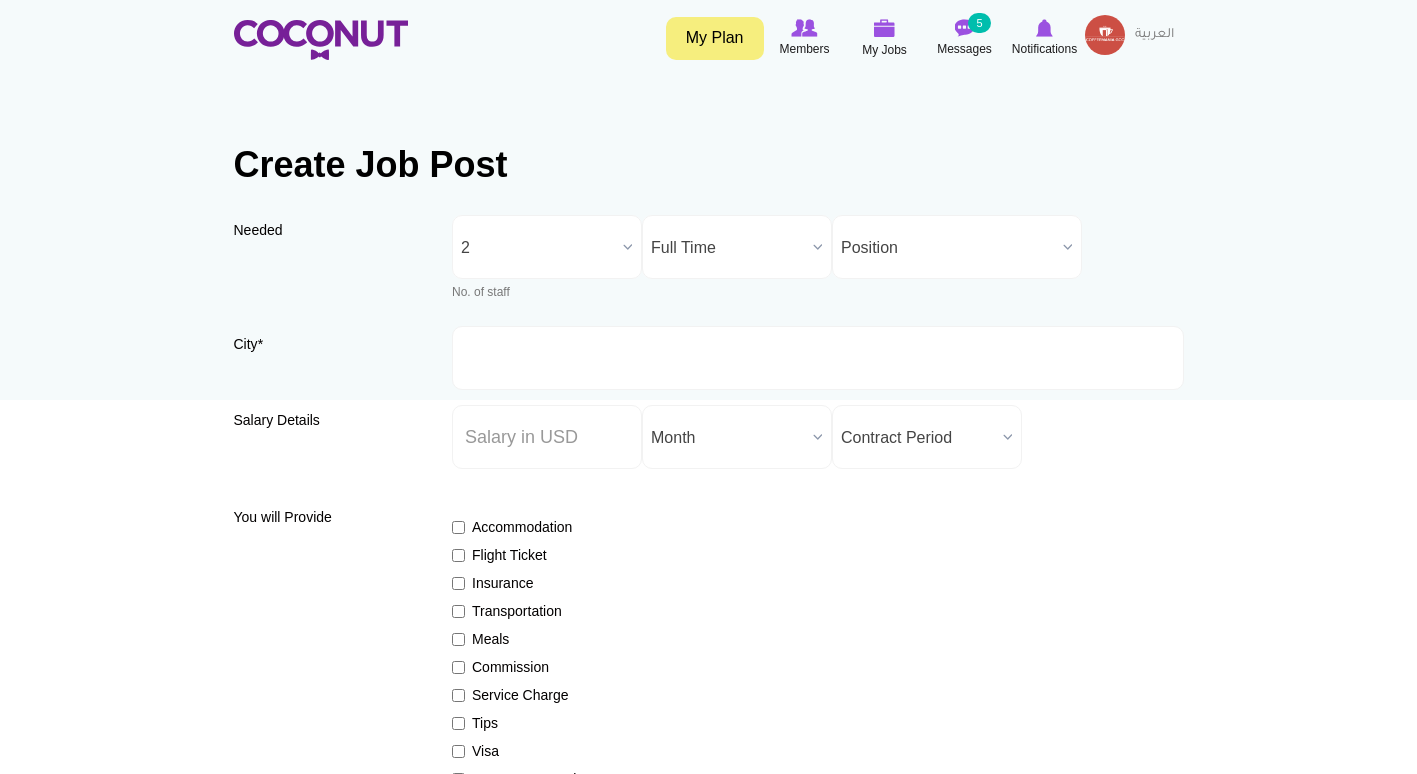 click on "Position" at bounding box center (948, 248) 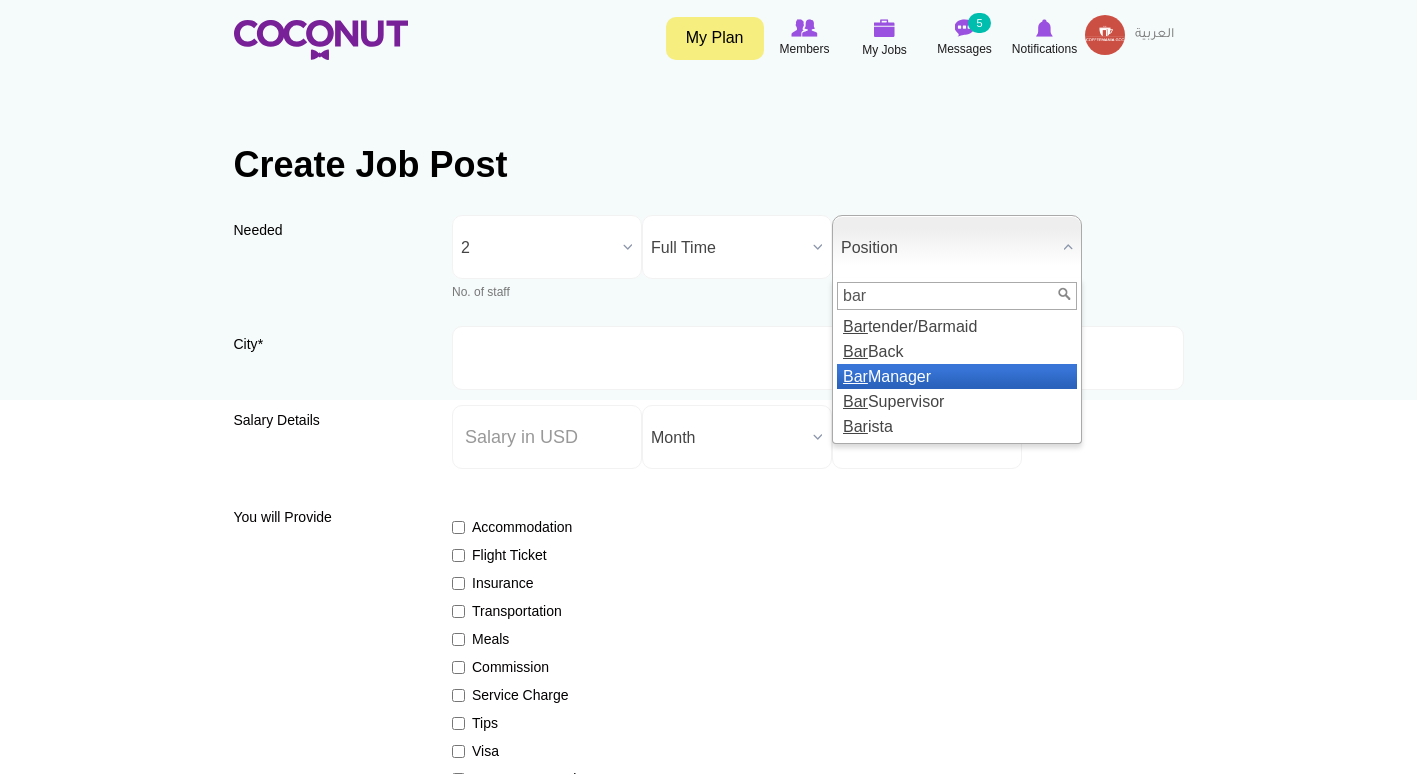 type on "bar" 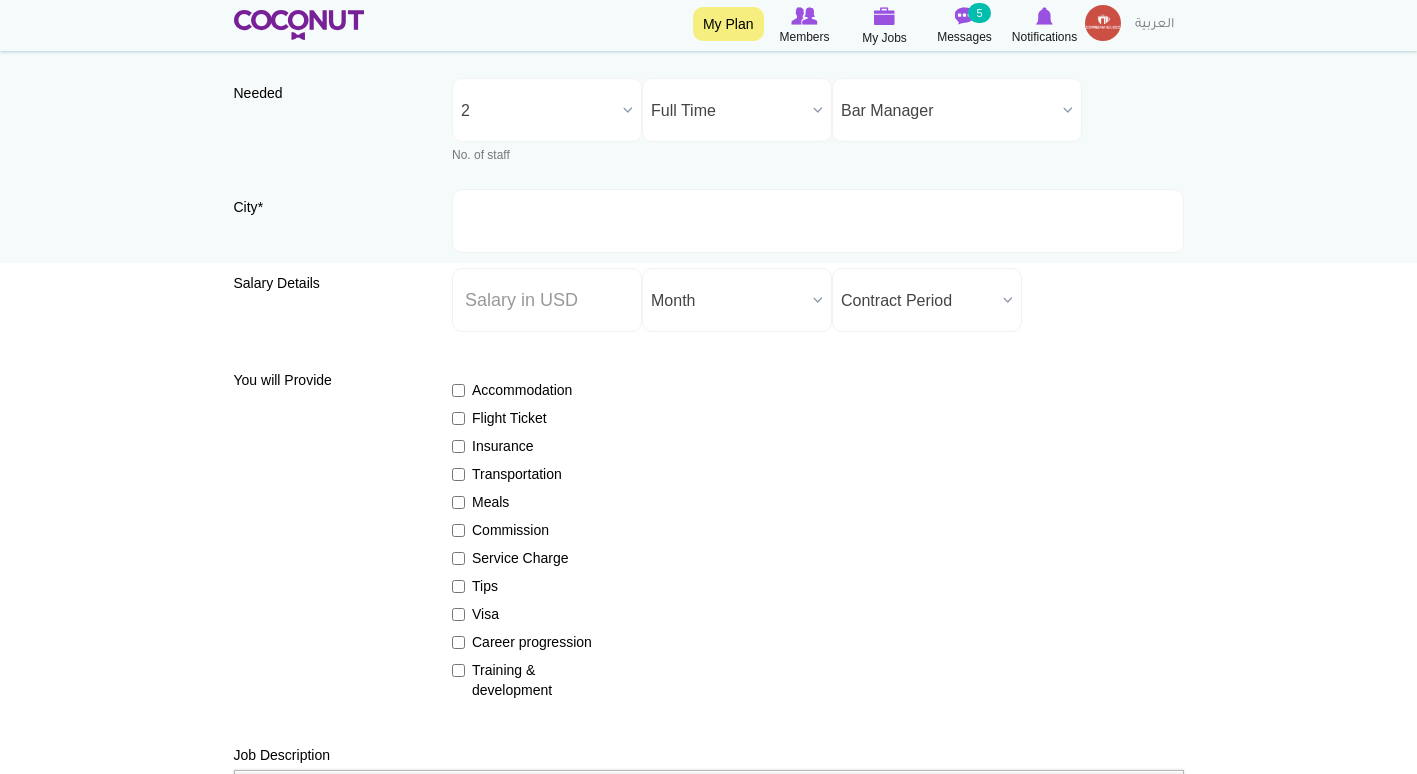 scroll, scrollTop: 138, scrollLeft: 0, axis: vertical 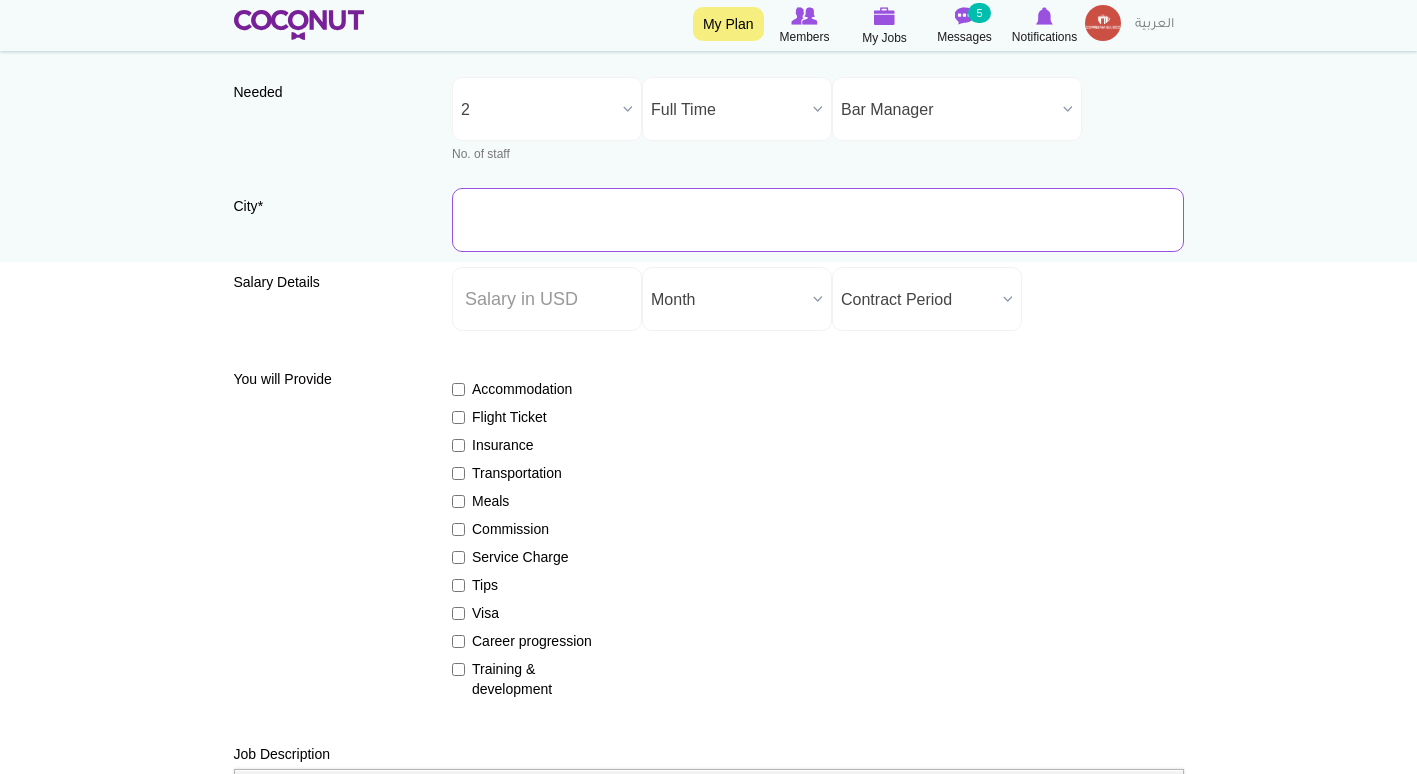 click on "City  *" at bounding box center [818, 220] 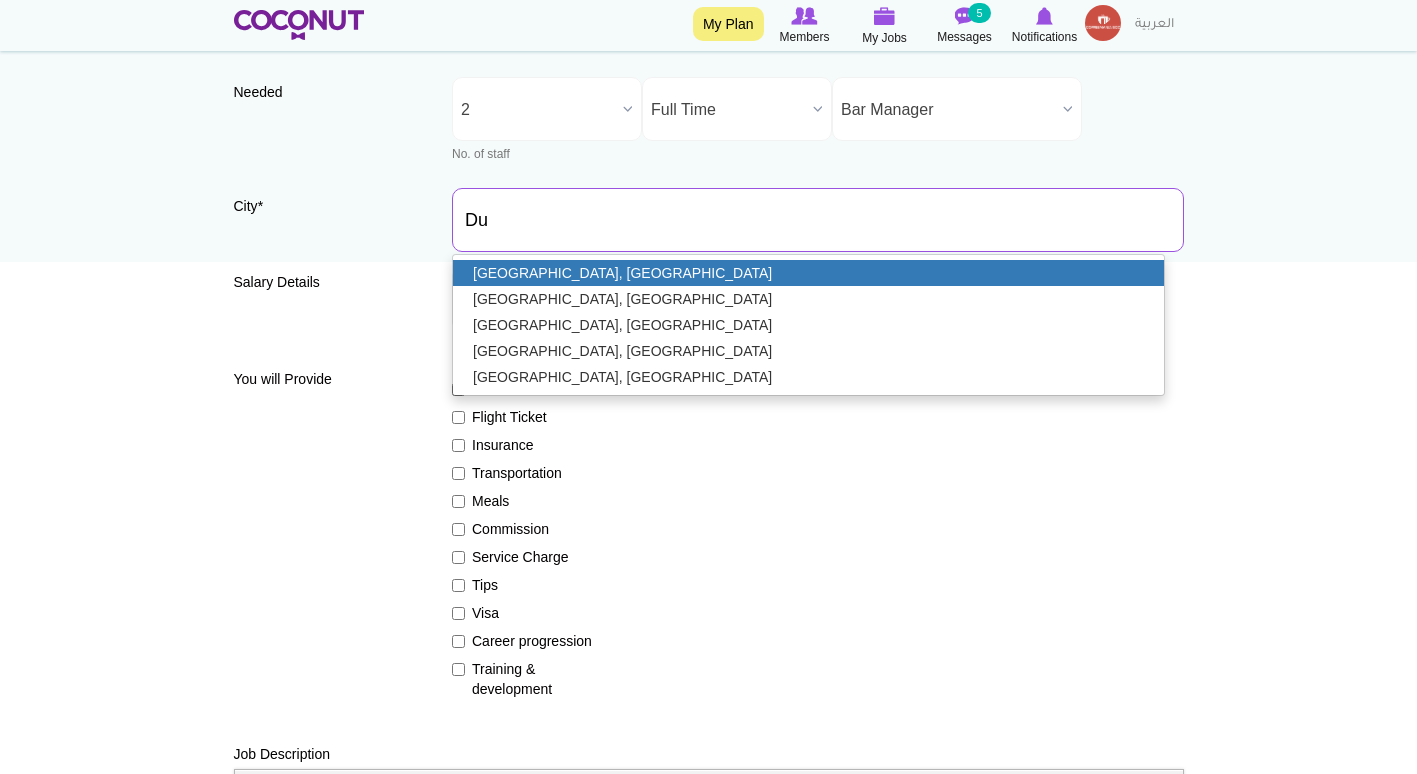type on "[GEOGRAPHIC_DATA], [GEOGRAPHIC_DATA]" 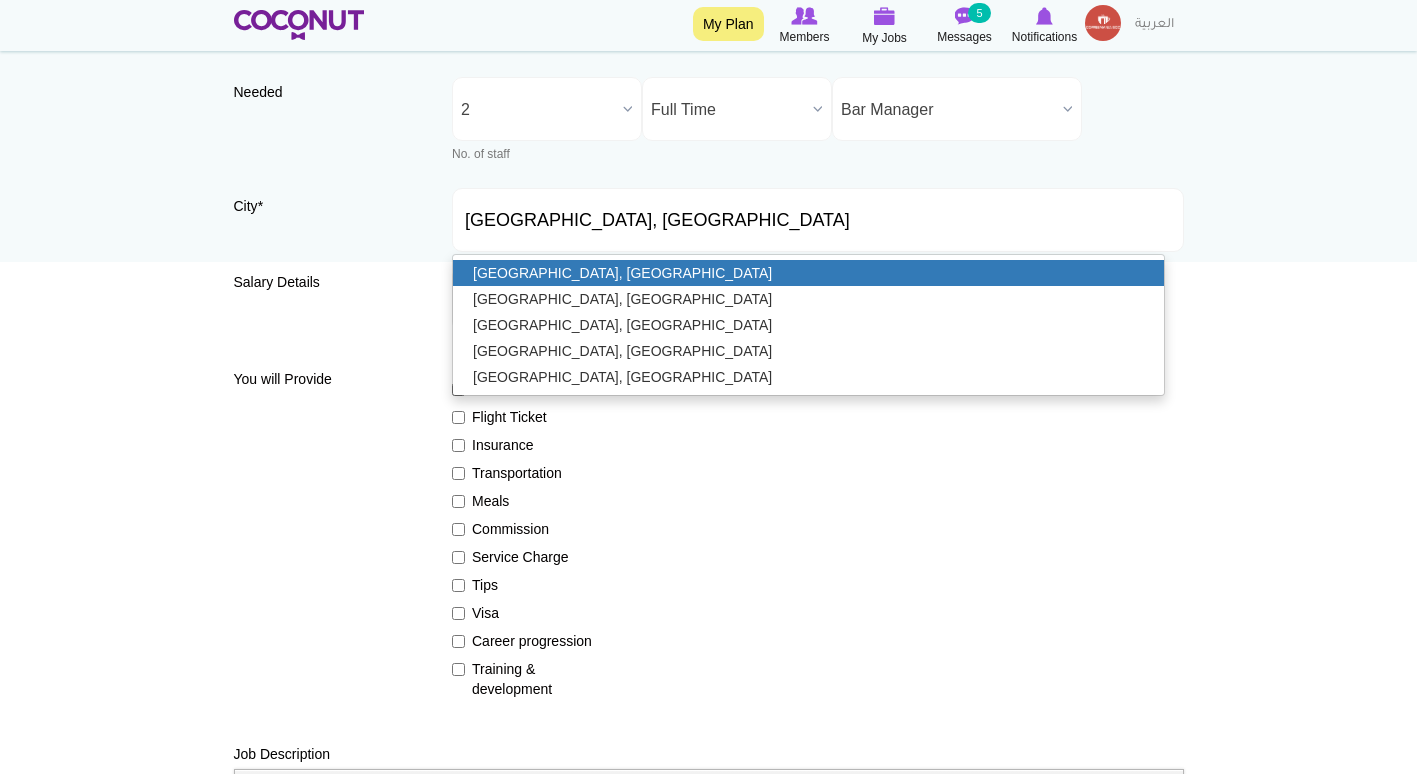 click on "[GEOGRAPHIC_DATA], [GEOGRAPHIC_DATA]" at bounding box center (808, 273) 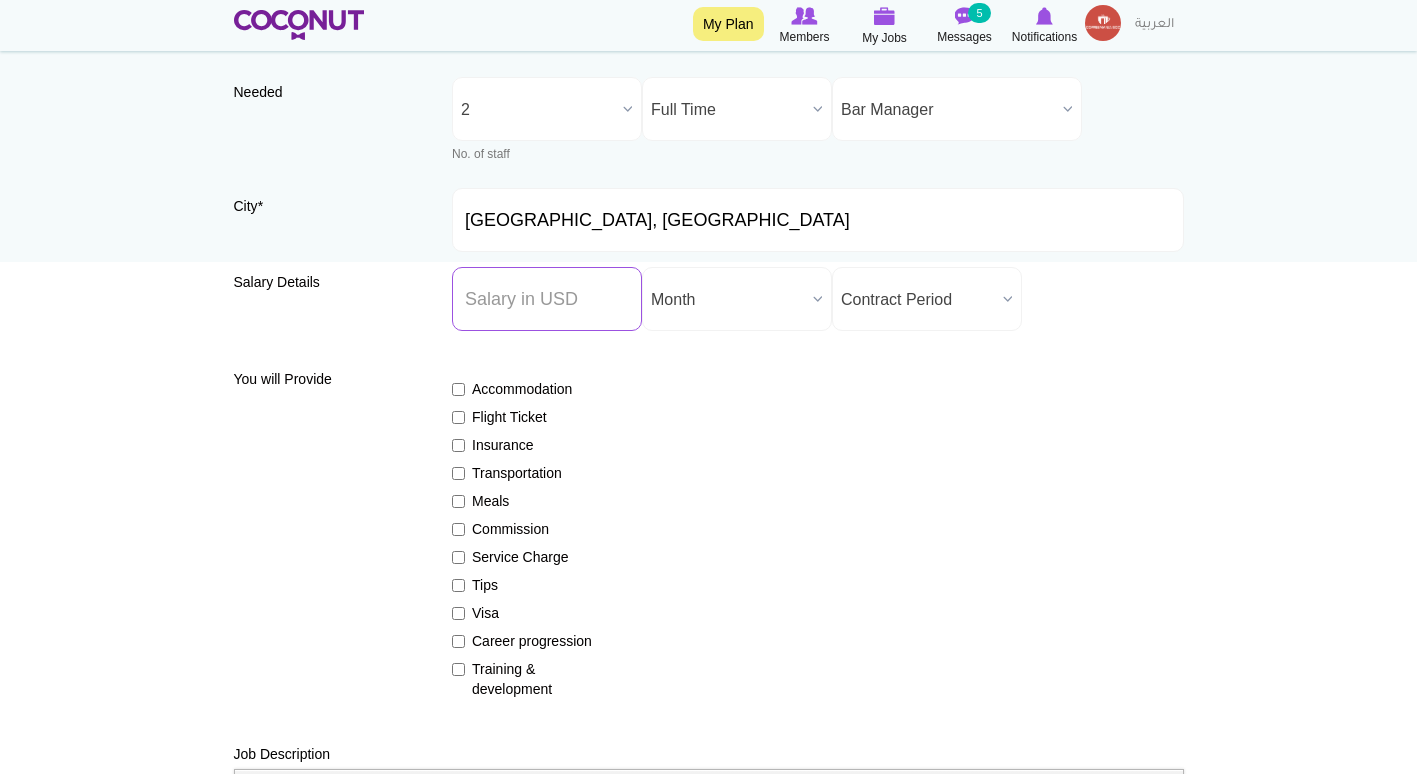 click on "Salary ($)  *" at bounding box center (547, 299) 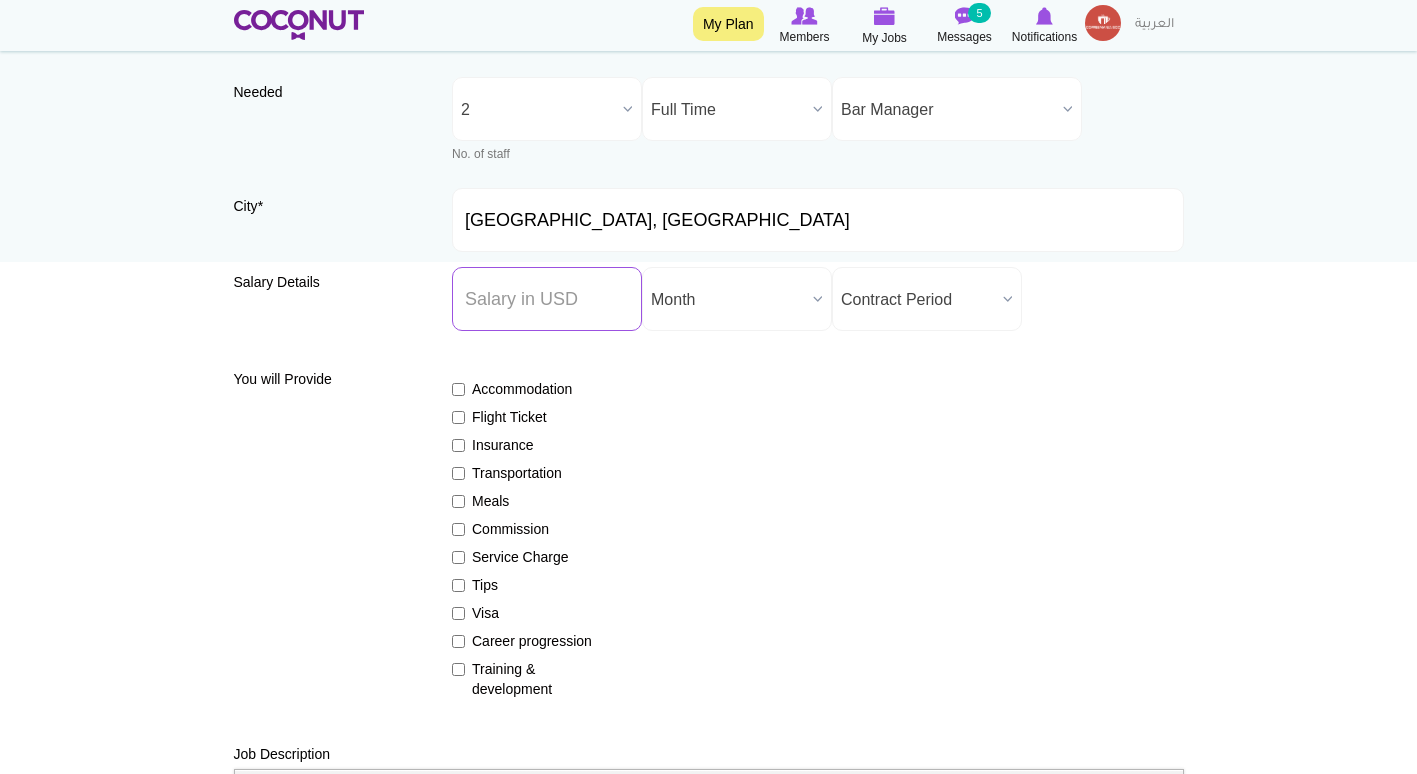 type on "2722" 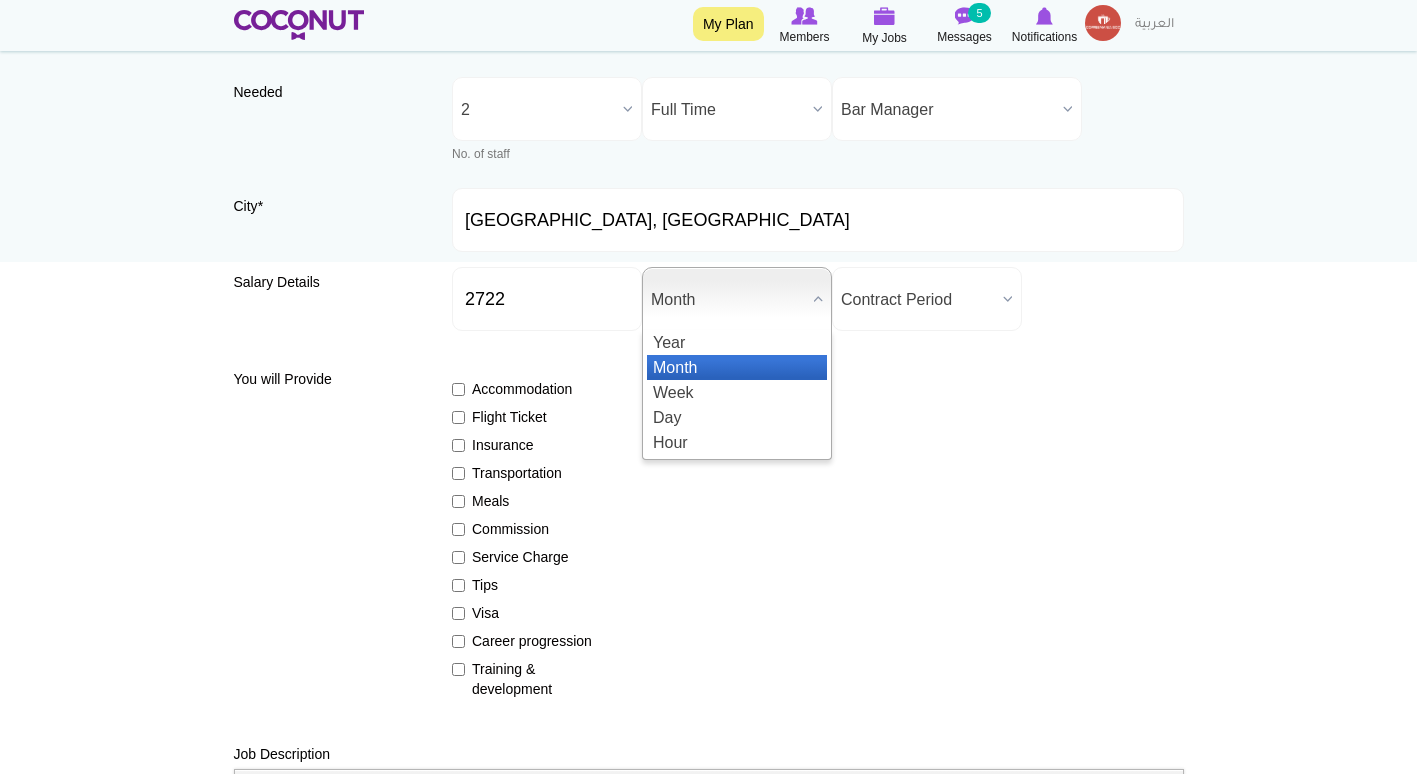 click on "Month" at bounding box center [728, 300] 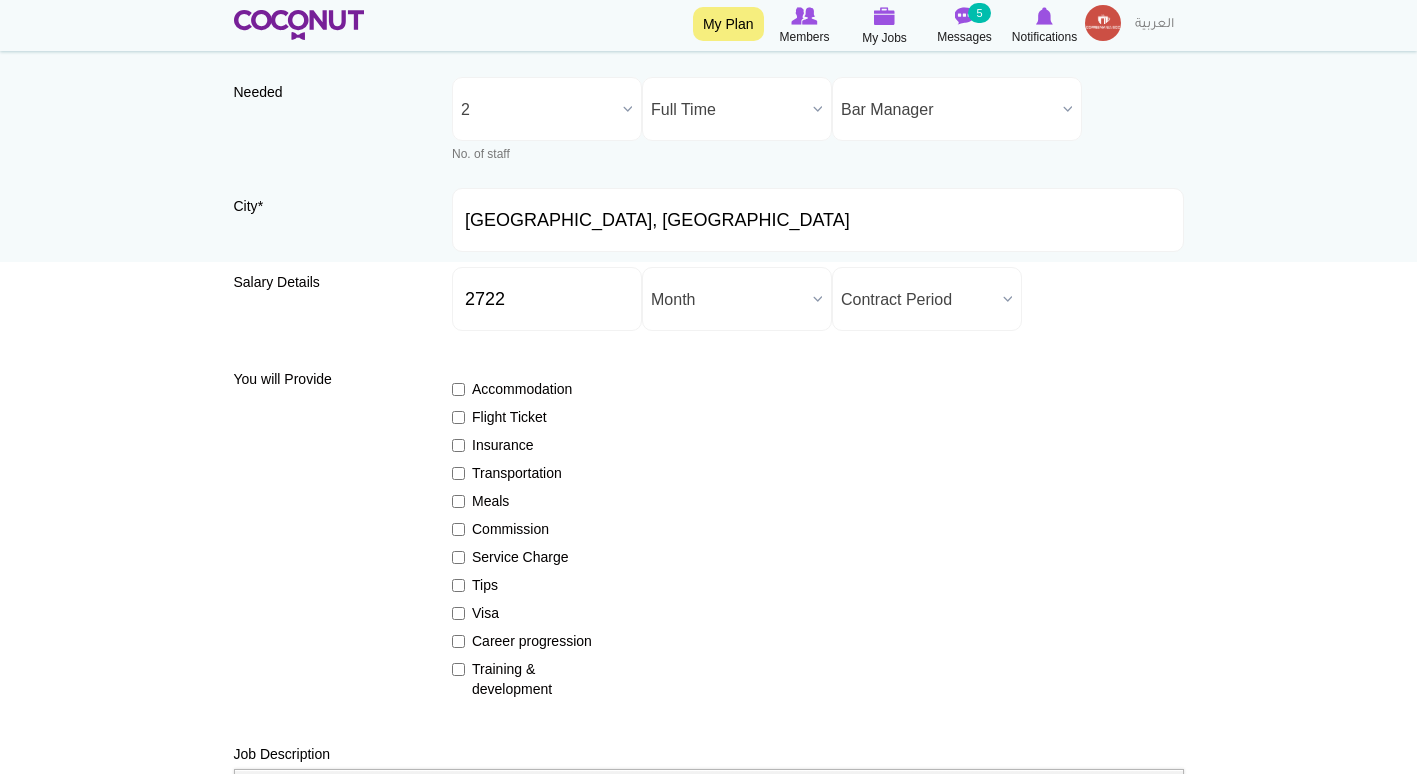 click on "Contract Period" at bounding box center [918, 300] 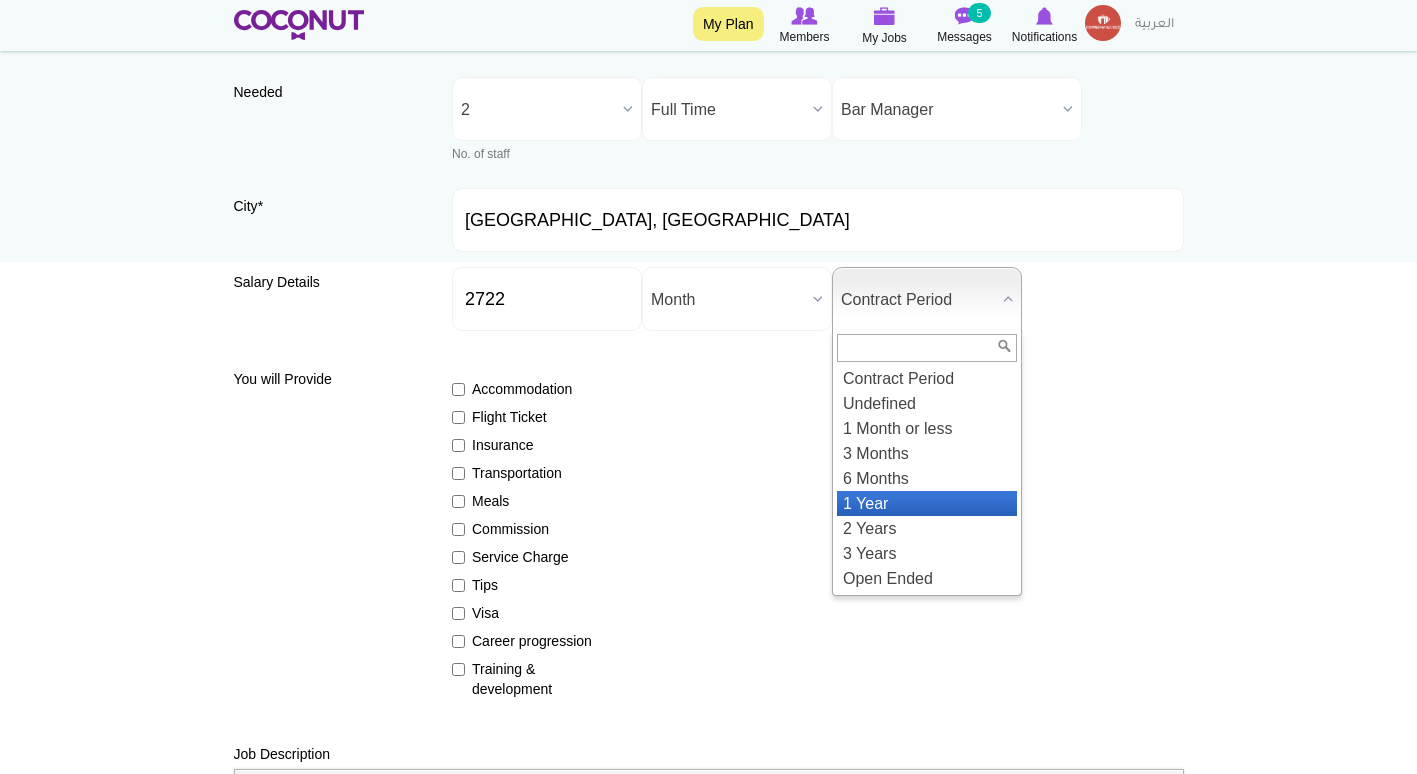 click on "1 Year" at bounding box center (927, 503) 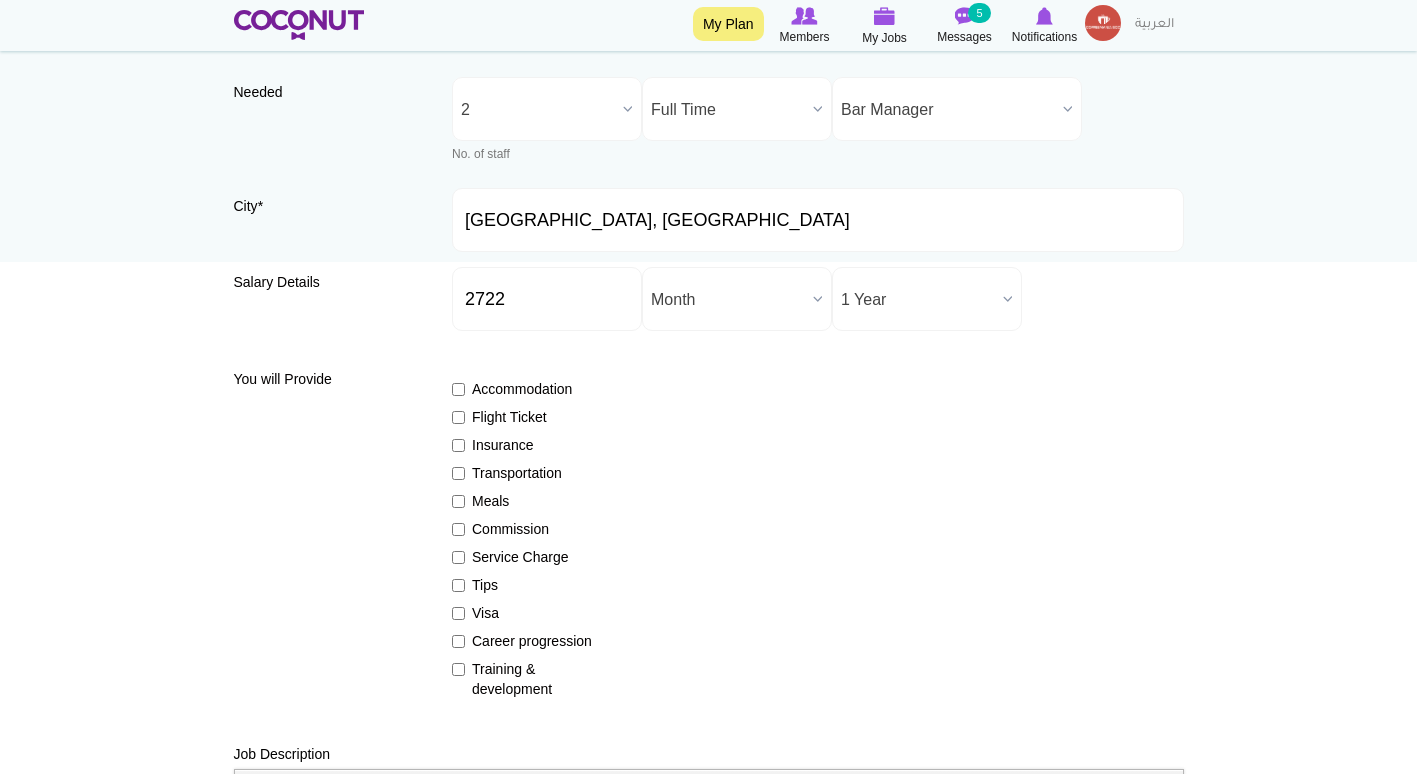 click on "Insurance" at bounding box center [525, 445] 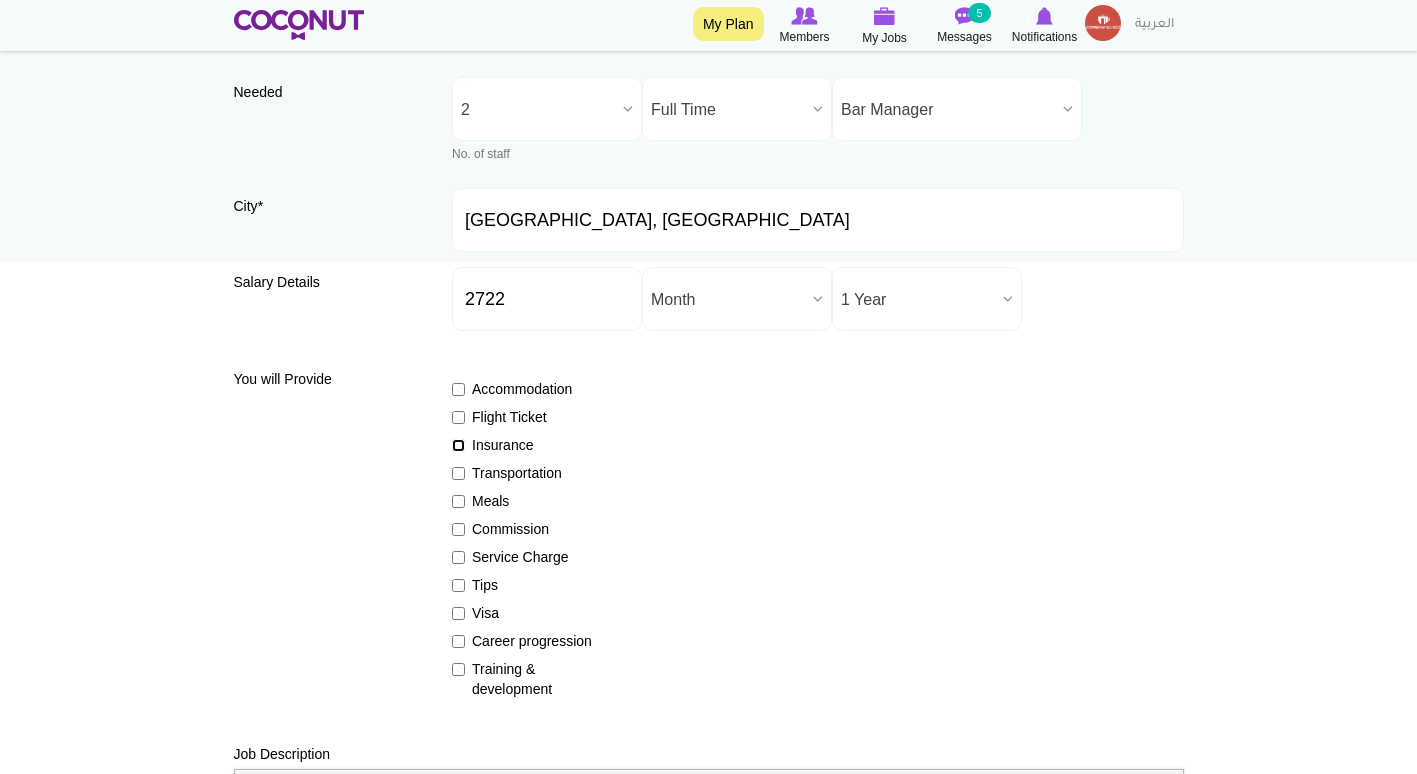 click on "Insurance" at bounding box center (458, 445) 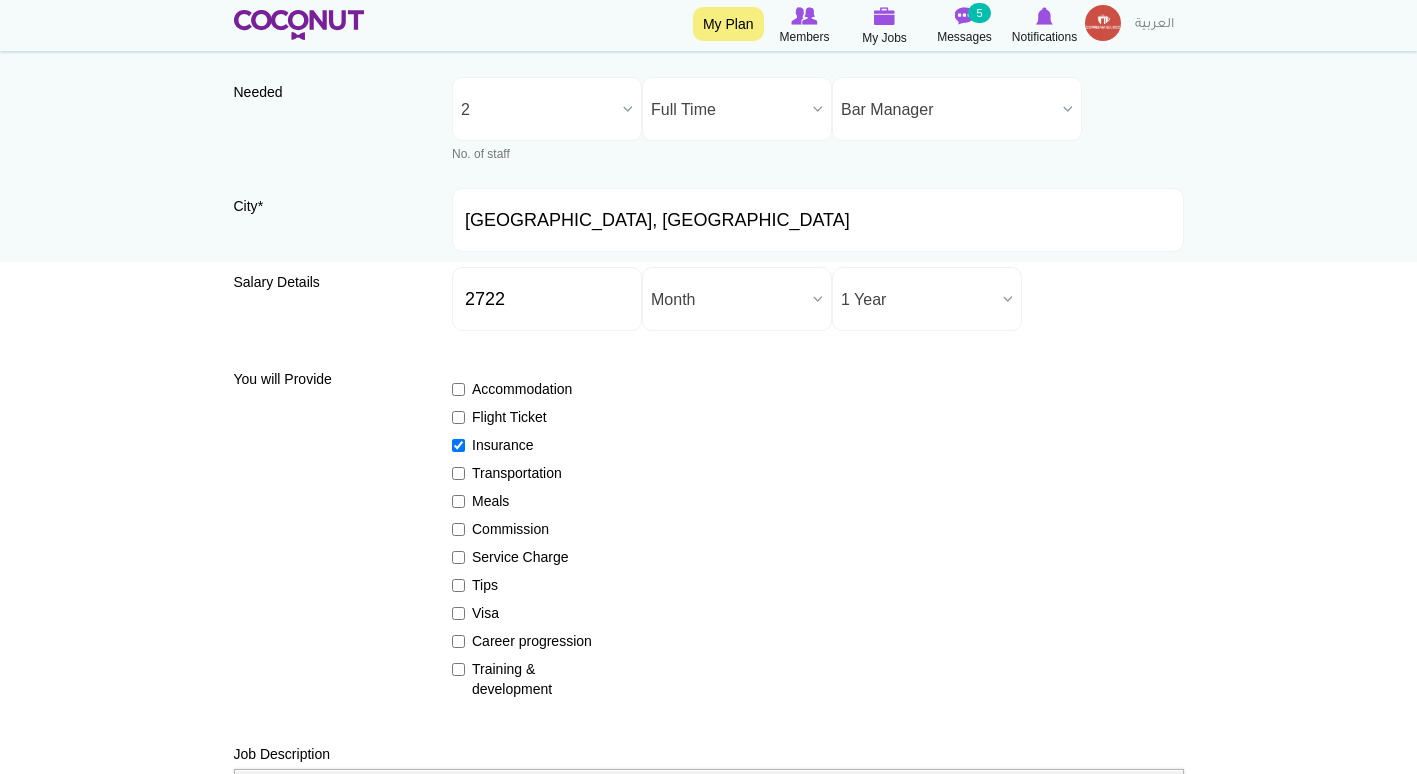 drag, startPoint x: 466, startPoint y: 614, endPoint x: 467, endPoint y: 599, distance: 15.033297 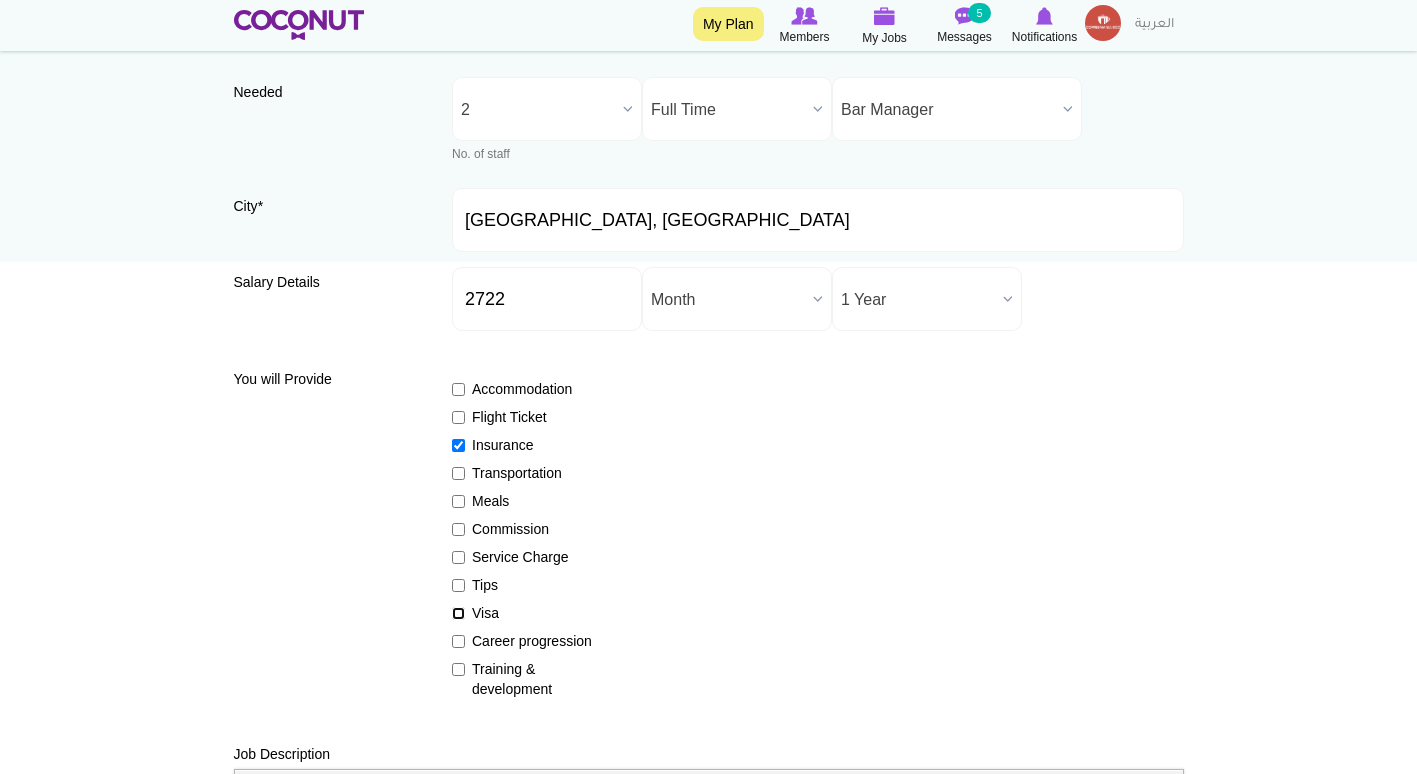 drag, startPoint x: 467, startPoint y: 599, endPoint x: 457, endPoint y: 612, distance: 16.40122 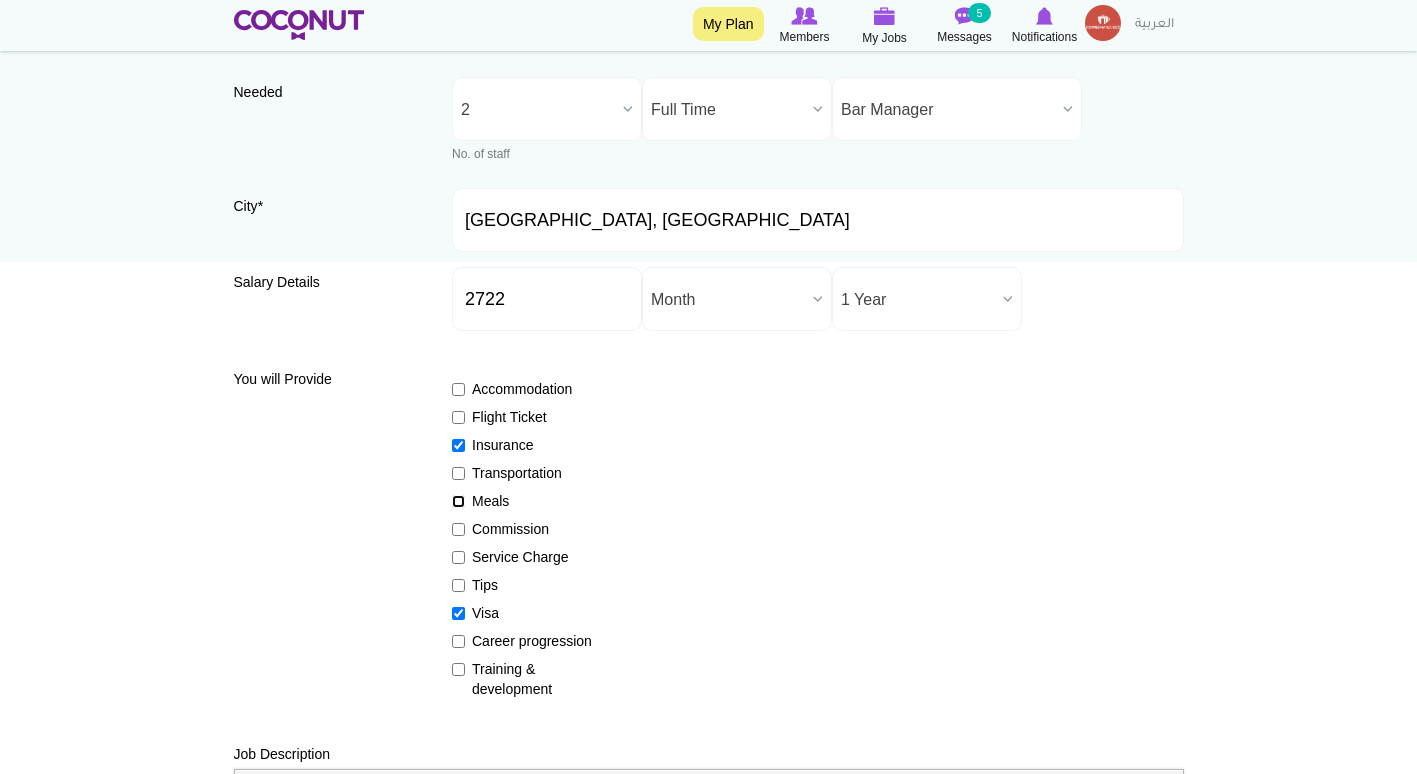 click on "Meals" at bounding box center (458, 501) 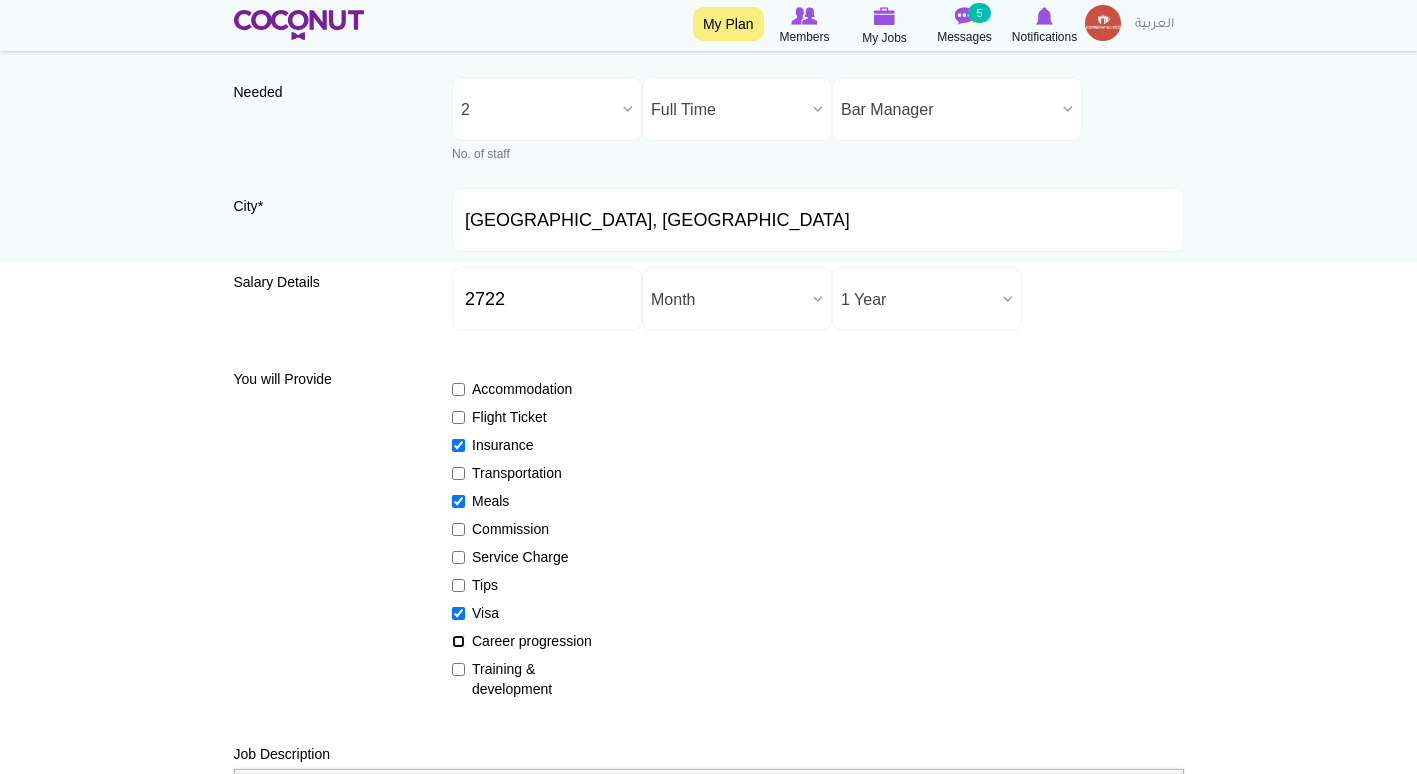 click on "Career progression" at bounding box center (458, 641) 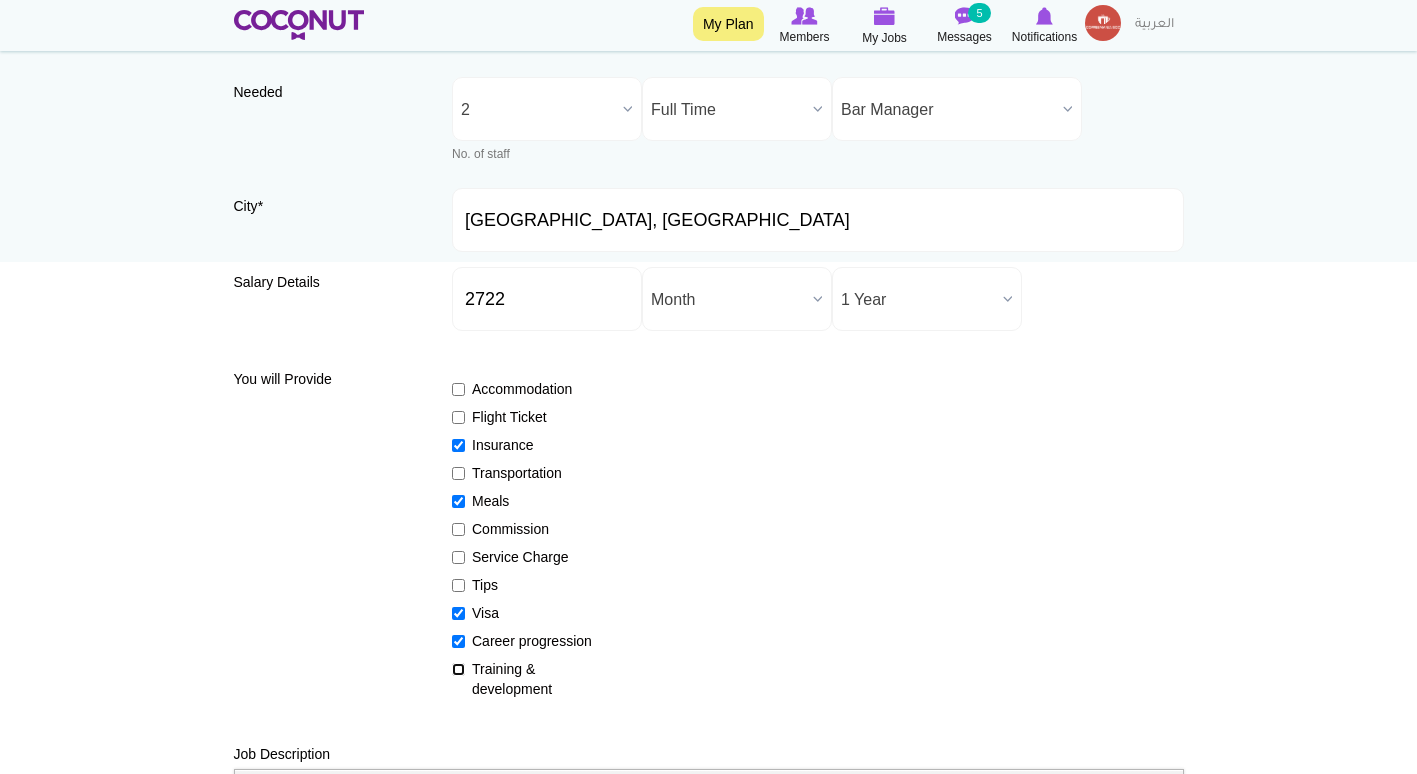 click on "Training & development" at bounding box center (458, 669) 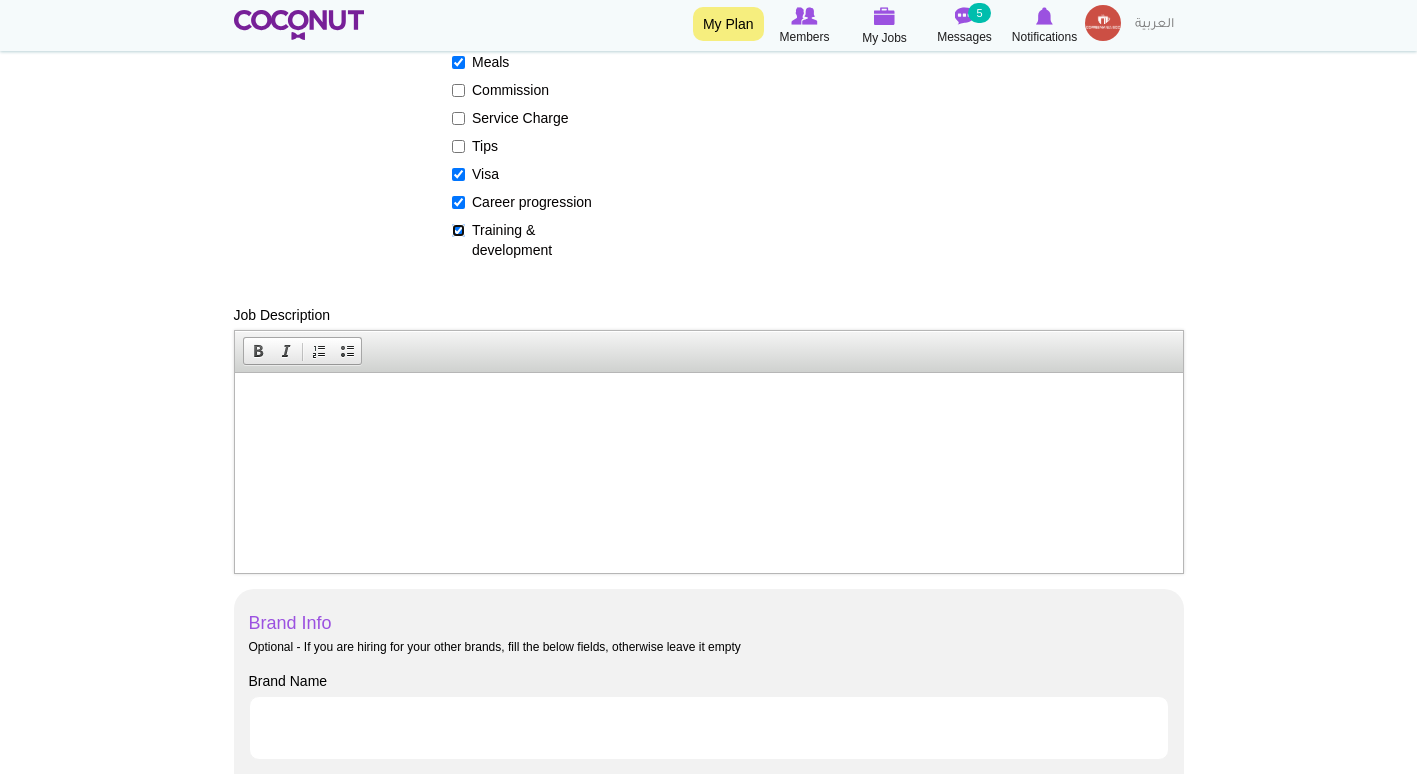 scroll, scrollTop: 576, scrollLeft: 0, axis: vertical 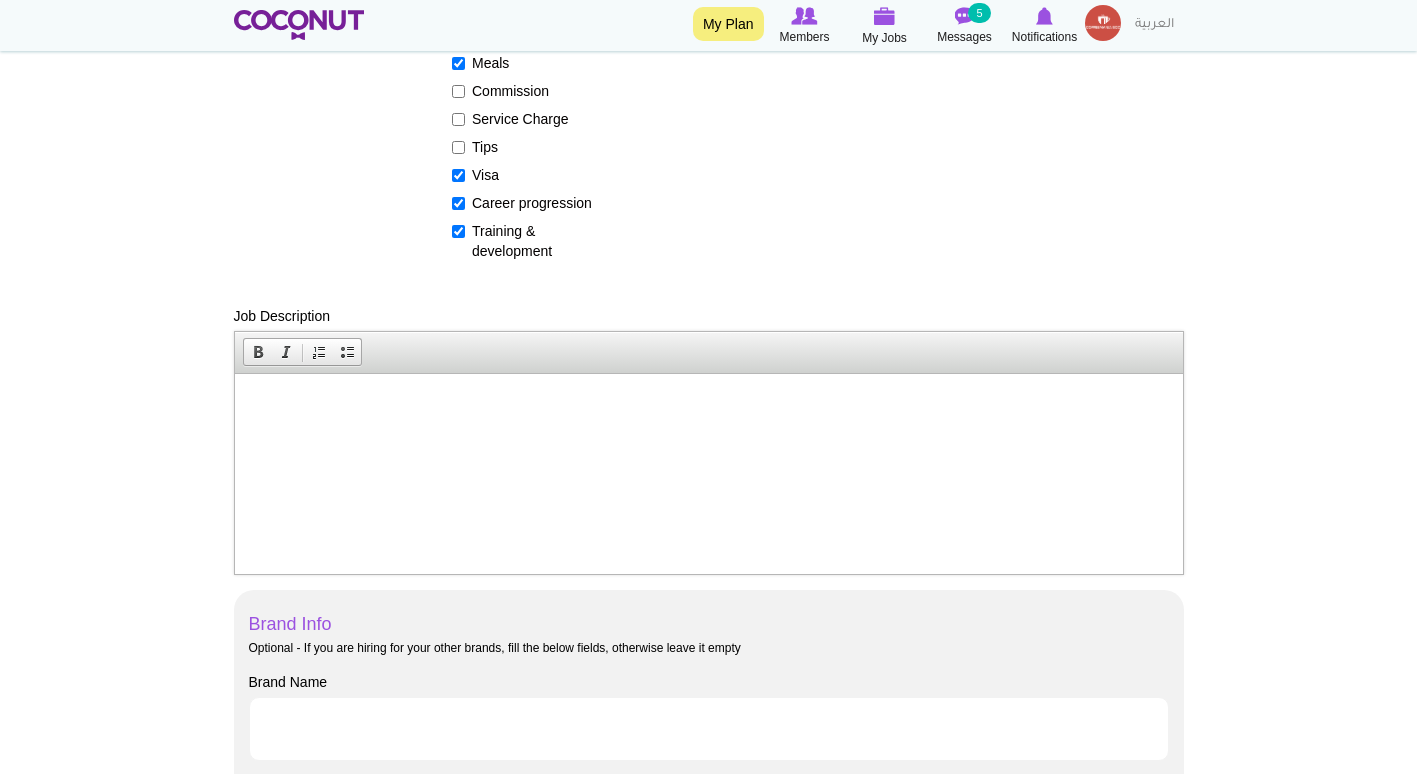 click at bounding box center [708, 403] 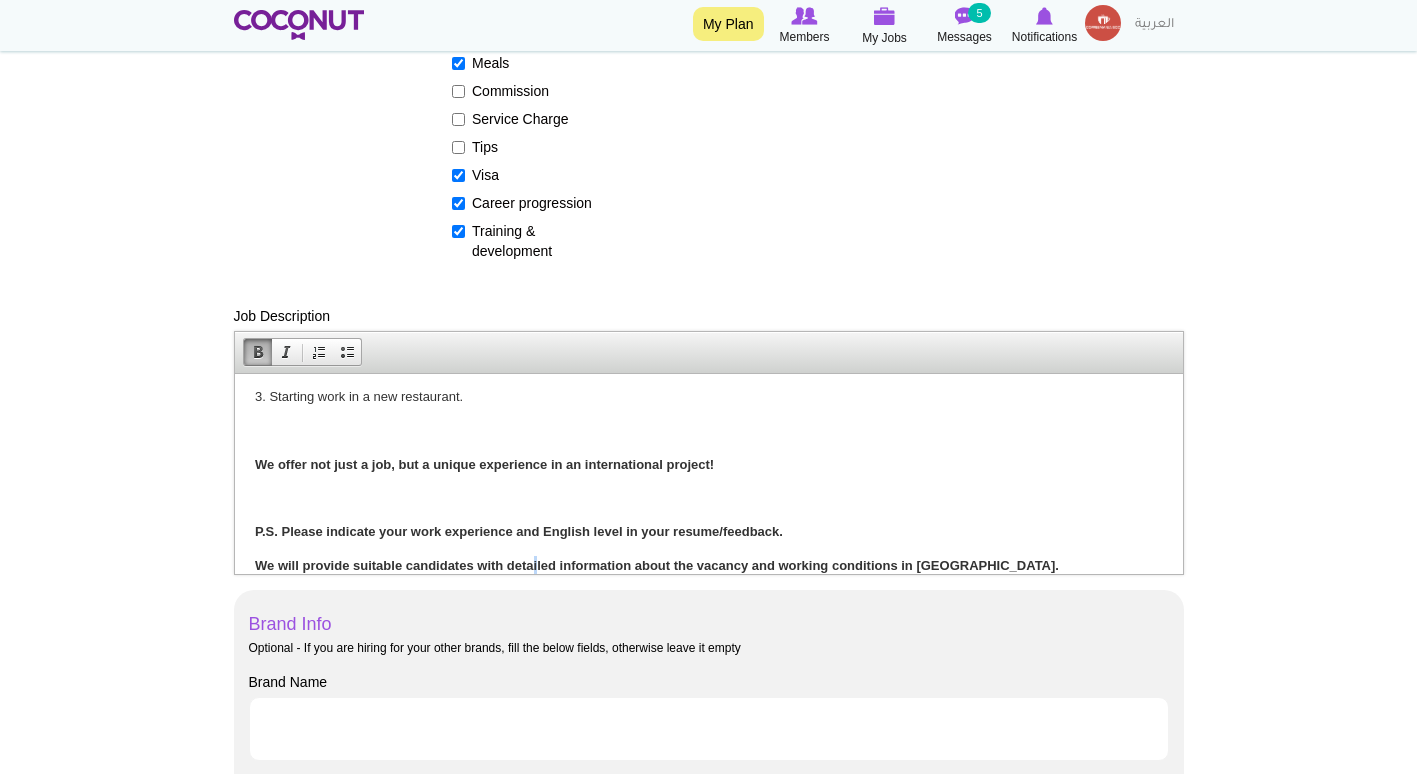 scroll, scrollTop: 659, scrollLeft: 0, axis: vertical 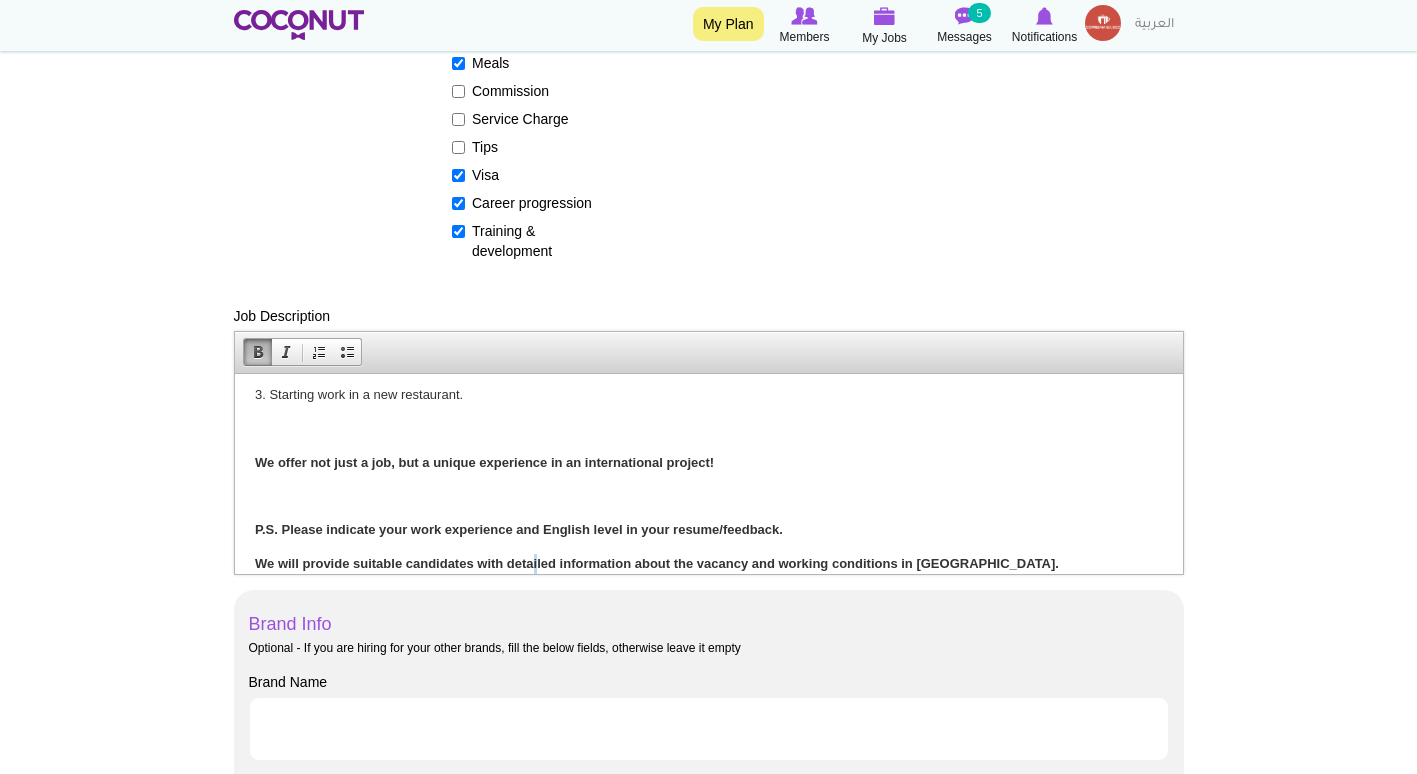 drag, startPoint x: 537, startPoint y: 562, endPoint x: 531, endPoint y: 691, distance: 129.13947 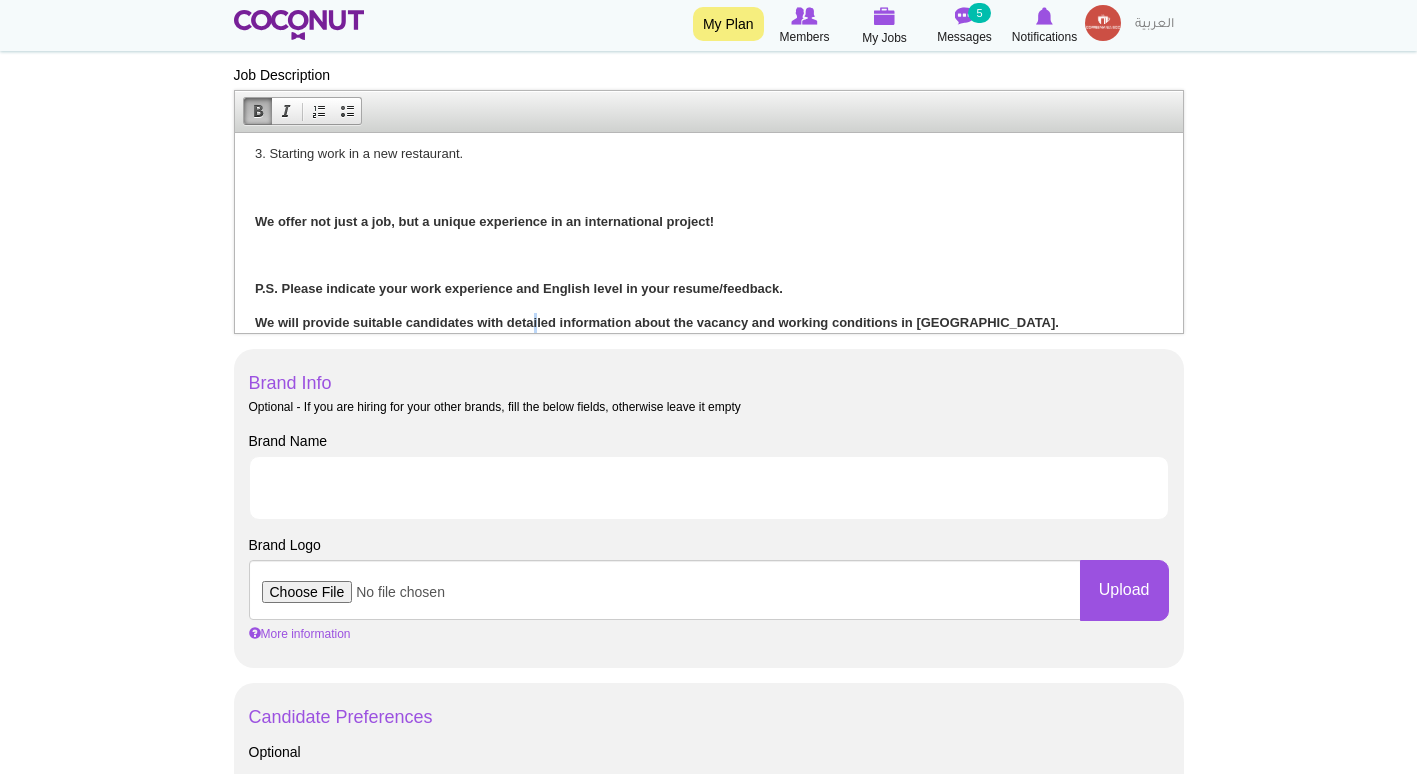 scroll, scrollTop: 840, scrollLeft: 0, axis: vertical 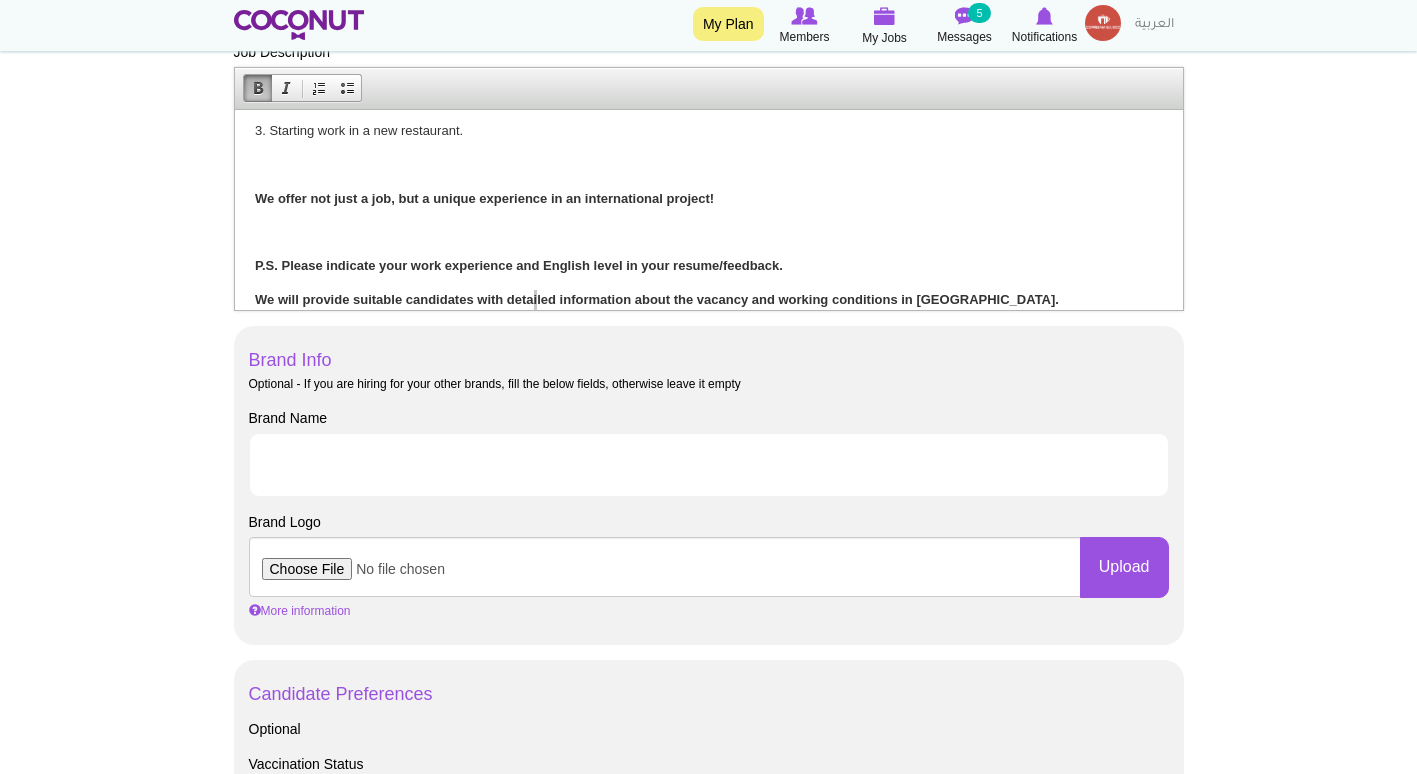 click on "Brand Name" at bounding box center (709, 465) 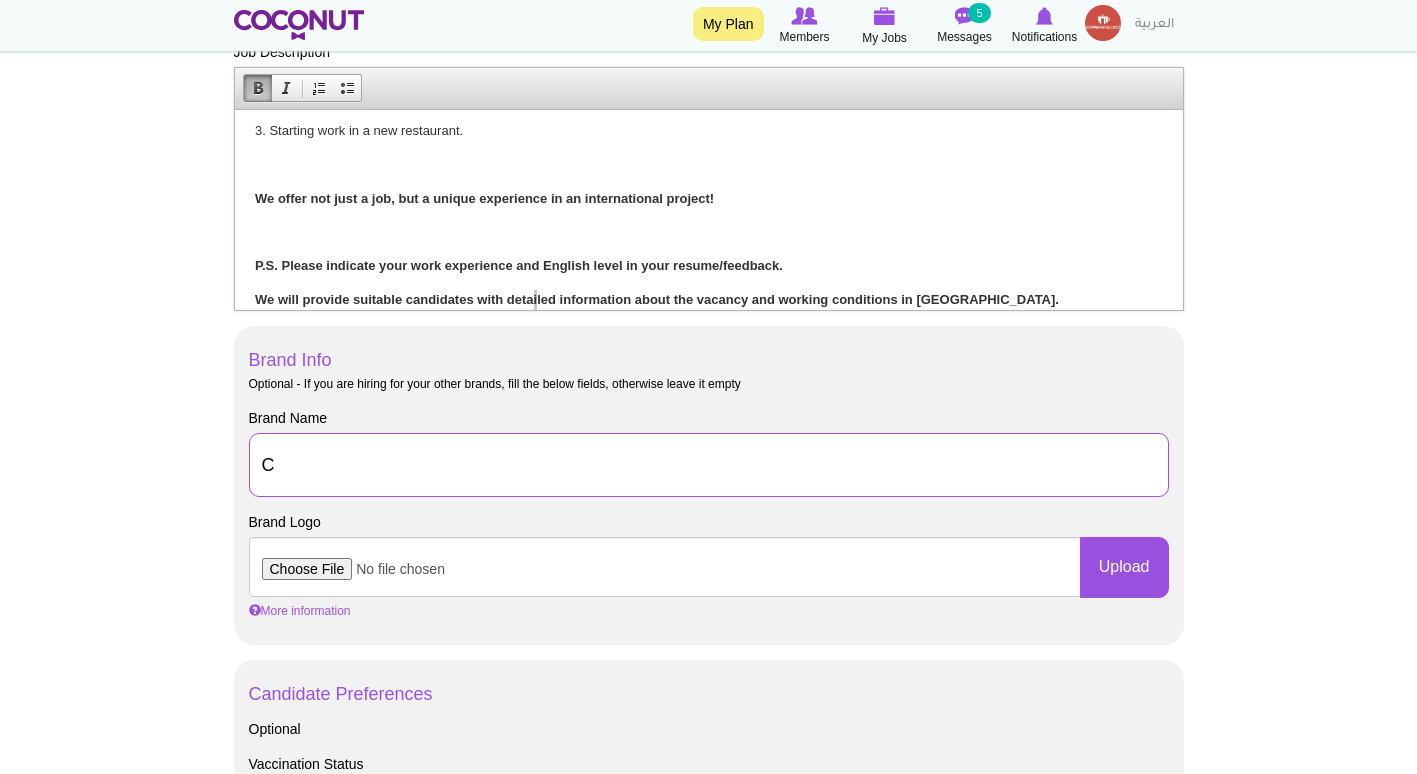 type on "COFFEEMANIA GCC" 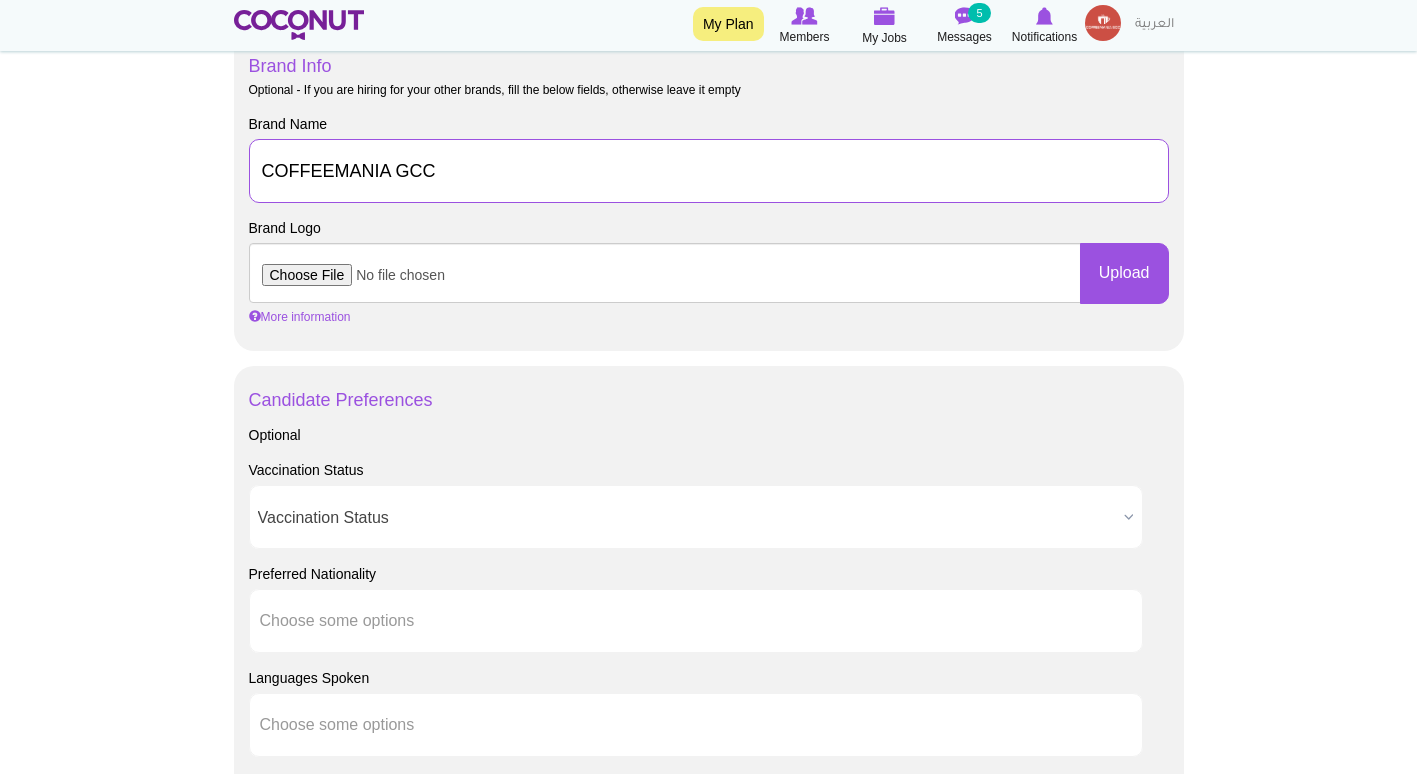 scroll, scrollTop: 1132, scrollLeft: 0, axis: vertical 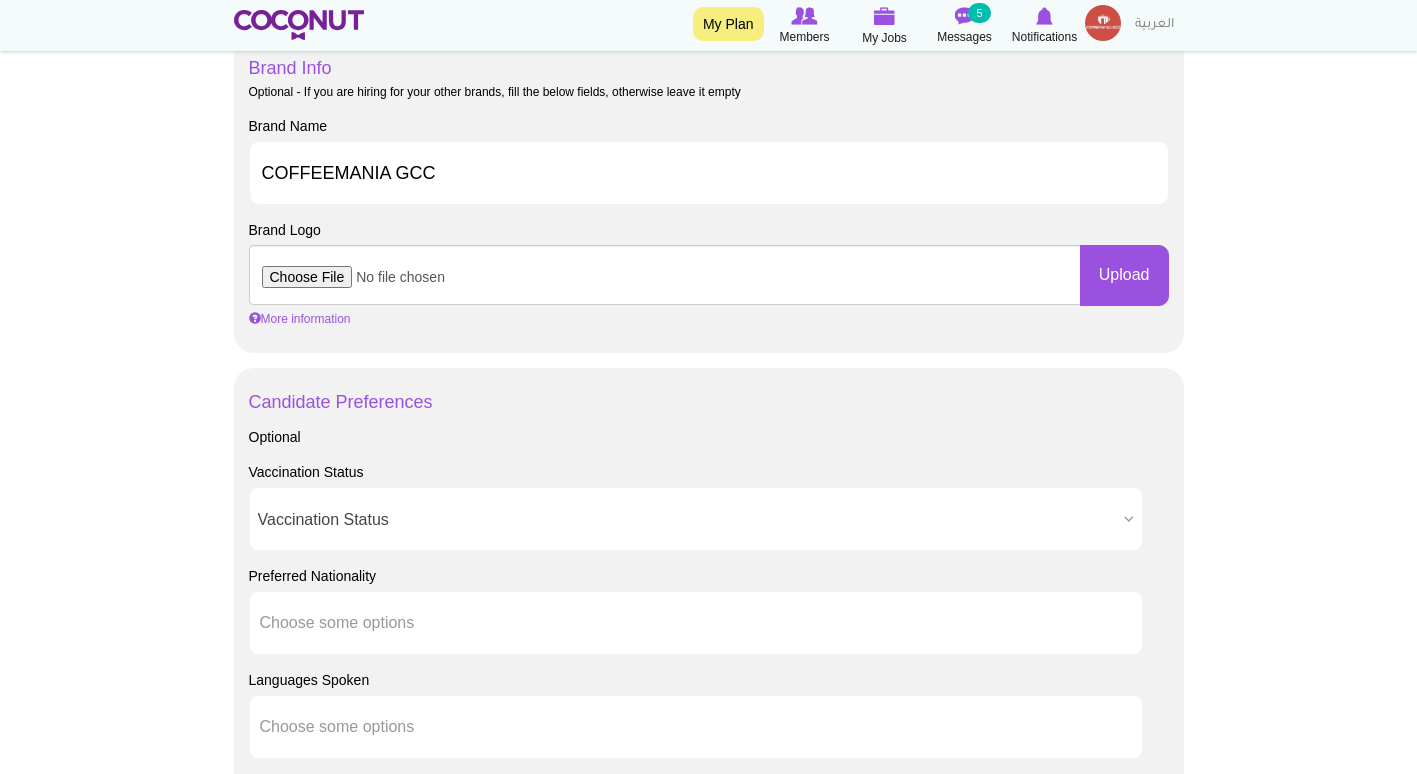 click on "Vaccination Status" at bounding box center [687, 520] 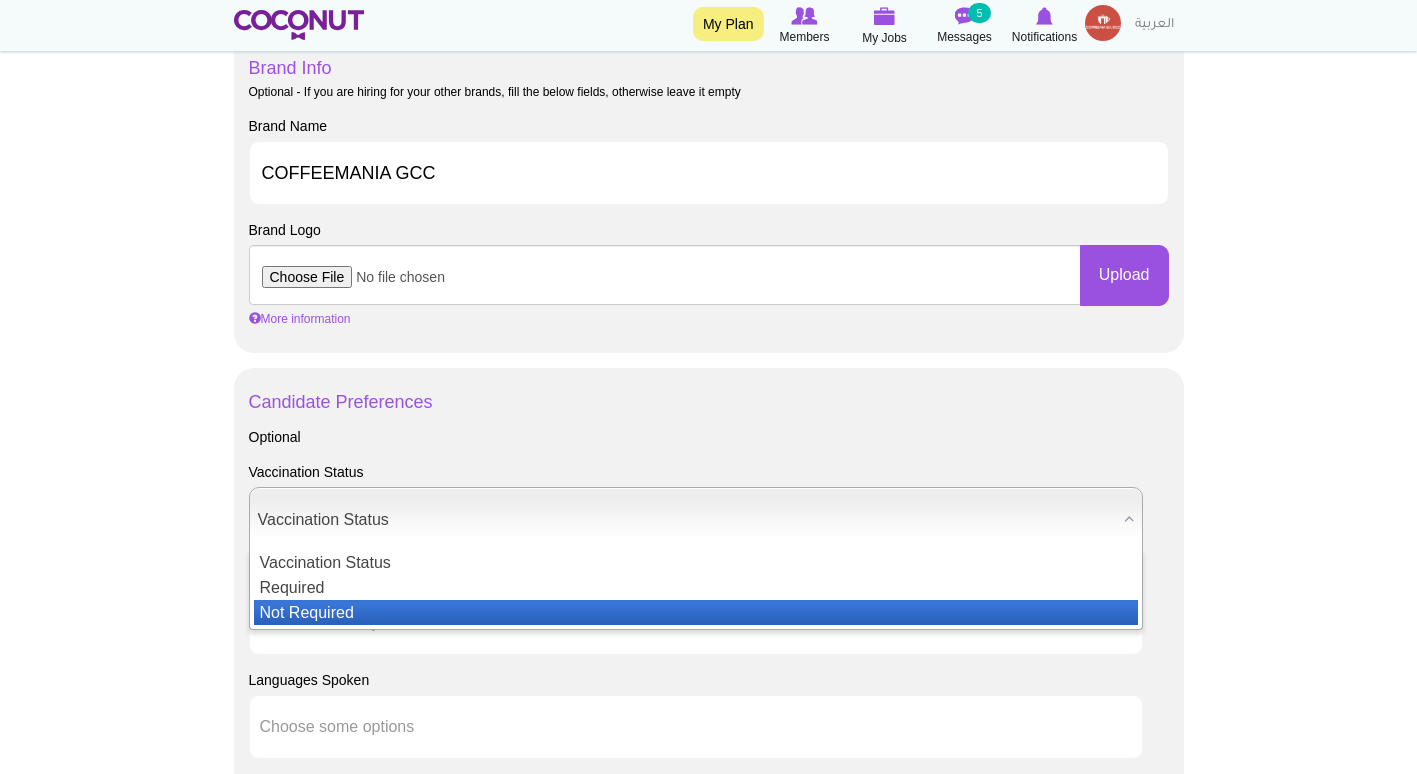 click on "Not Required" at bounding box center (696, 612) 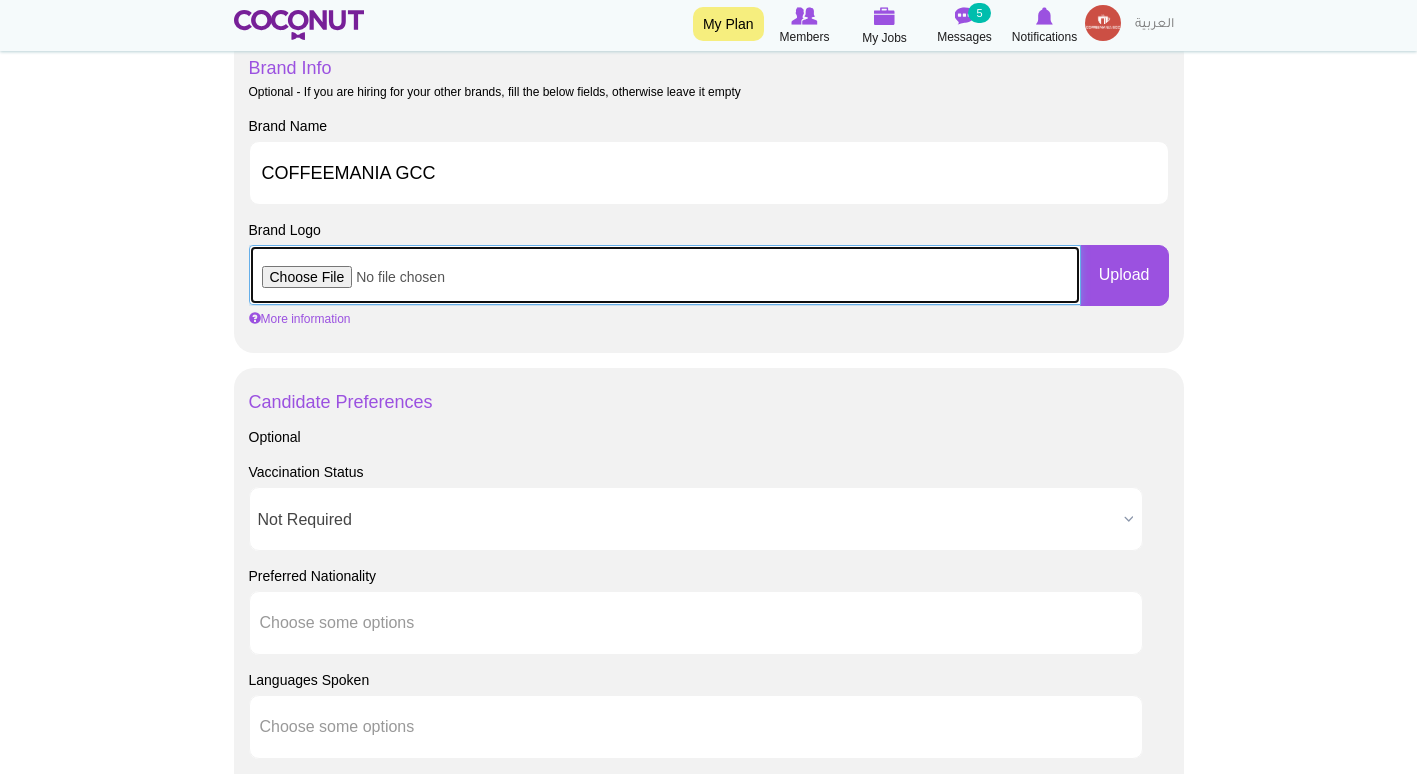 click at bounding box center (665, 275) 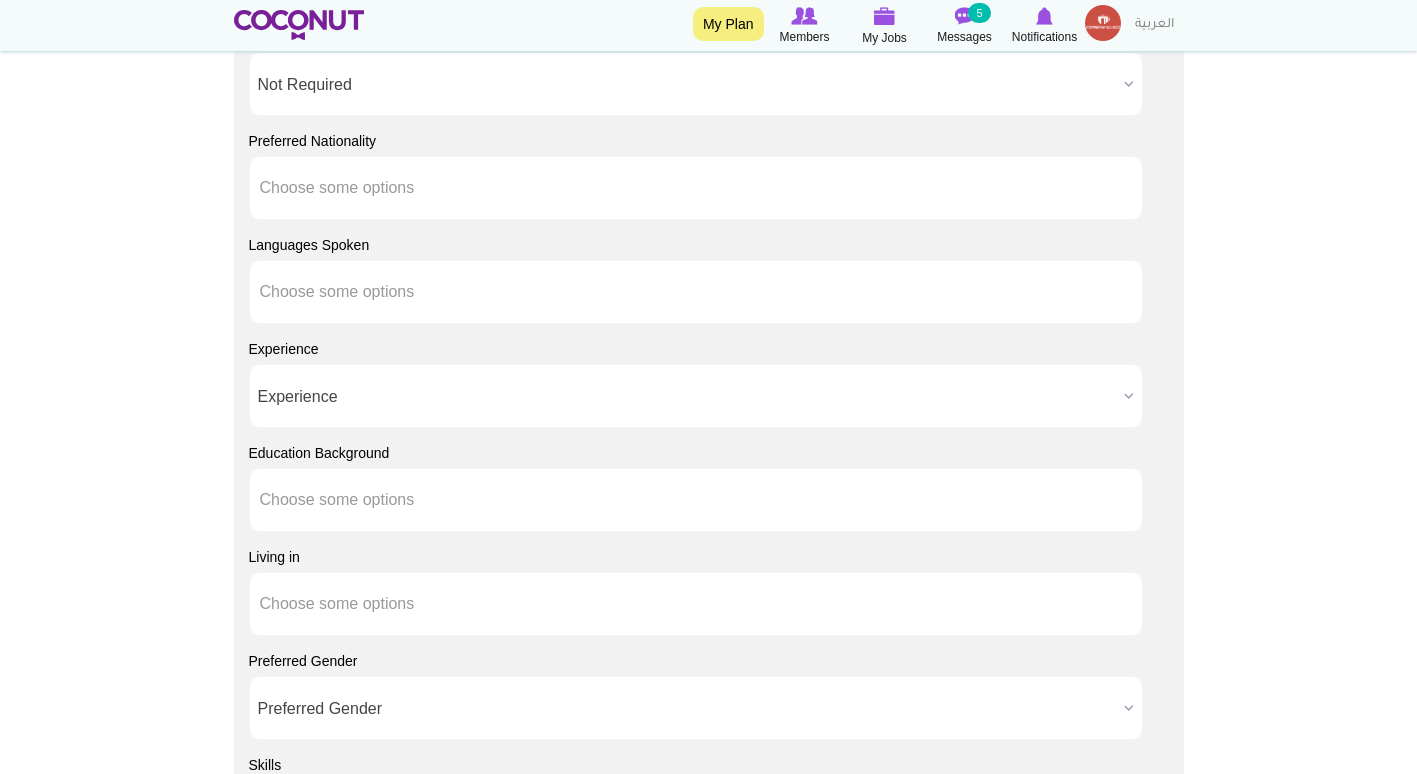 scroll, scrollTop: 1491, scrollLeft: 0, axis: vertical 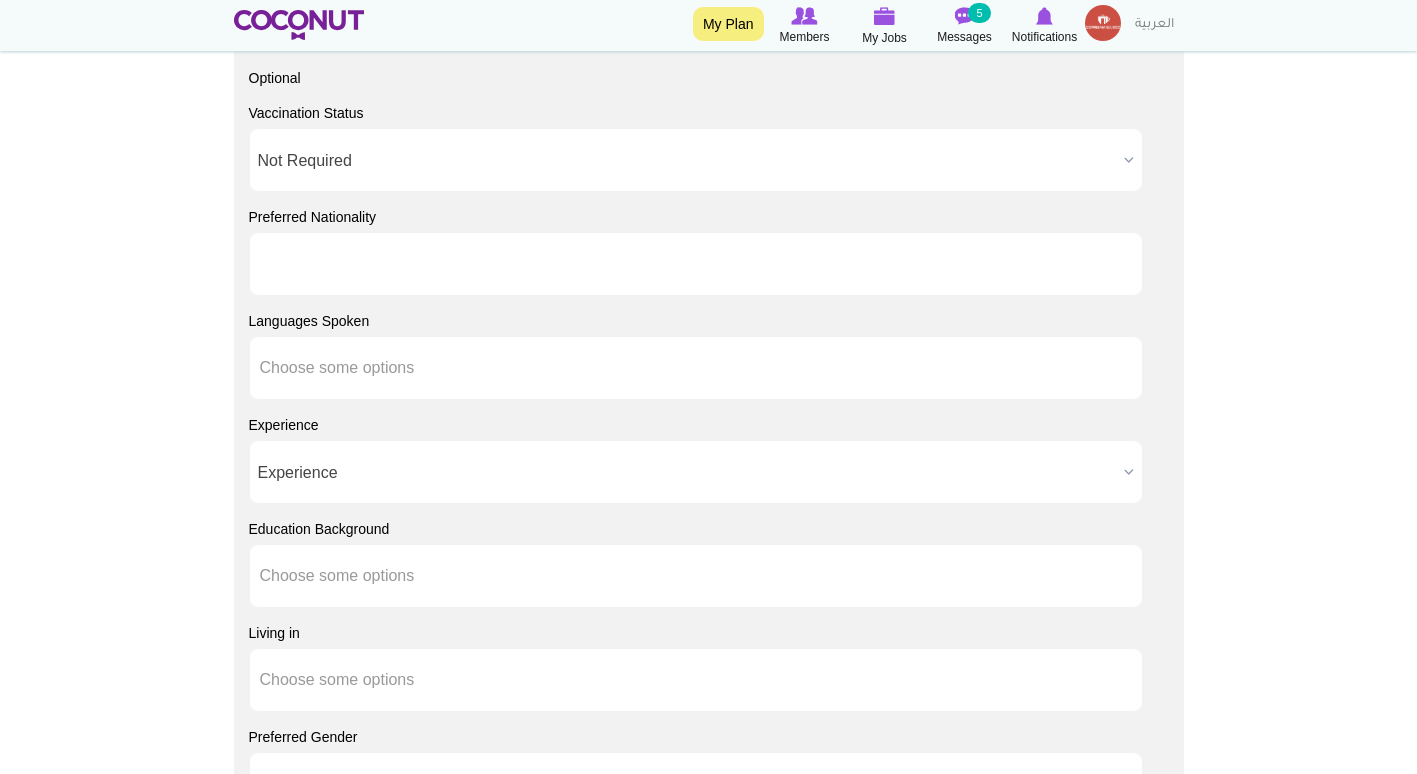 click at bounding box center (350, 264) 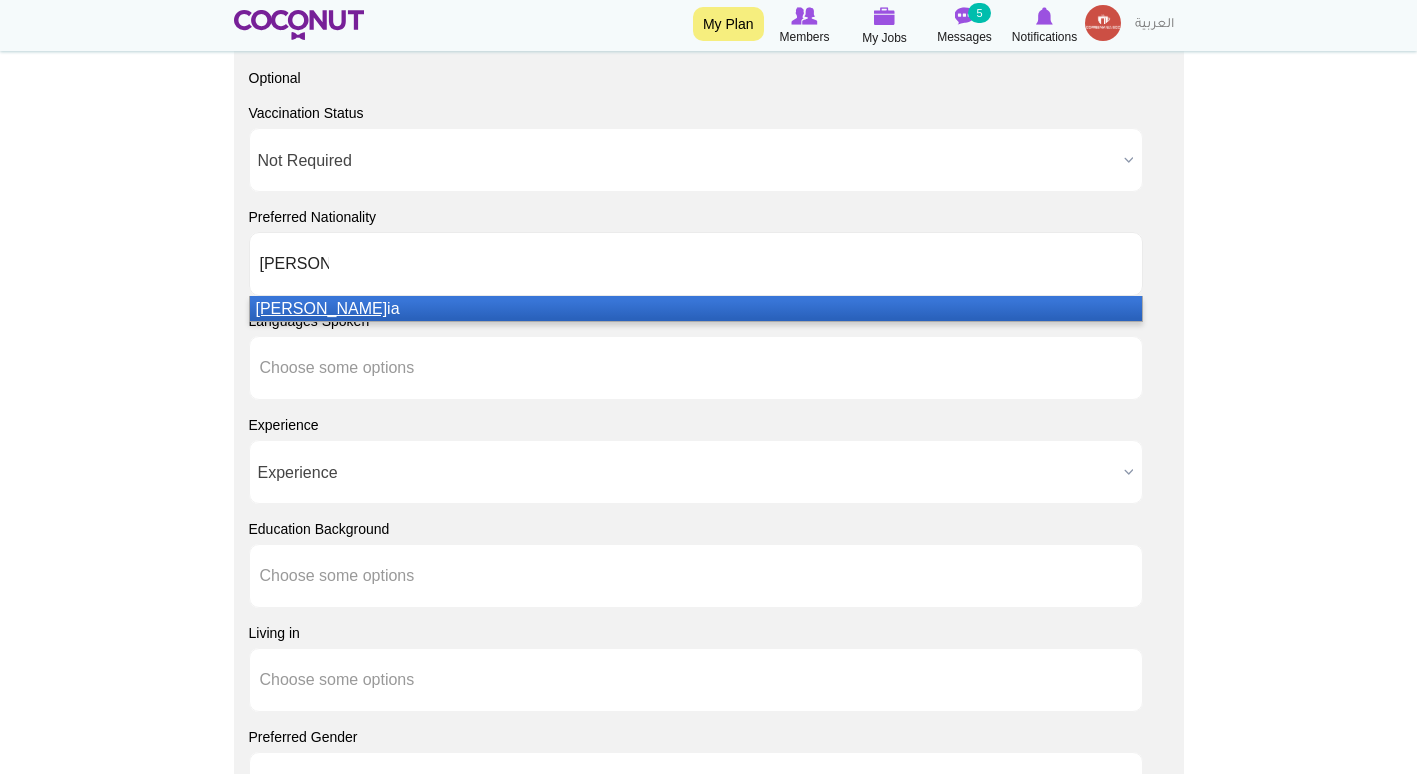 type on "RUSS" 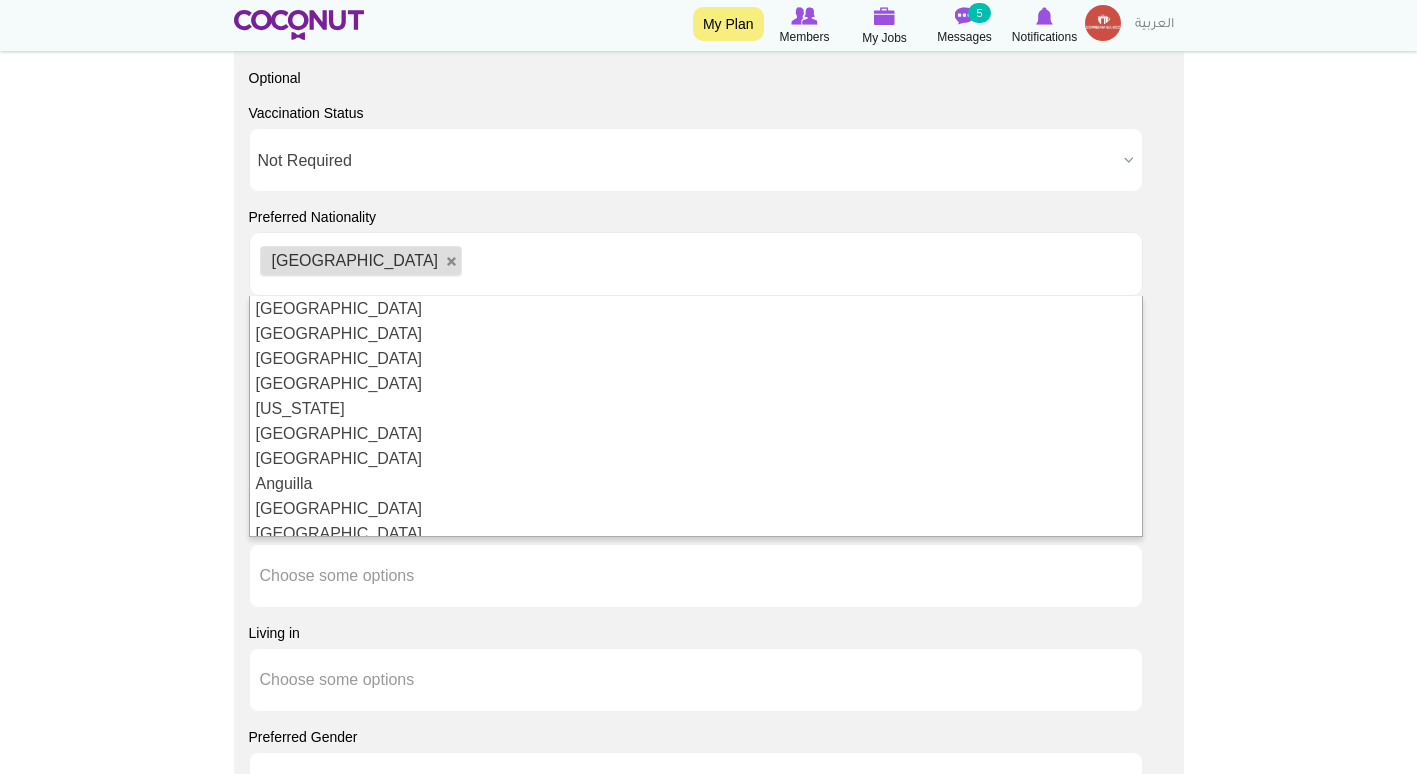 click on "Create Job Post
Needed   Needed  *
No. of staff 1 2 3 4 5 More than 5 2 No. of staff 1 2 3 4 5 More than 5 No. of staff   Job Type  *
Job Type Part Time / Full Time Full Time Part Time Full Time Job Type Part Time / Full Time Full Time Part Time   Position  *
Position Host/Hostess Bartender/Barmaid Waiter/Waitress Personal Assistant Receptionist Chef Sales Runner/Commis Accountant Accounts Payable Administrations Assistant Club Manager Assistant Door Manager Assistant General Manager Assistant Reservation Manager Assistant Restaurant Manager Bar Back Bar Manager Bar Supervisor Barista Brand ambassador Beverage Manager Butler Cabin Crew Cashier Chef de partie Club Manager Cocktail Waiter/Waitress Concierge Customer Service Dancer Demi Chef De Partie Director of Recruitment DJ Door Manager Driver Entertainer Entertainment Director Events Coordinator Events Manager Head Chef" at bounding box center [709, -198] 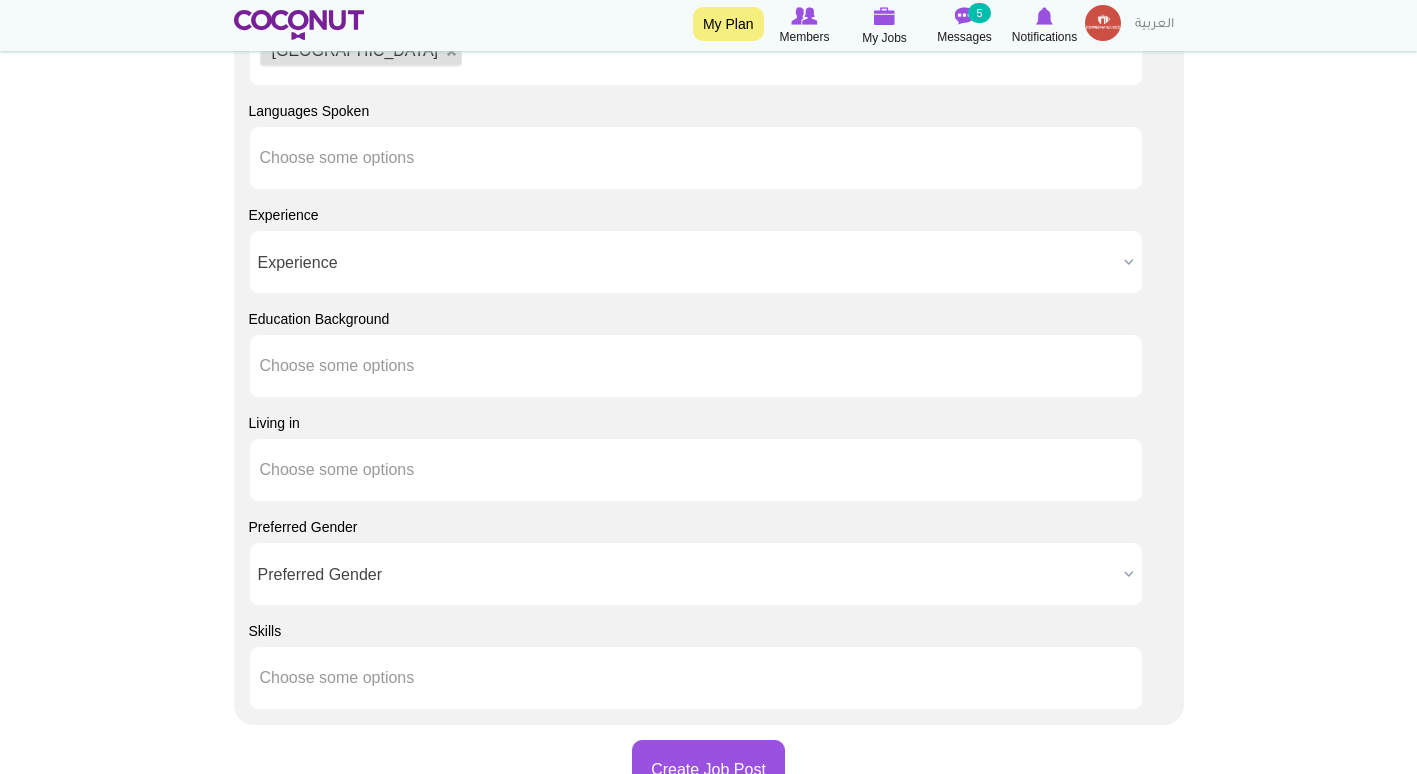 scroll, scrollTop: 1700, scrollLeft: 0, axis: vertical 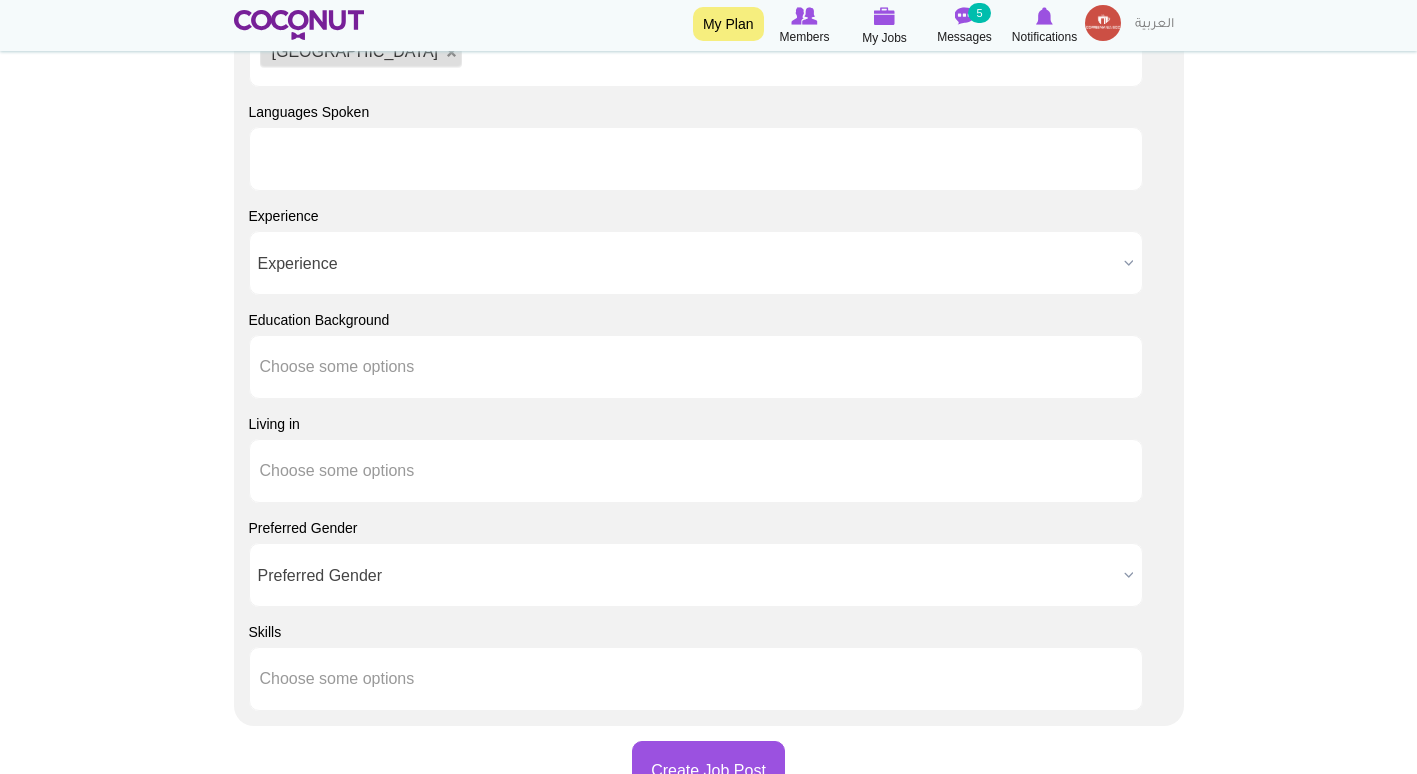 click at bounding box center (350, 159) 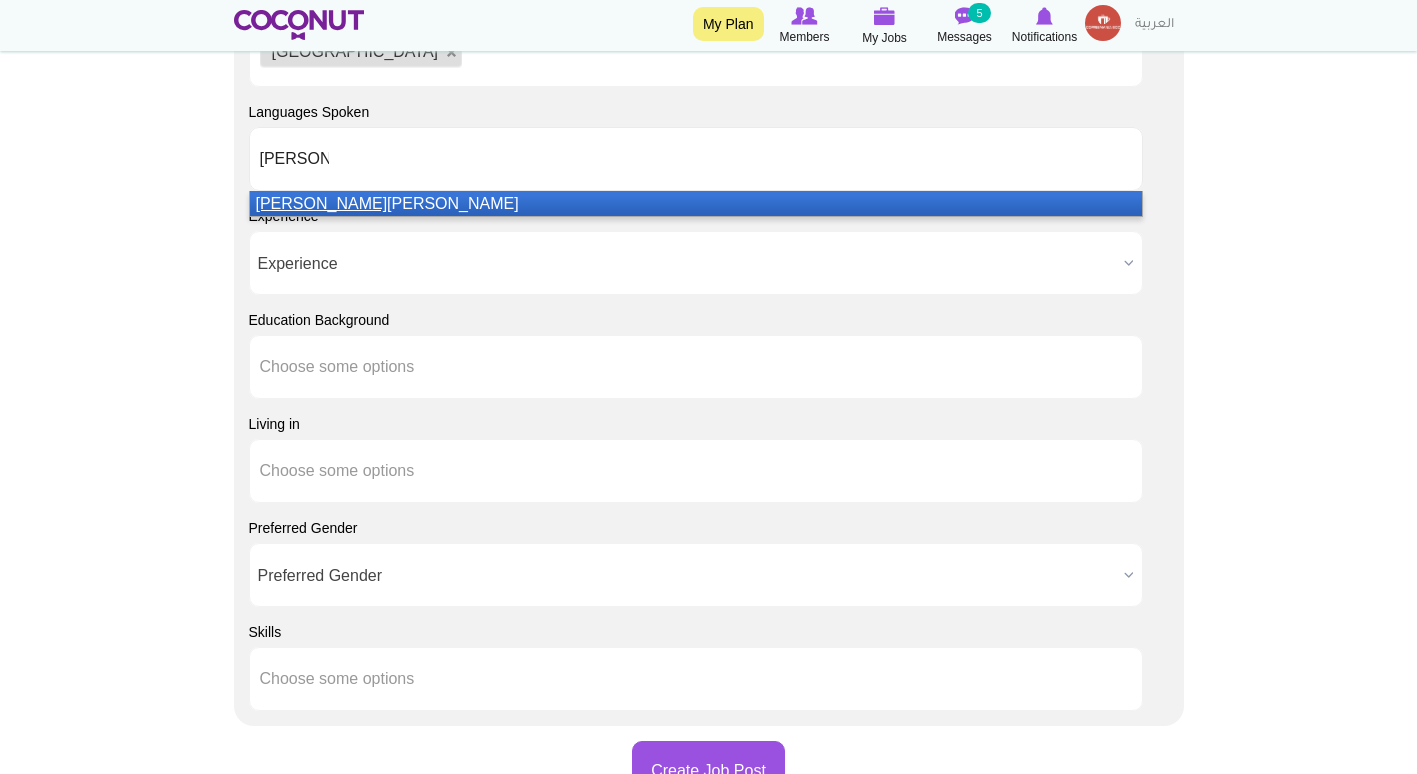 type on "RUSS" 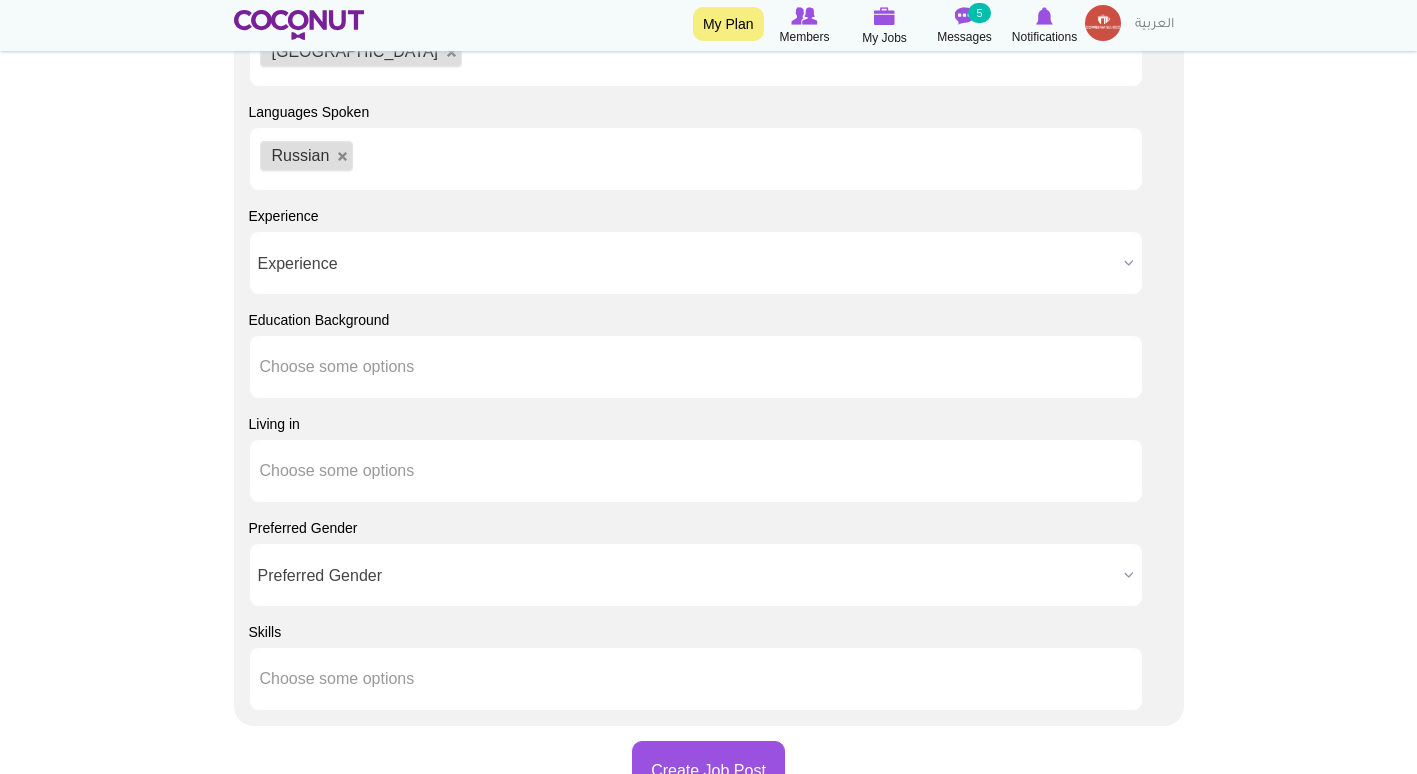 click on "Toggle navigation
My Plan
Members
My Jobs
Post a Job
Messages
5
Notifications
My Profile" at bounding box center (708, -265) 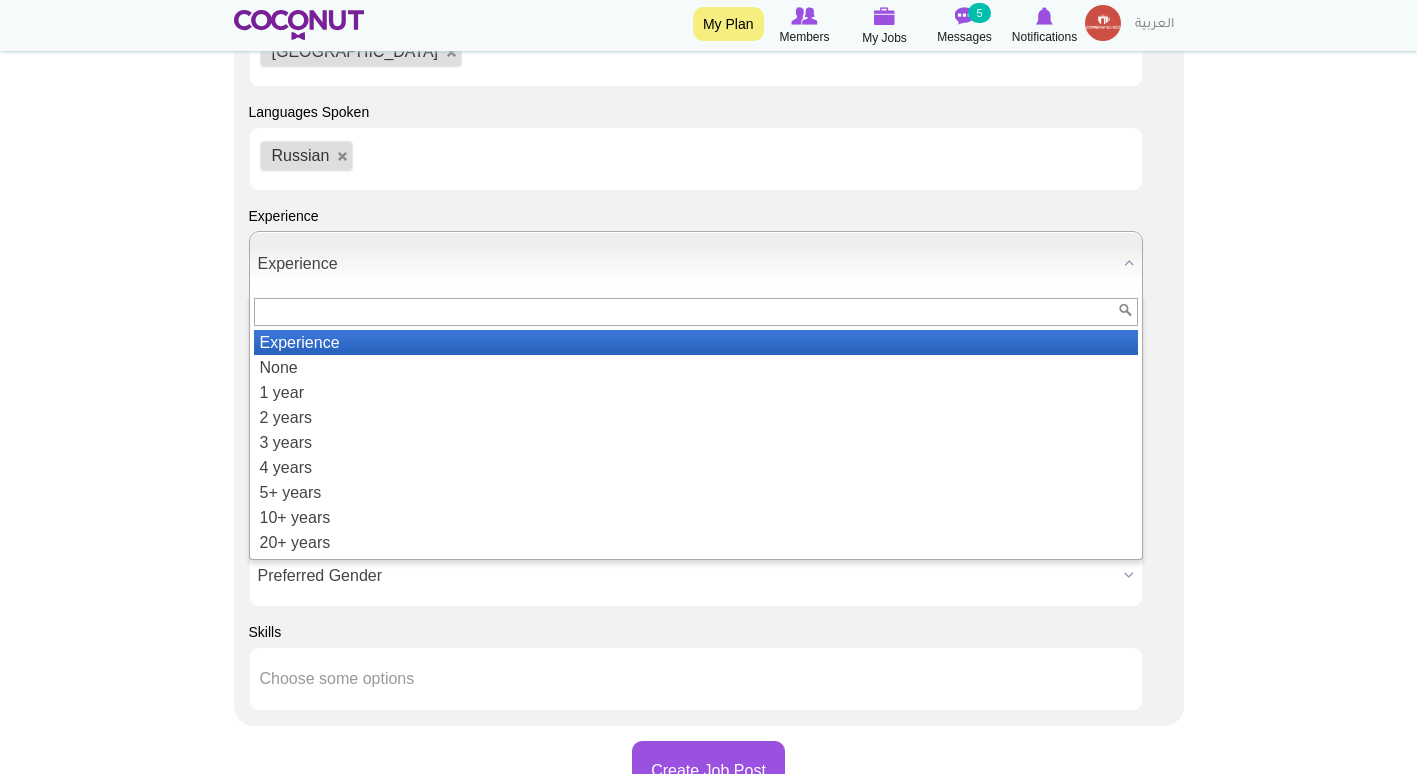 click on "Experience" at bounding box center [687, 264] 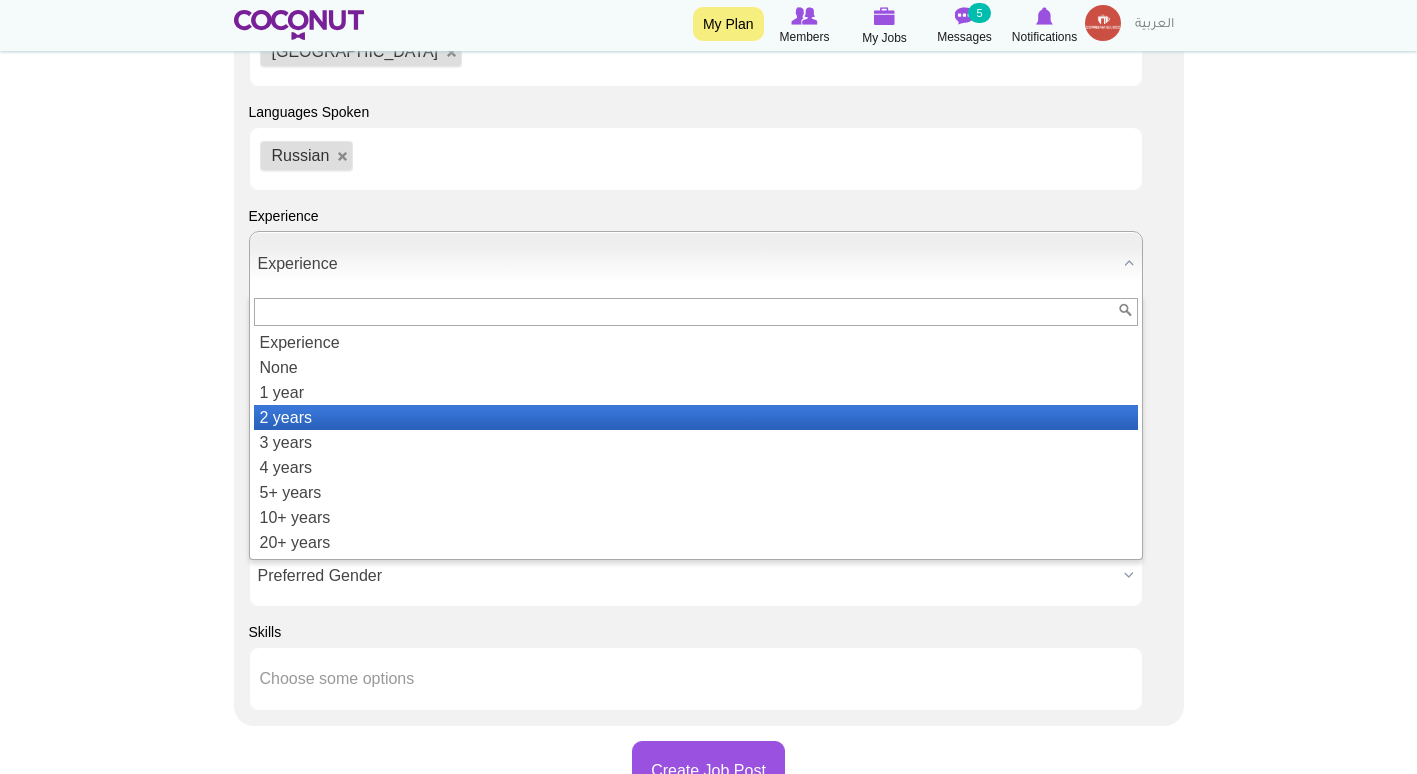 click on "2 years" at bounding box center (696, 417) 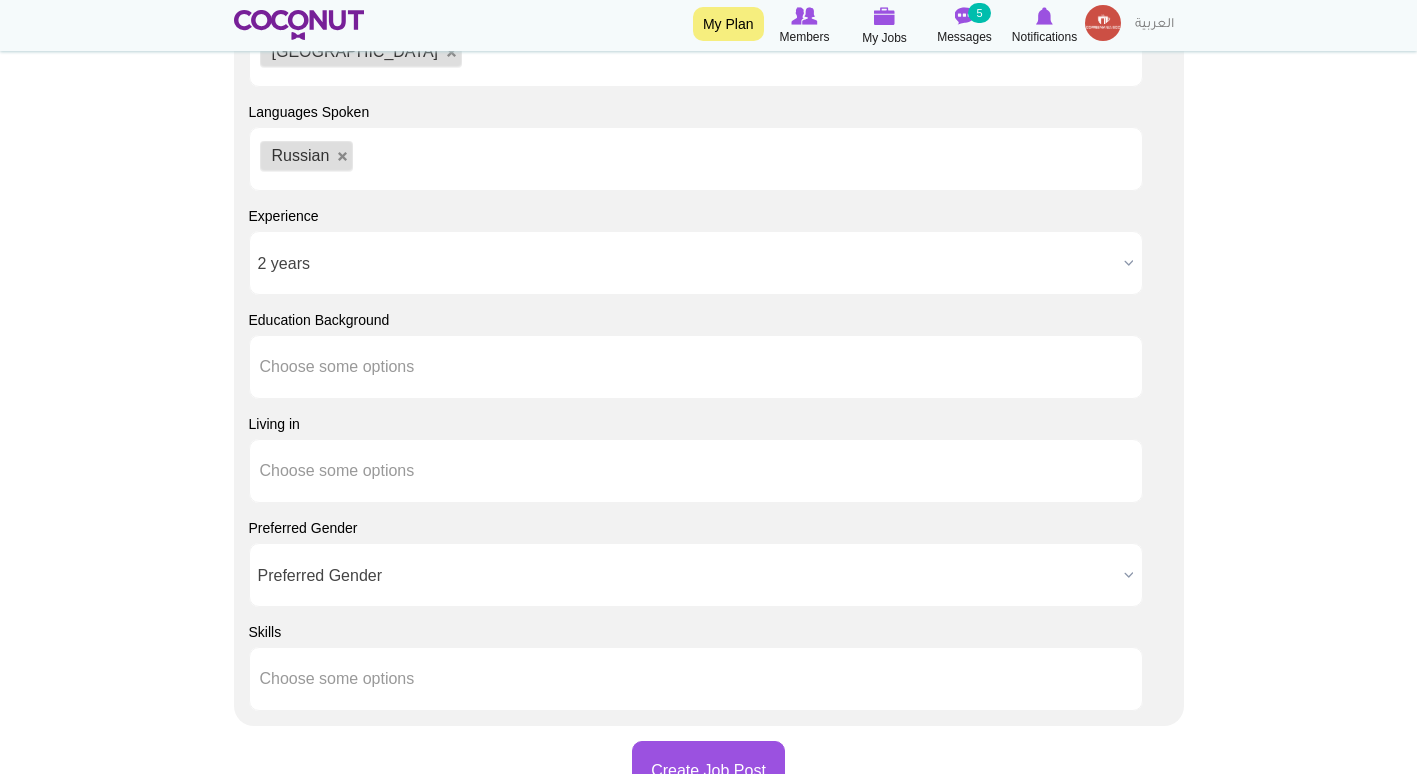 type 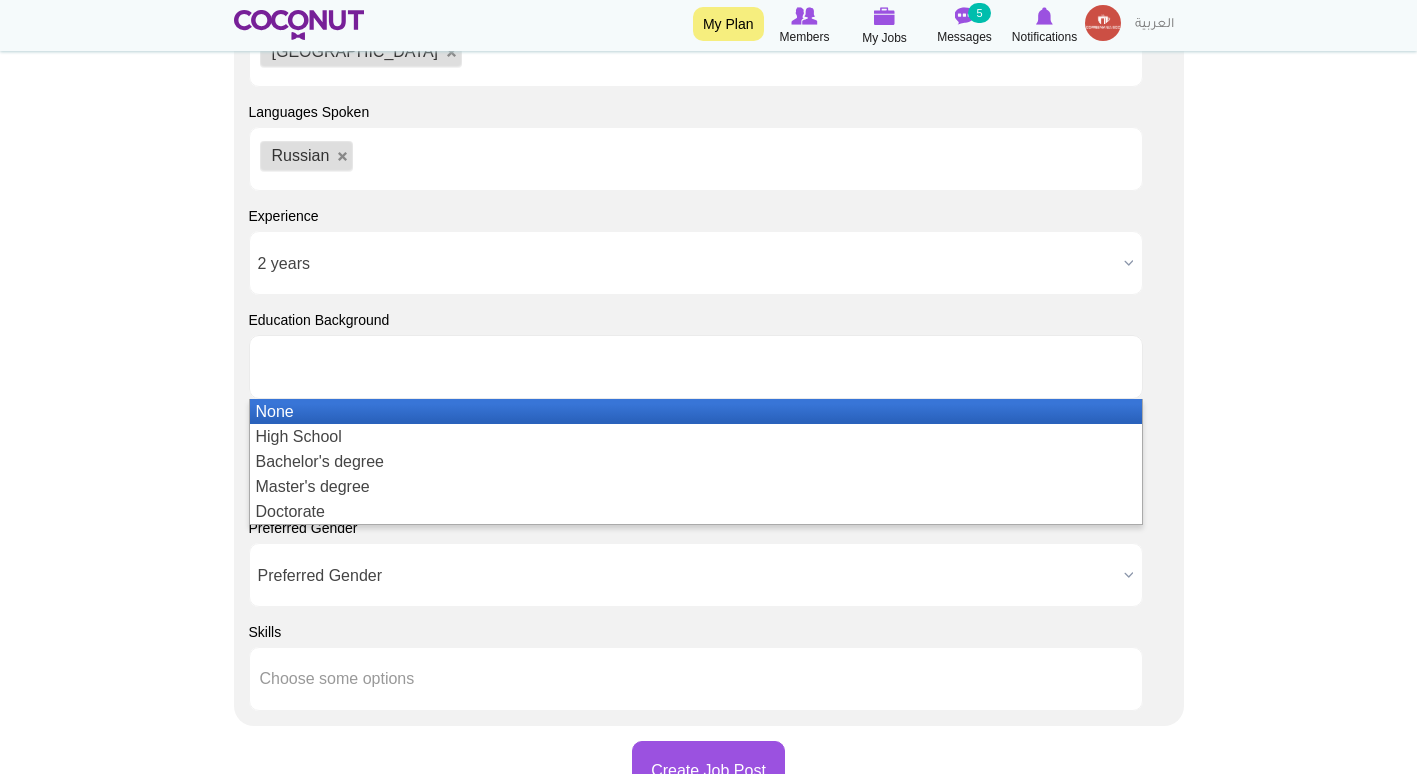 click at bounding box center [350, 367] 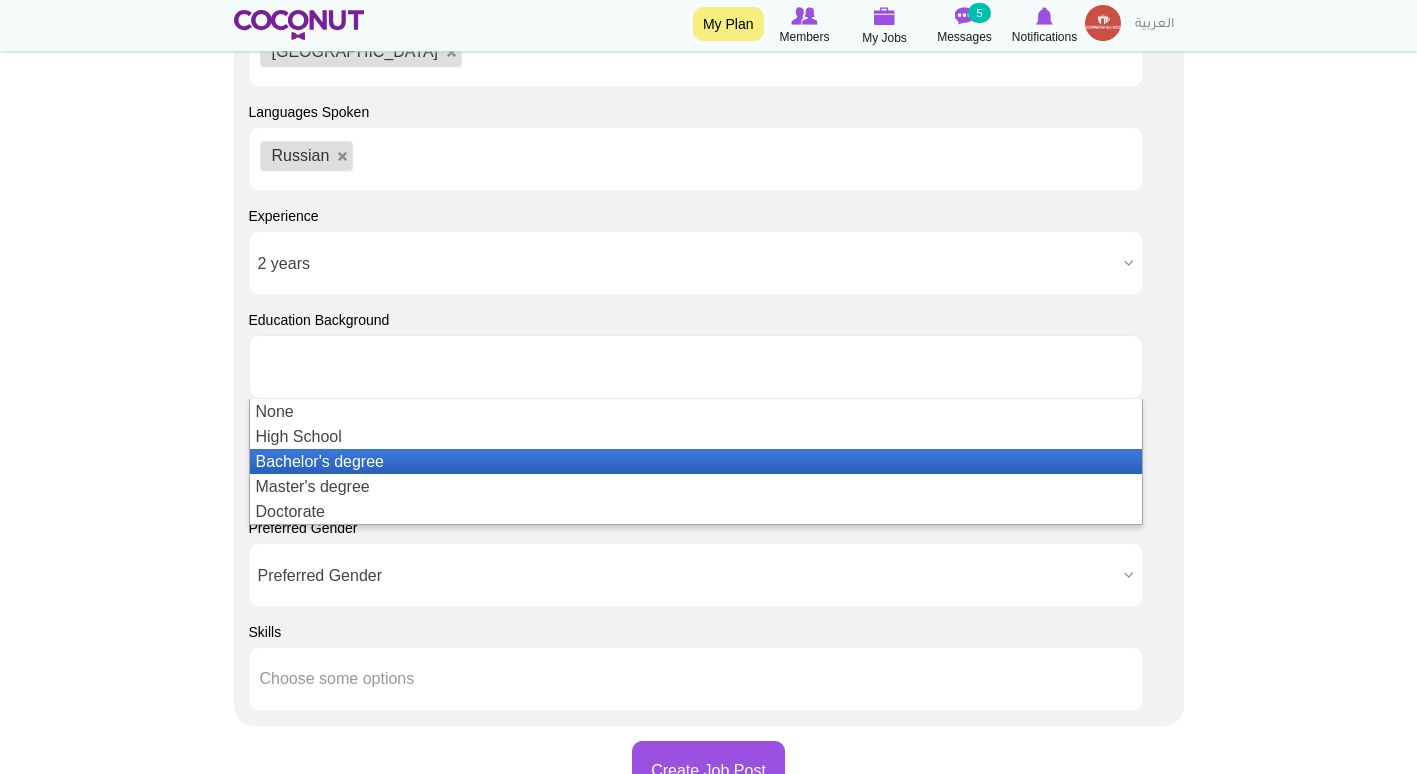 click on "Bachelor's degree" at bounding box center (696, 461) 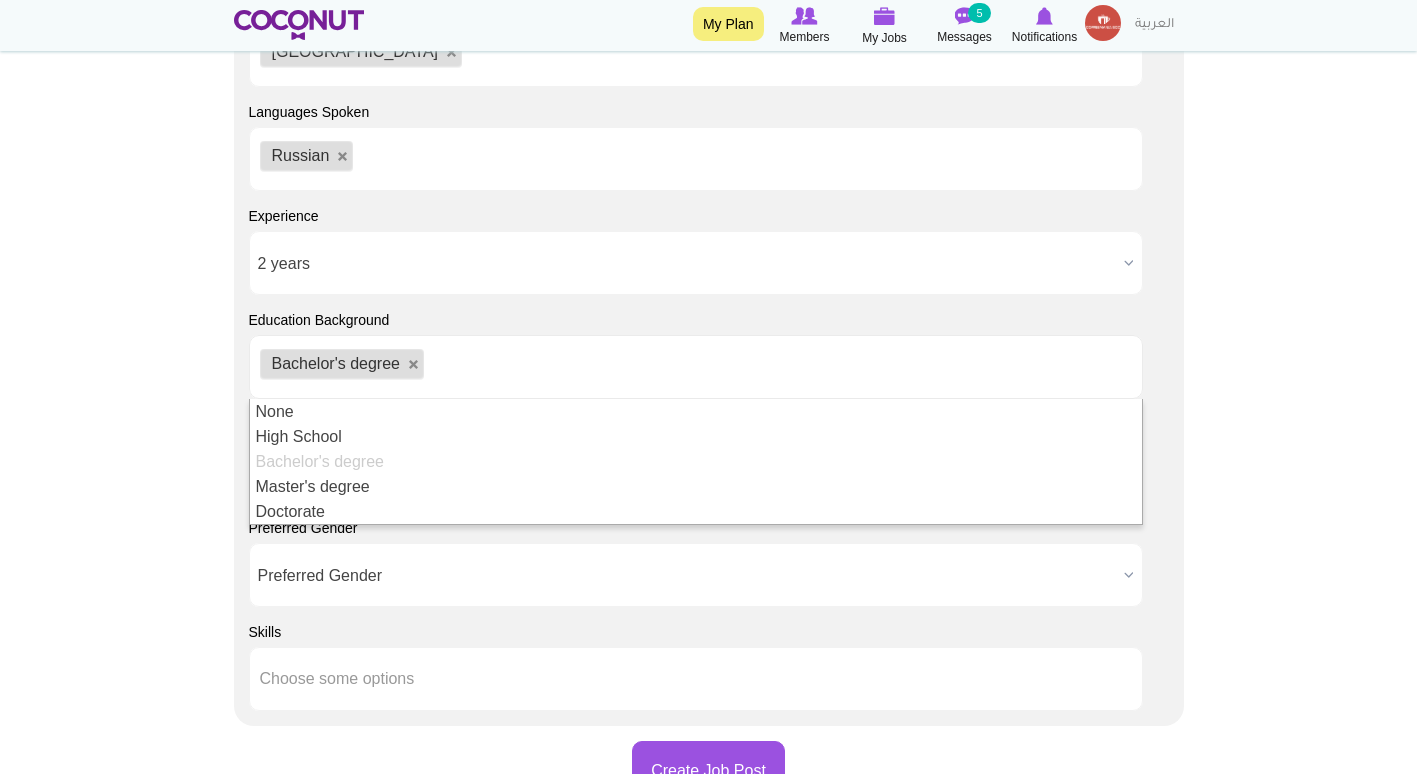 click on "Toggle navigation
My Plan
Members
My Jobs
Post a Job
Messages
5
Notifications
My Profile" at bounding box center [708, -265] 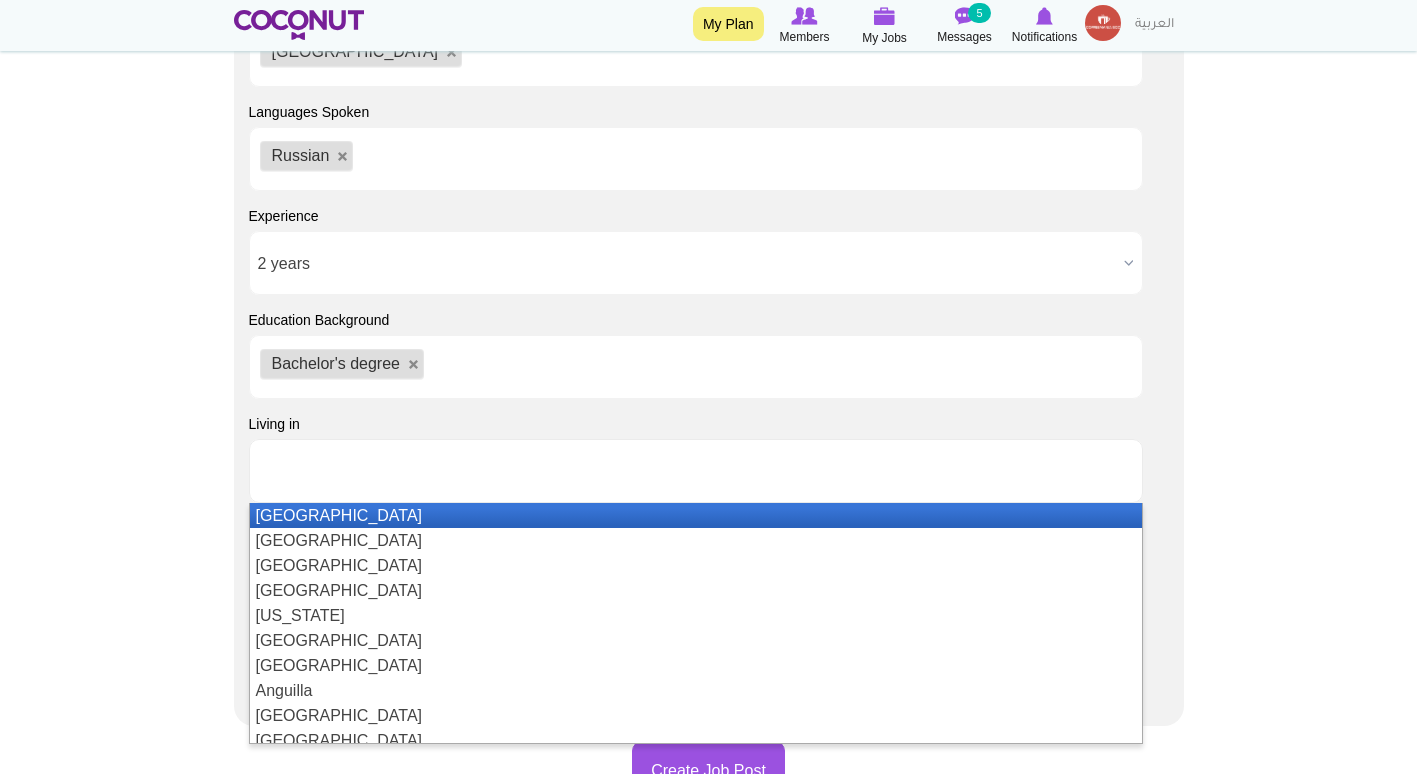 click at bounding box center [350, 471] 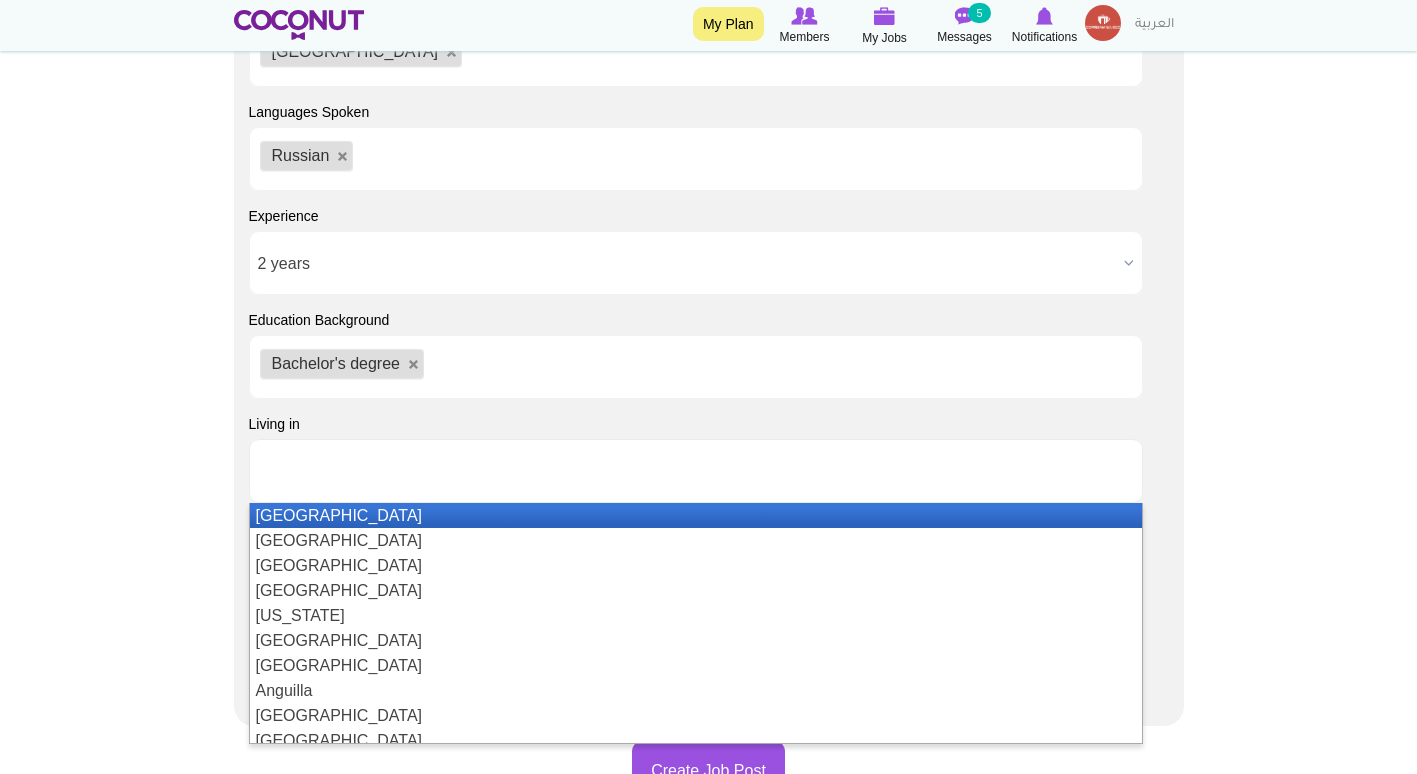 type on "D" 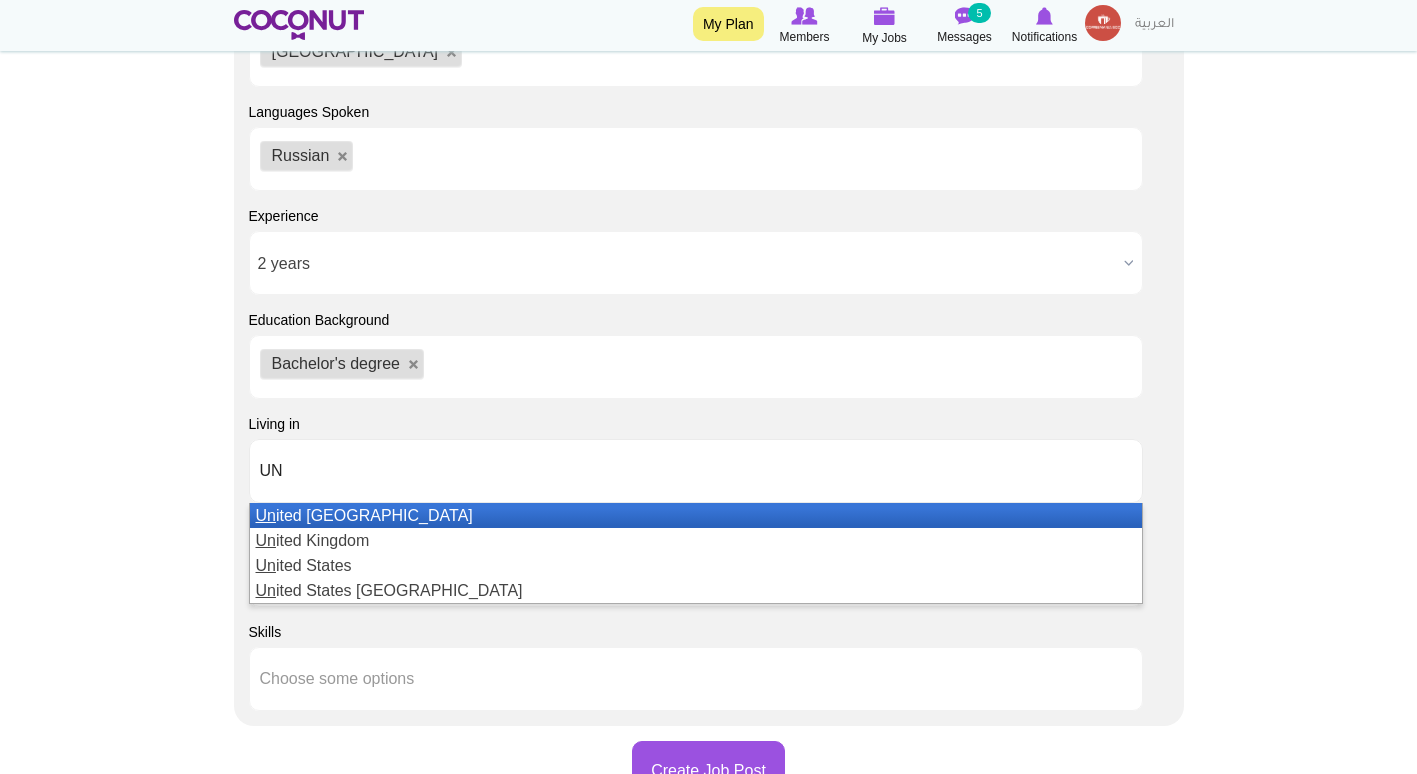 type on "UN" 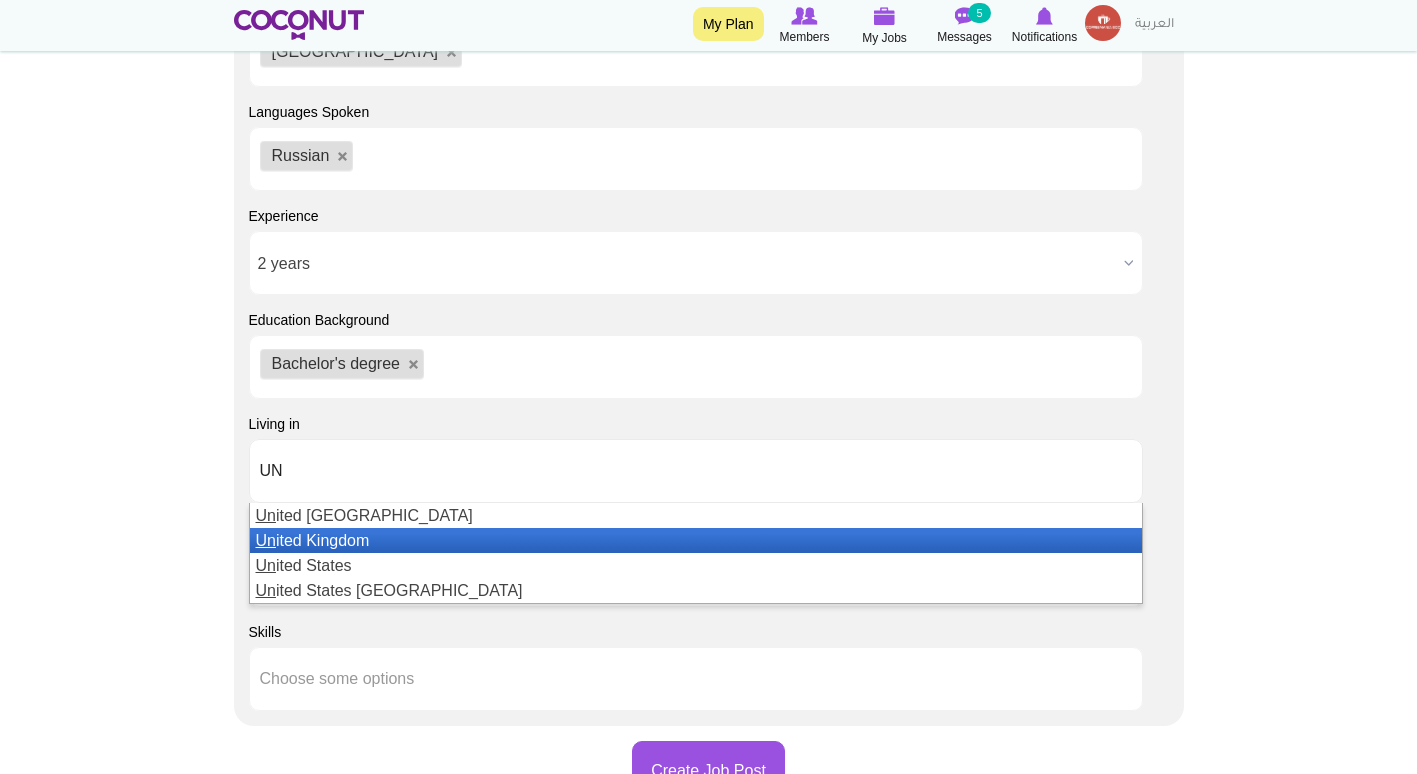 click on "Un ited Kingdom" at bounding box center (696, 540) 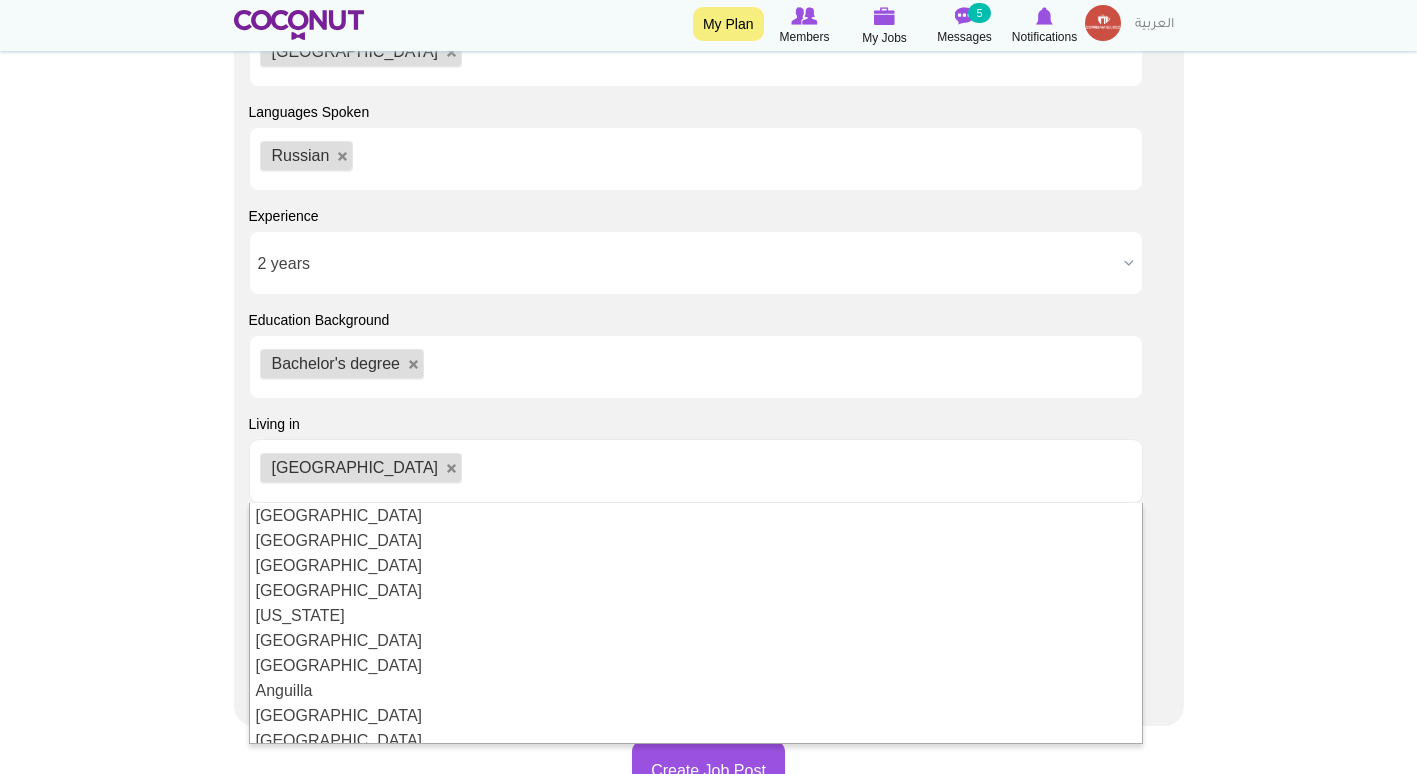 click on "Toggle navigation
My Plan
Members
My Jobs
Post a Job
Messages
5
Notifications
My Profile" at bounding box center (708, -265) 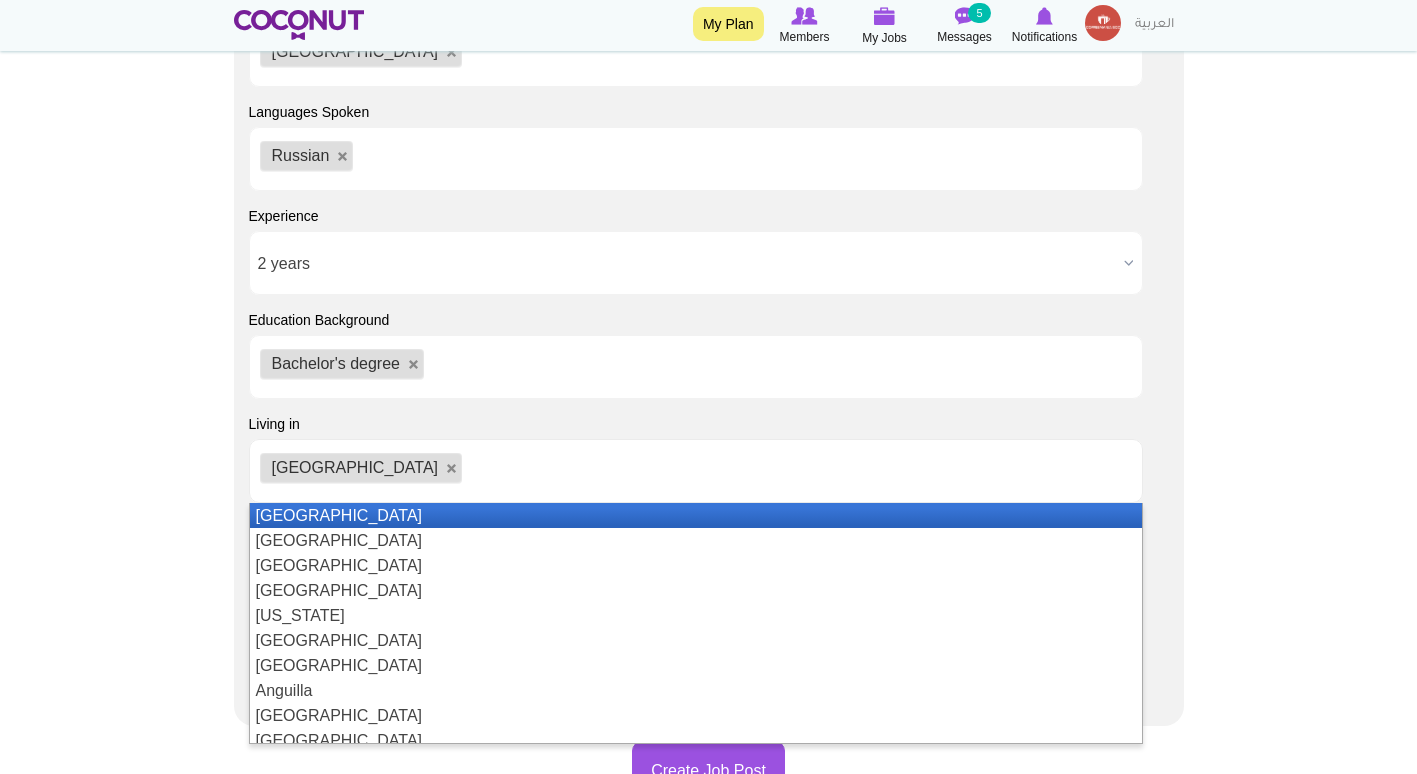 click on "[GEOGRAPHIC_DATA]" at bounding box center (355, 467) 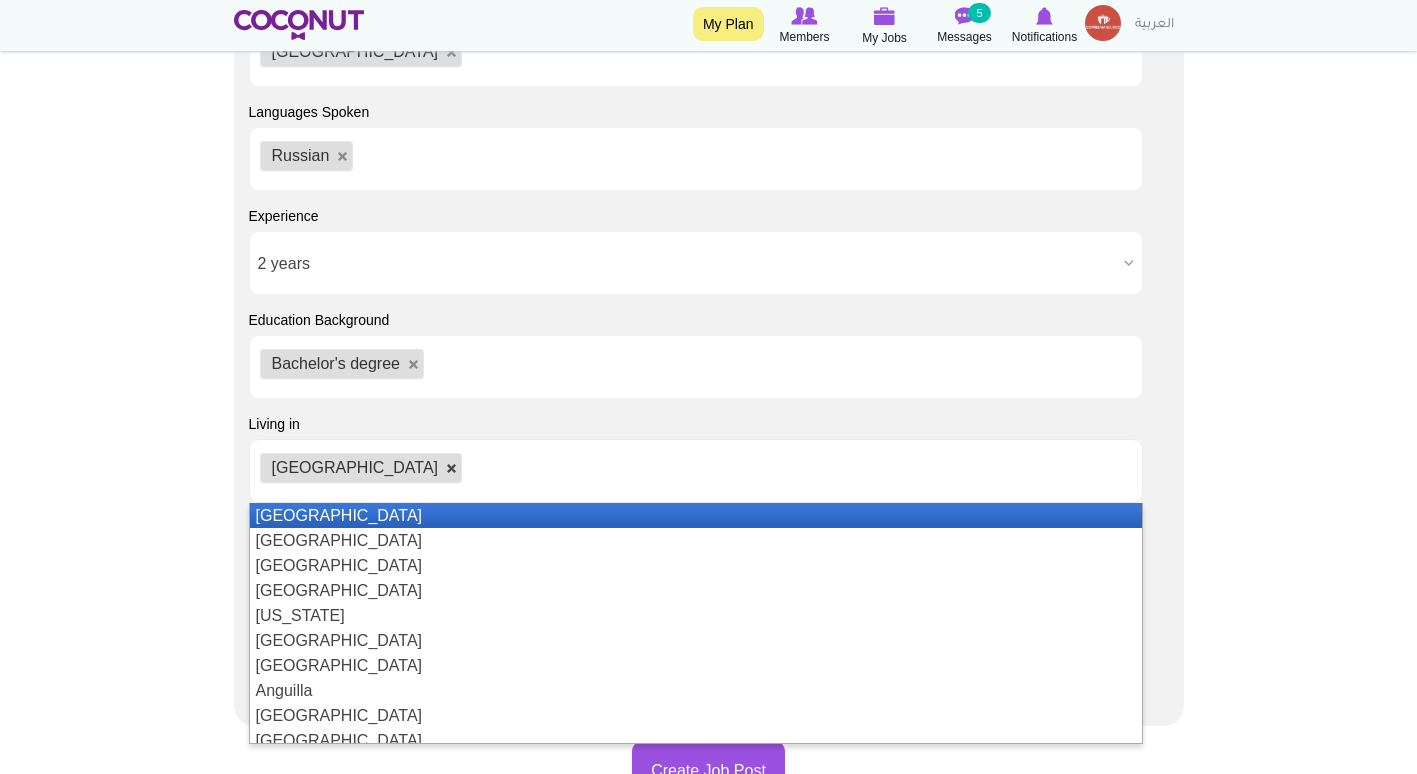 click at bounding box center [452, 469] 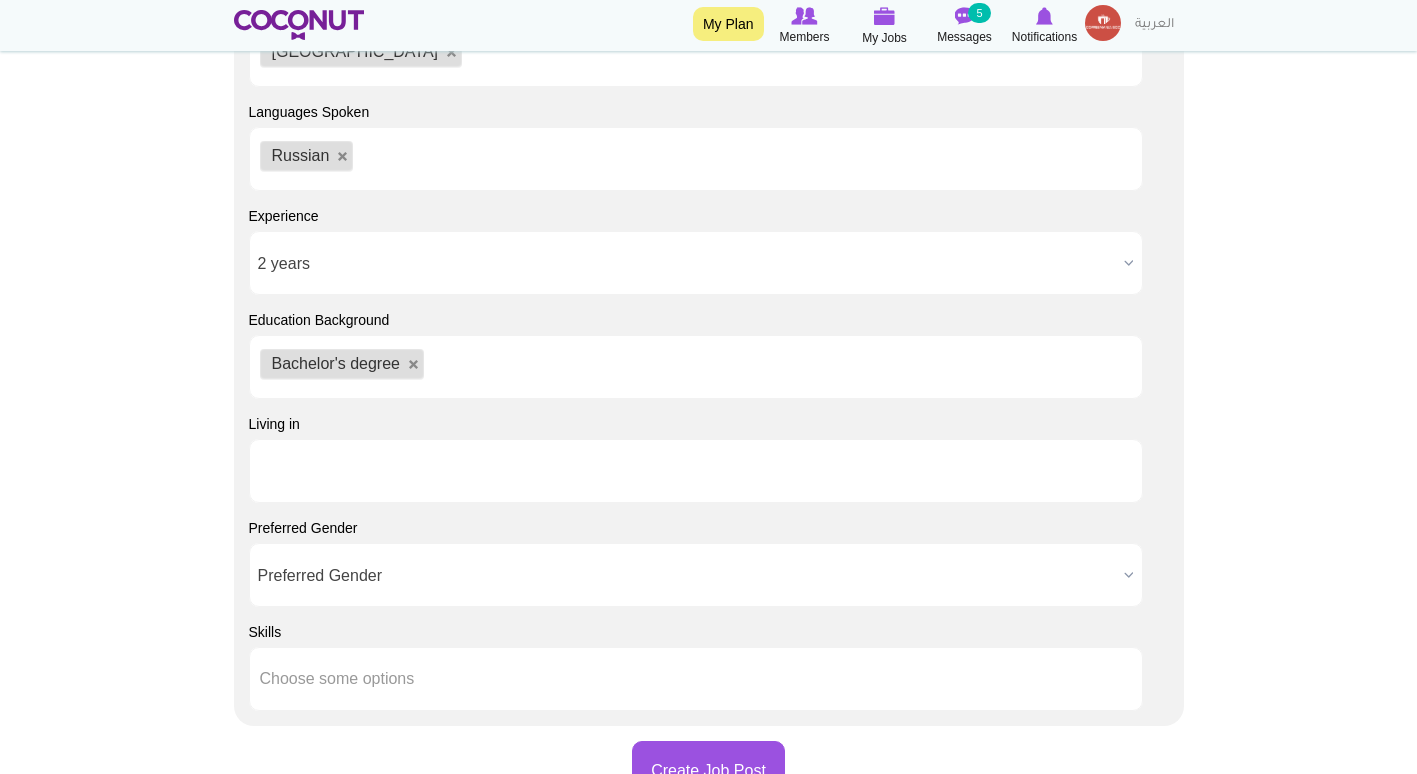 click at bounding box center (350, 471) 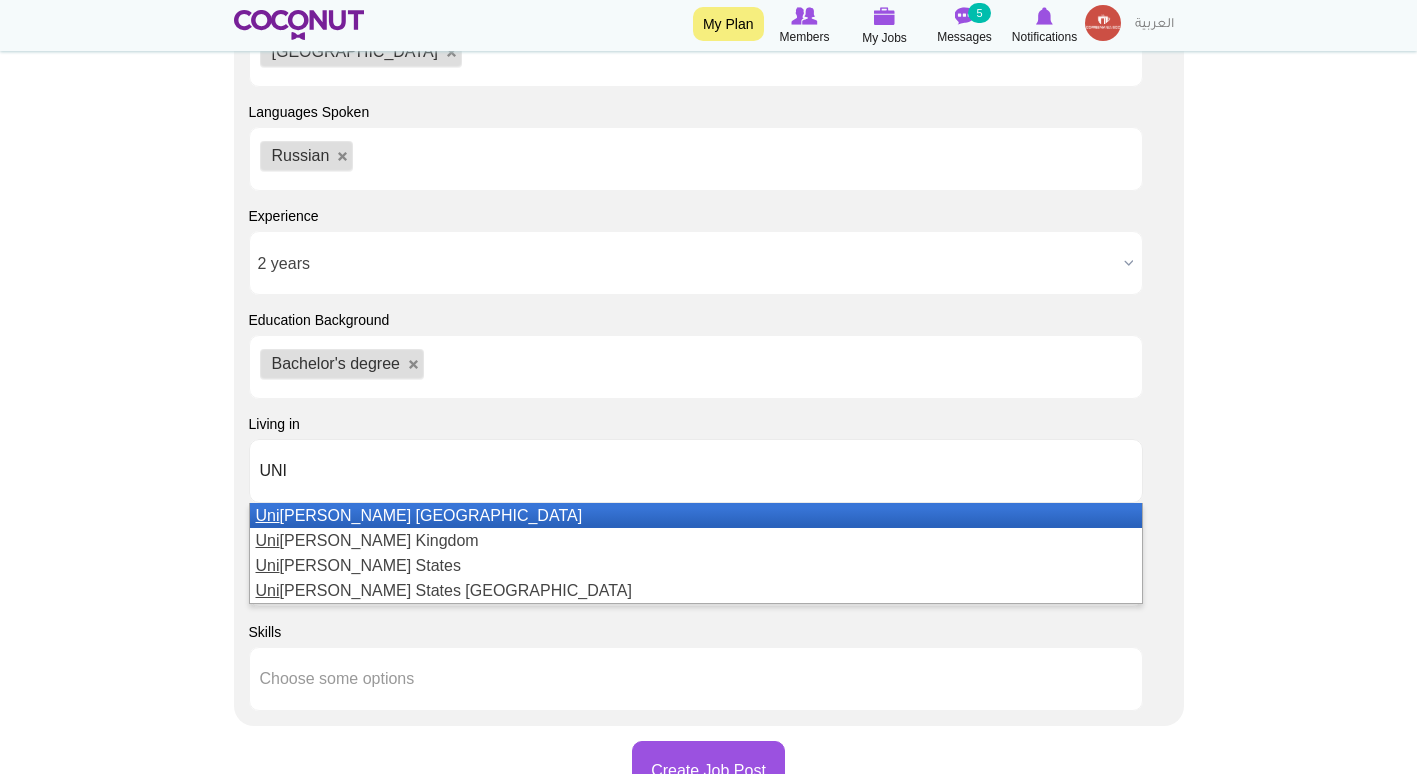 type on "UNI" 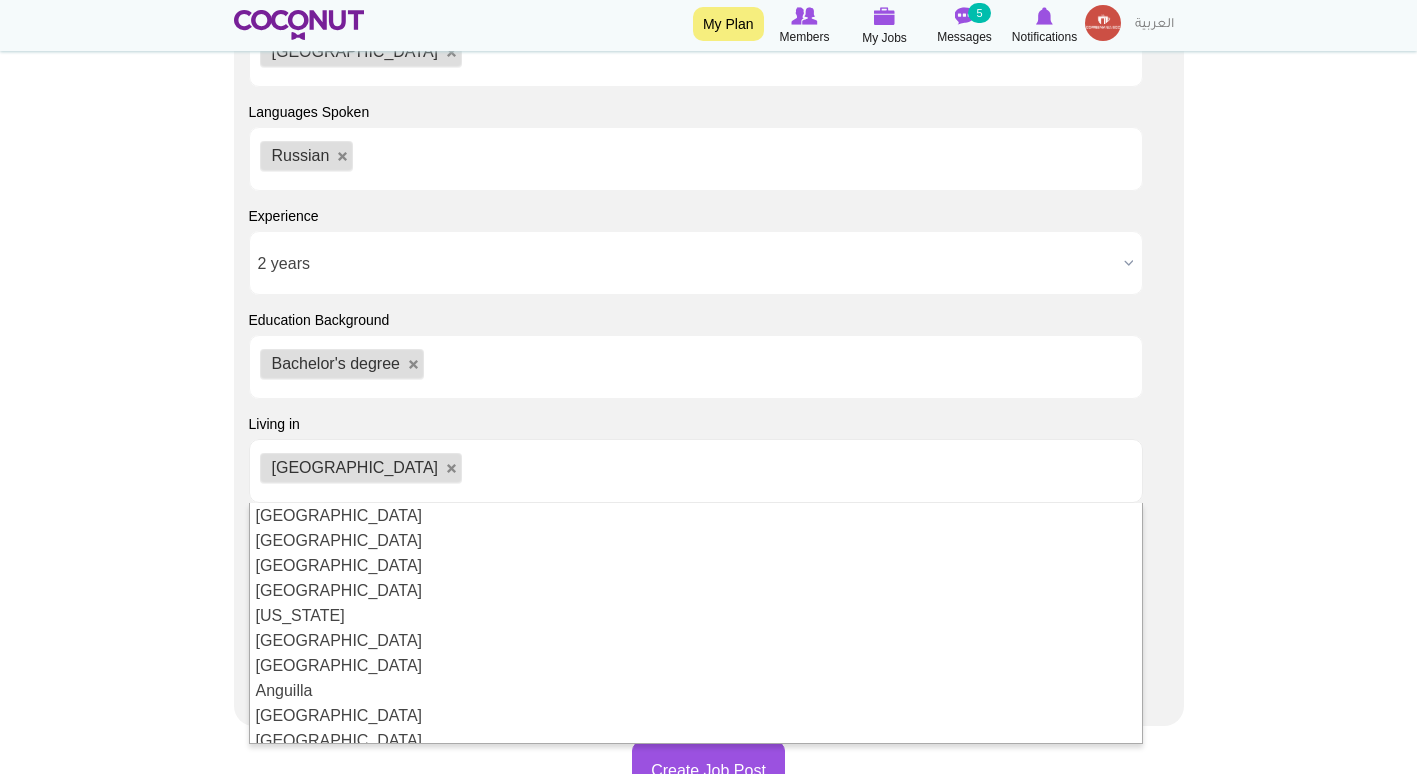 click on "Toggle navigation
My Plan
Members
My Jobs
Post a Job
Messages
5
Notifications
My Profile" at bounding box center [708, -265] 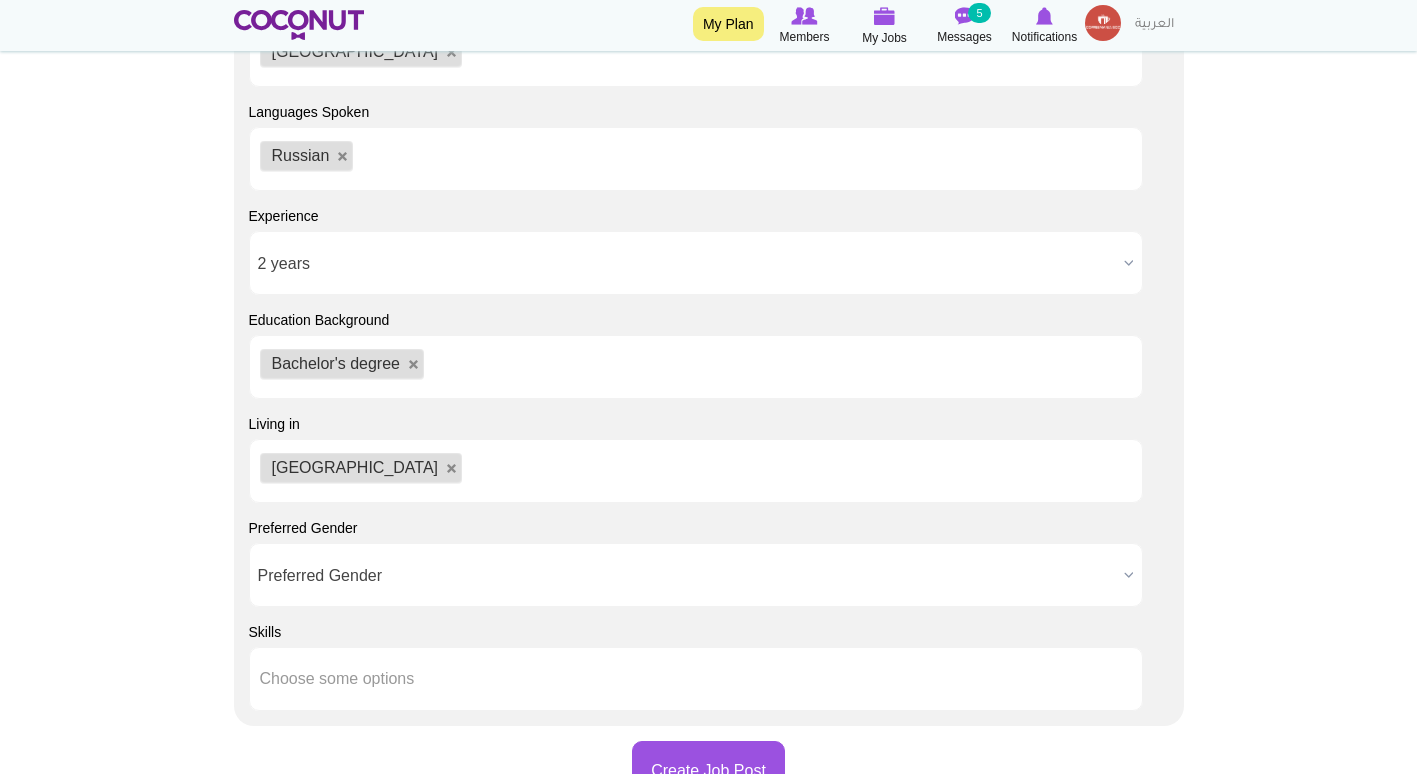 click on "Preferred Gender" at bounding box center [687, 576] 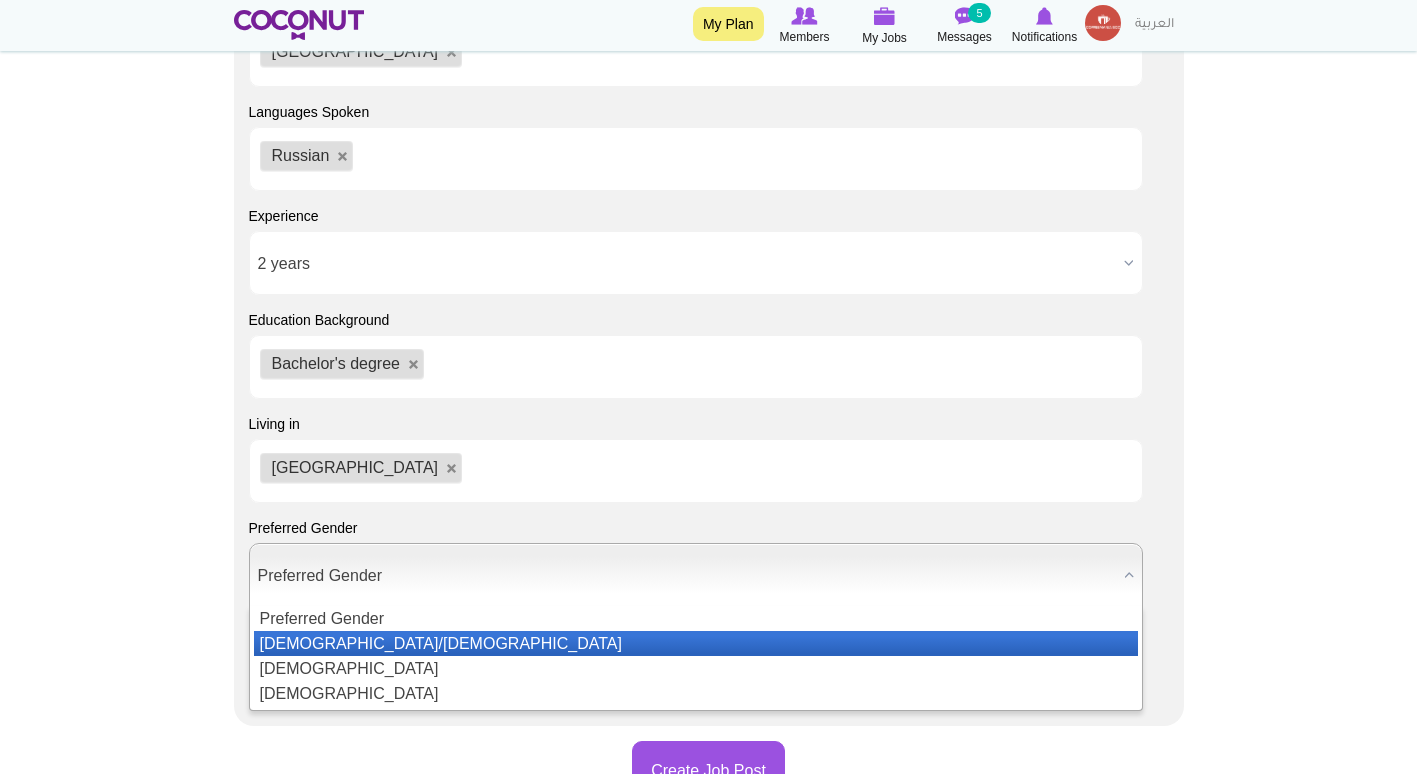 click on "Male/Female" at bounding box center [696, 643] 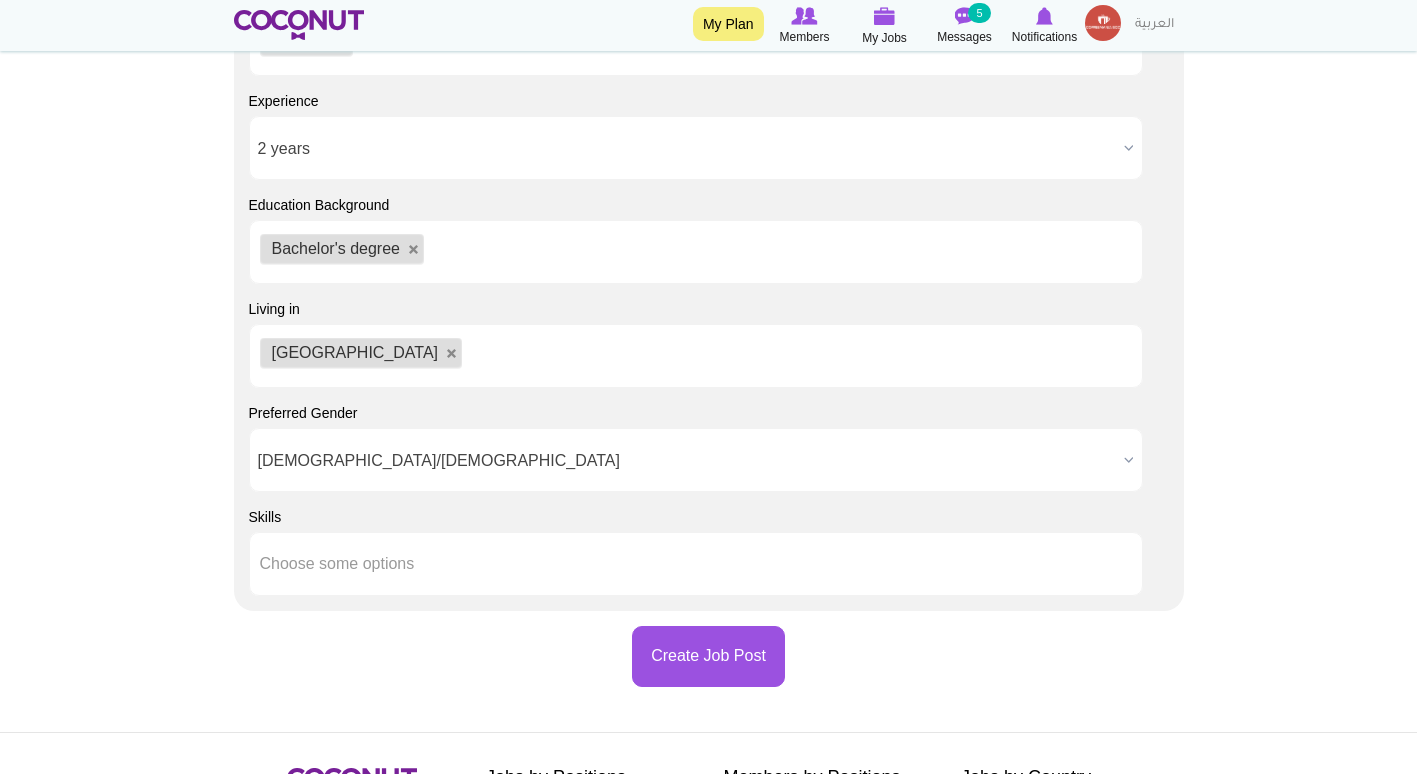 scroll, scrollTop: 1822, scrollLeft: 0, axis: vertical 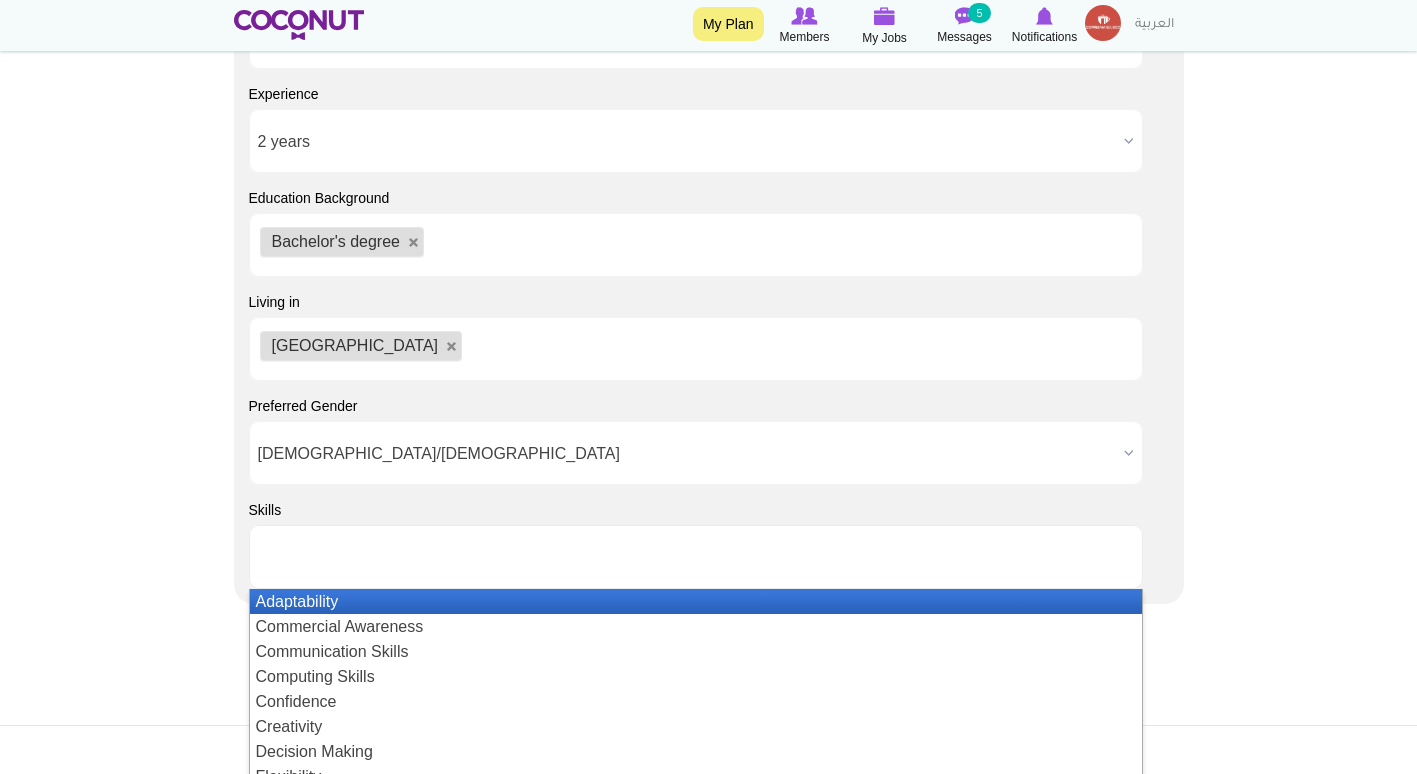click at bounding box center (350, 557) 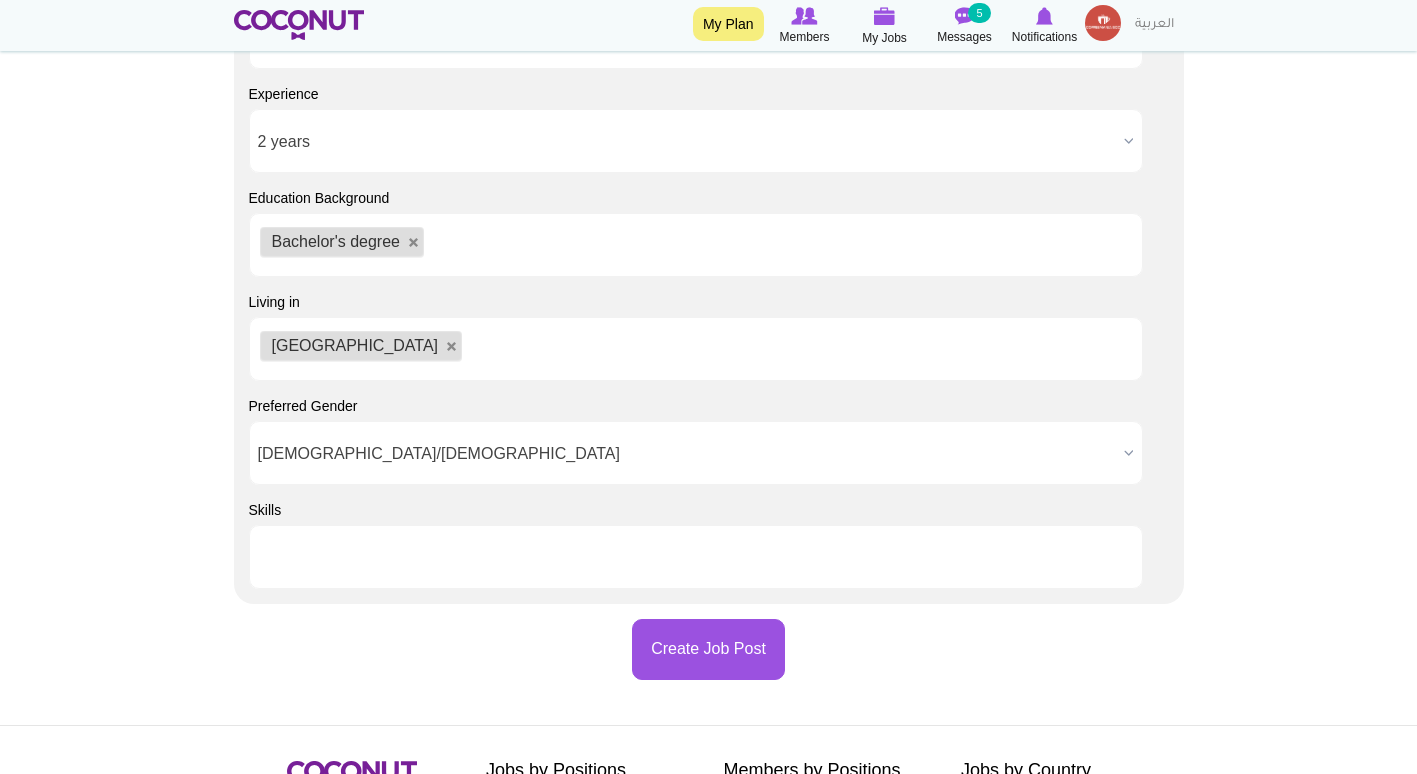 type on "Choose some options" 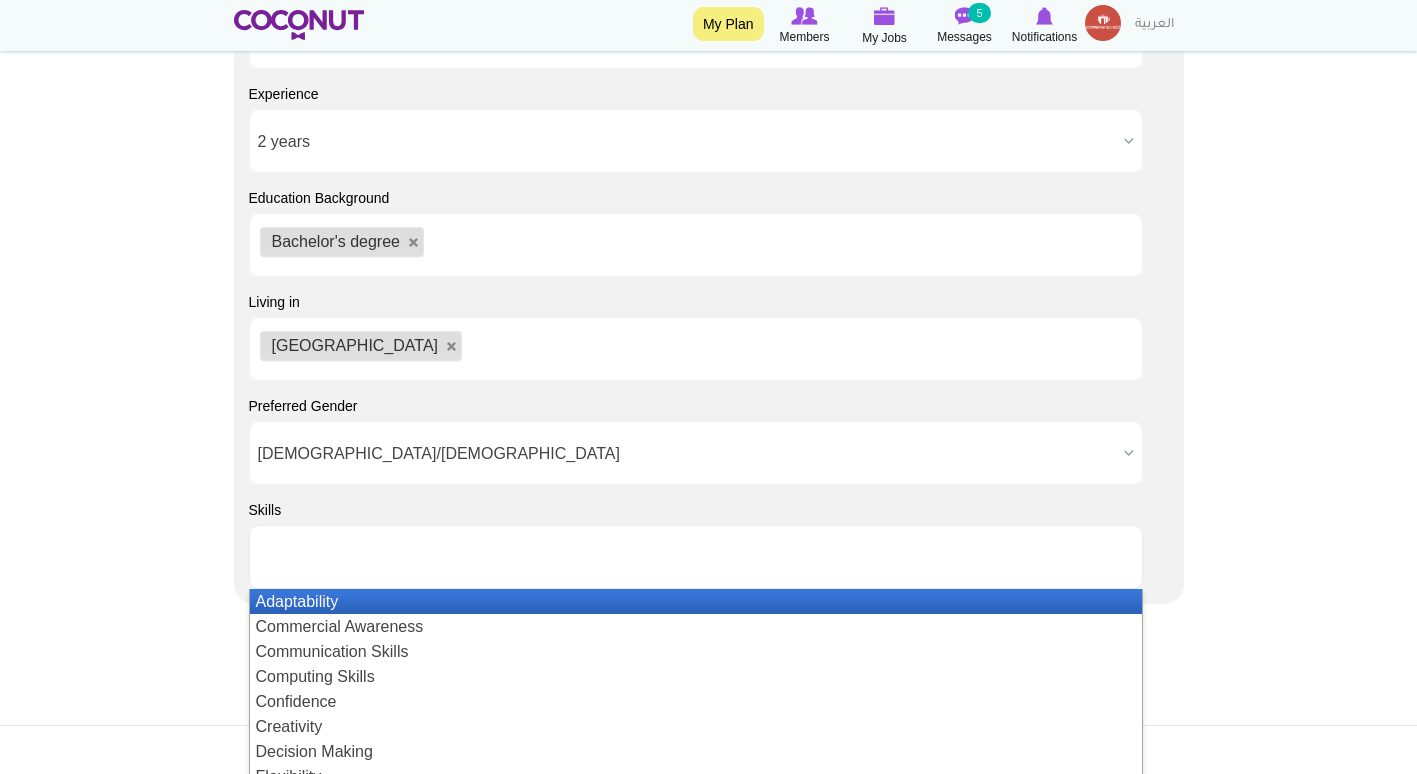 click on "Adaptability" at bounding box center [696, 601] 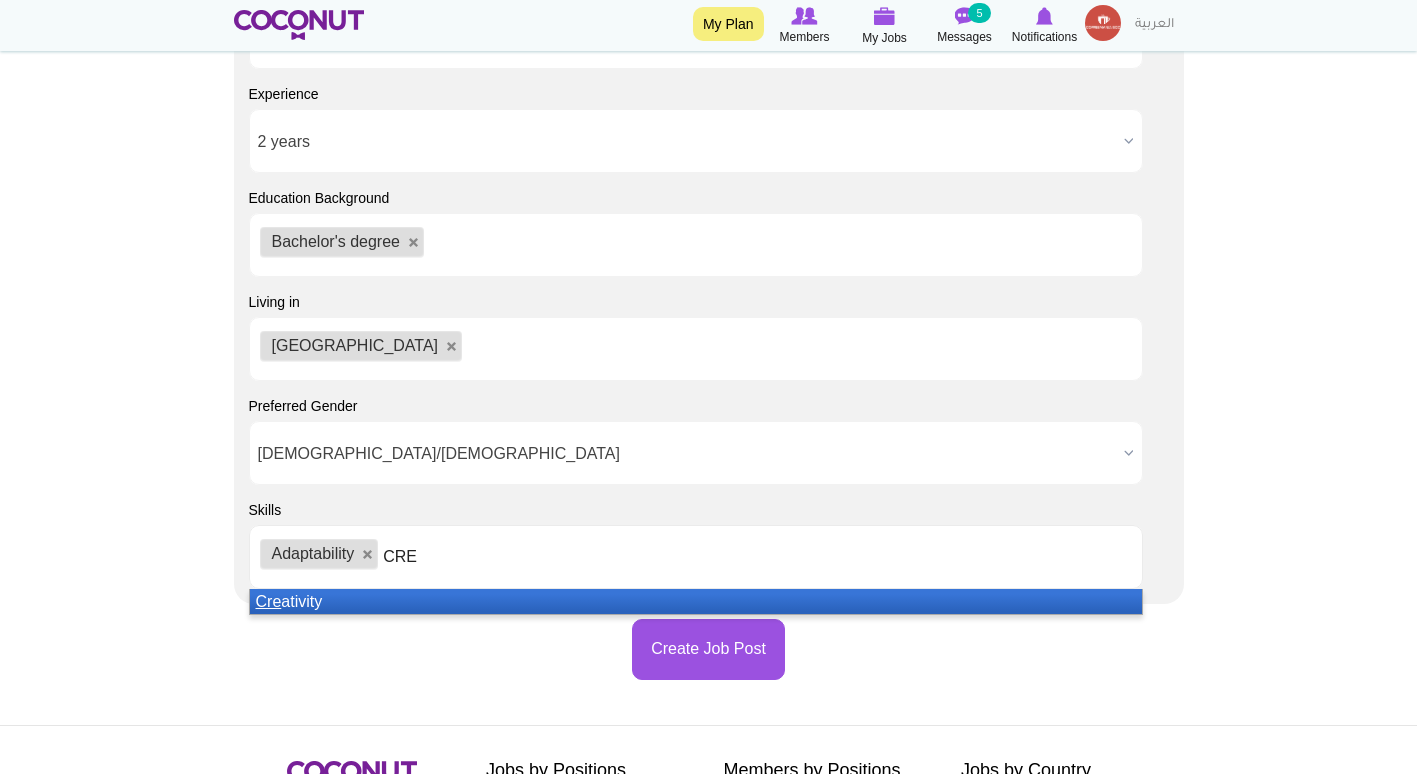 type on "CRE" 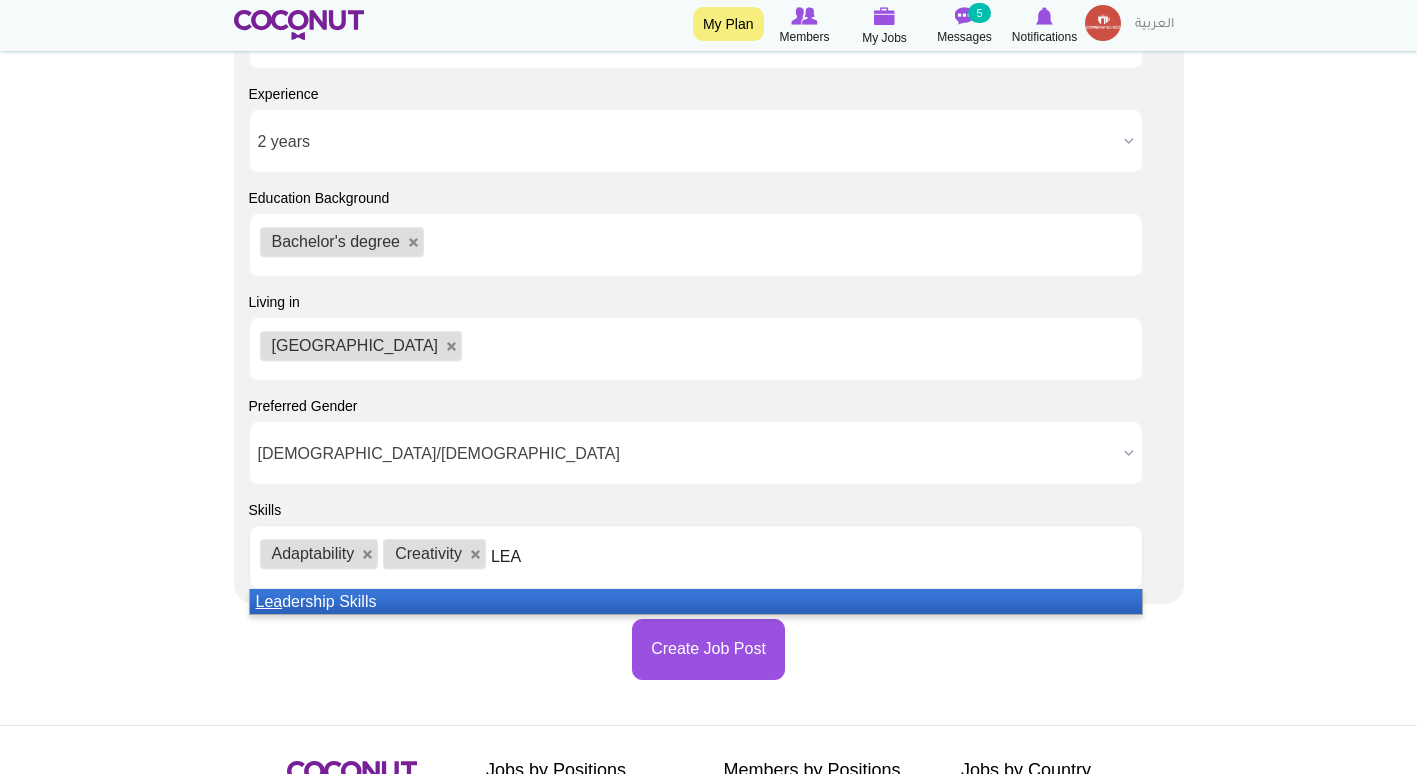 type on "LEA" 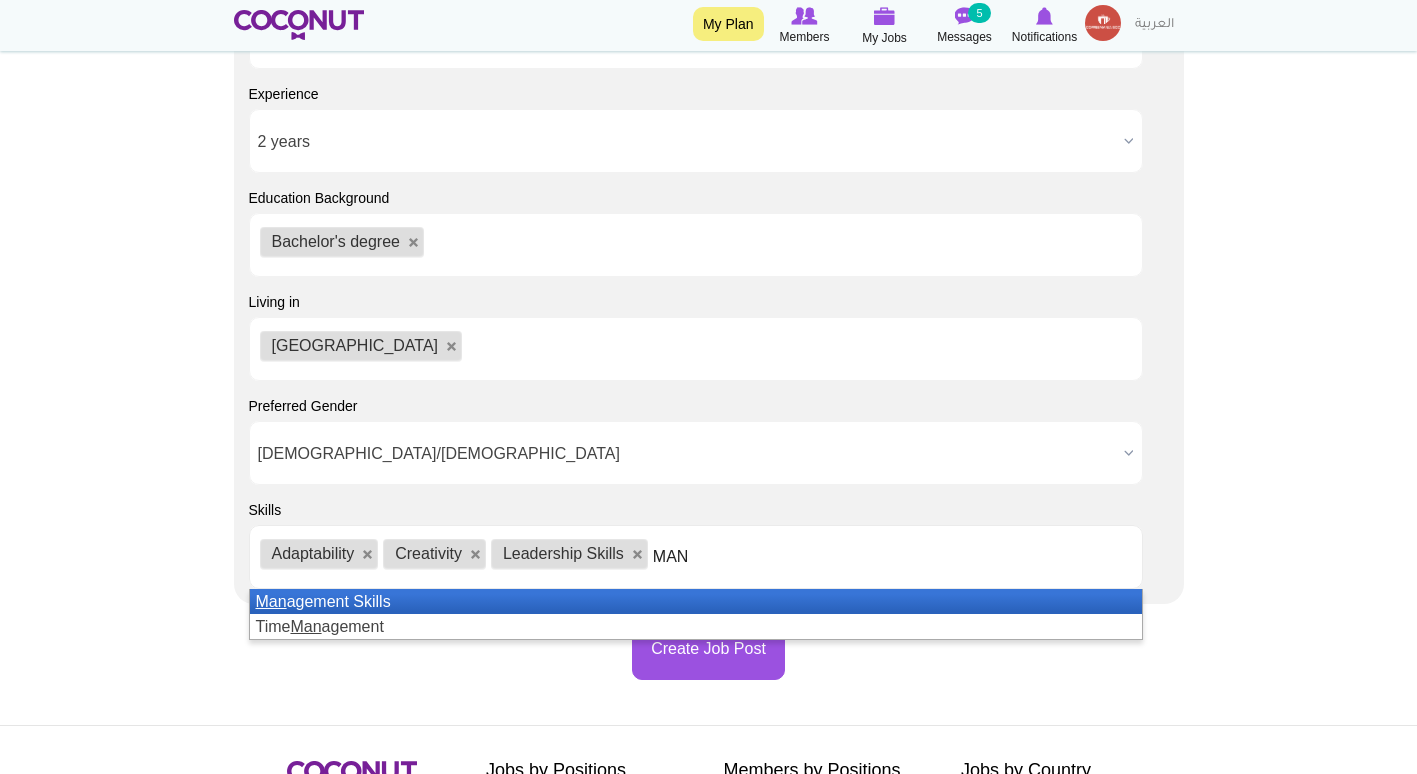type on "MAN" 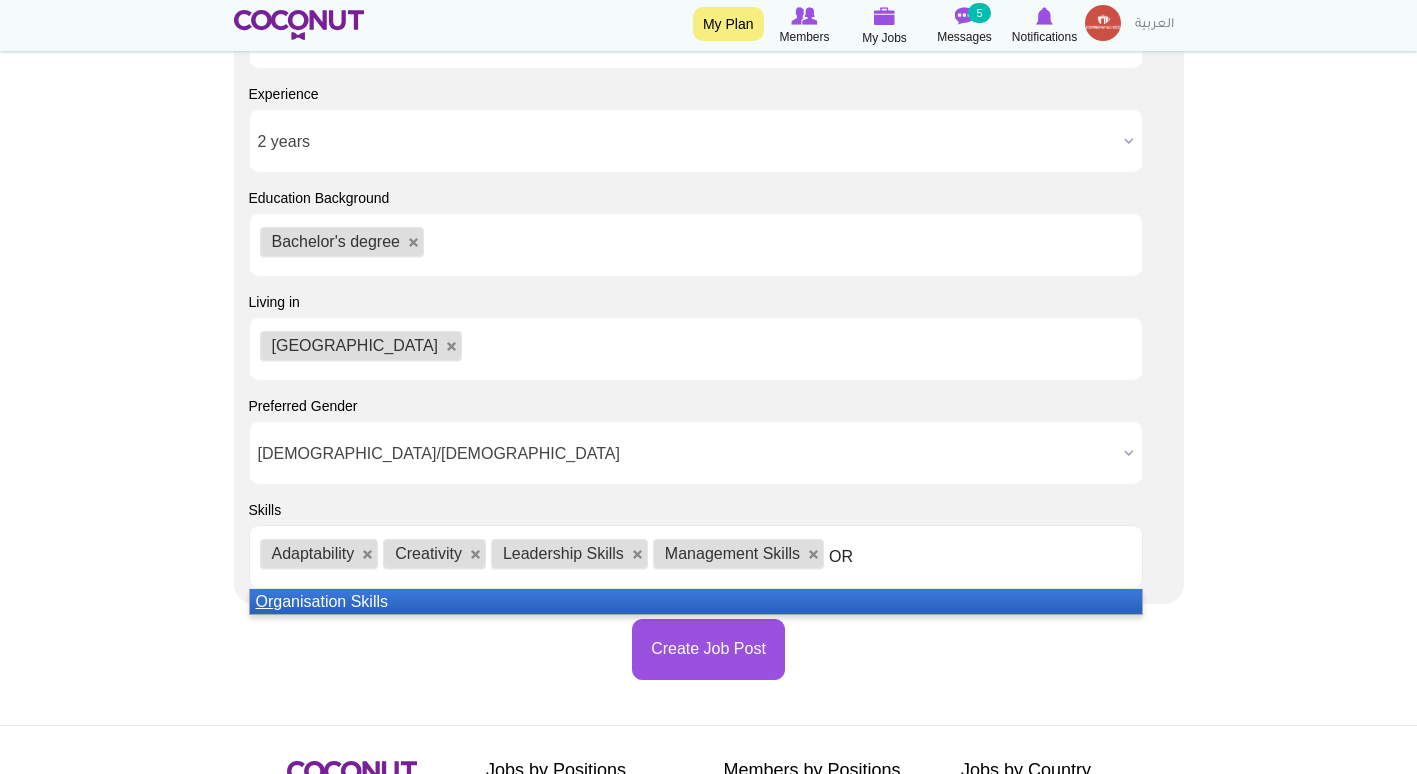 type on "OR" 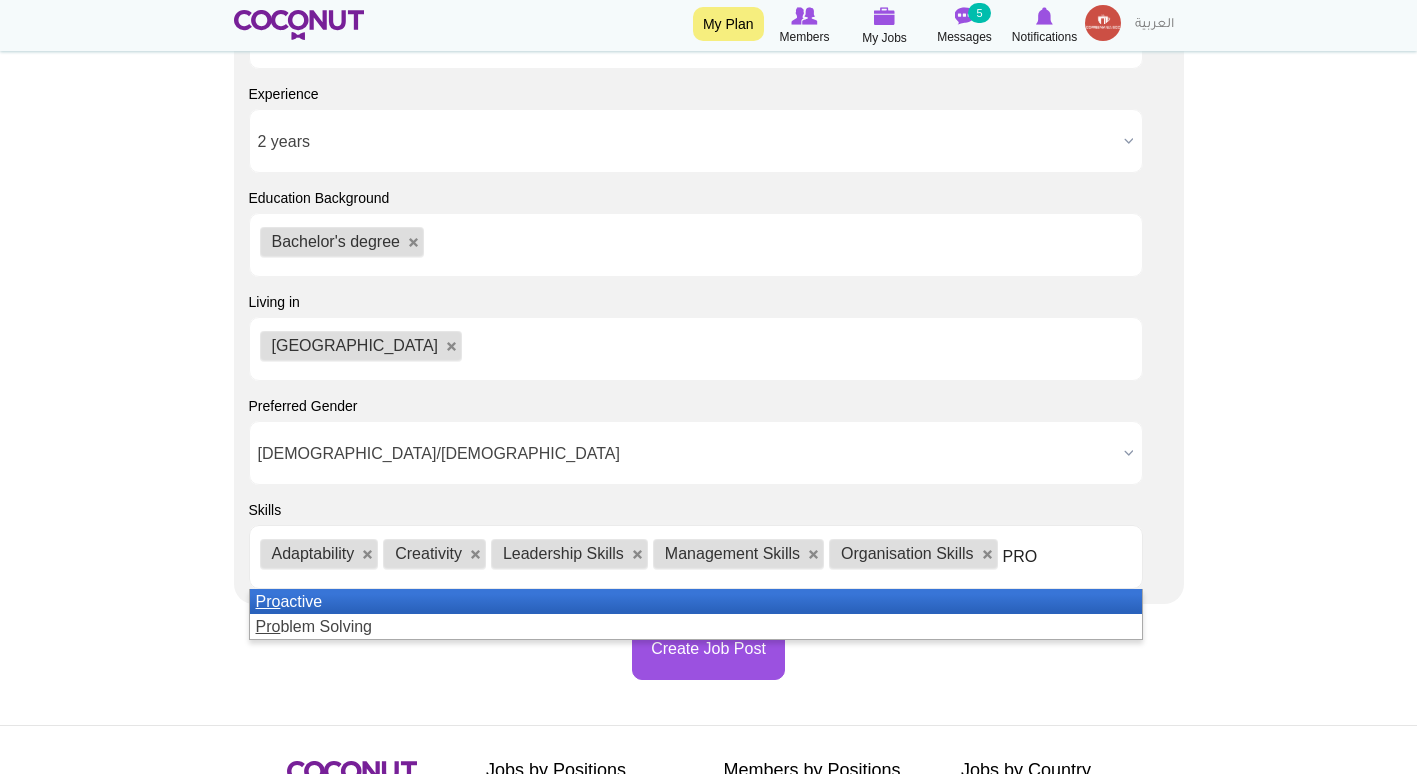 type on "PRO" 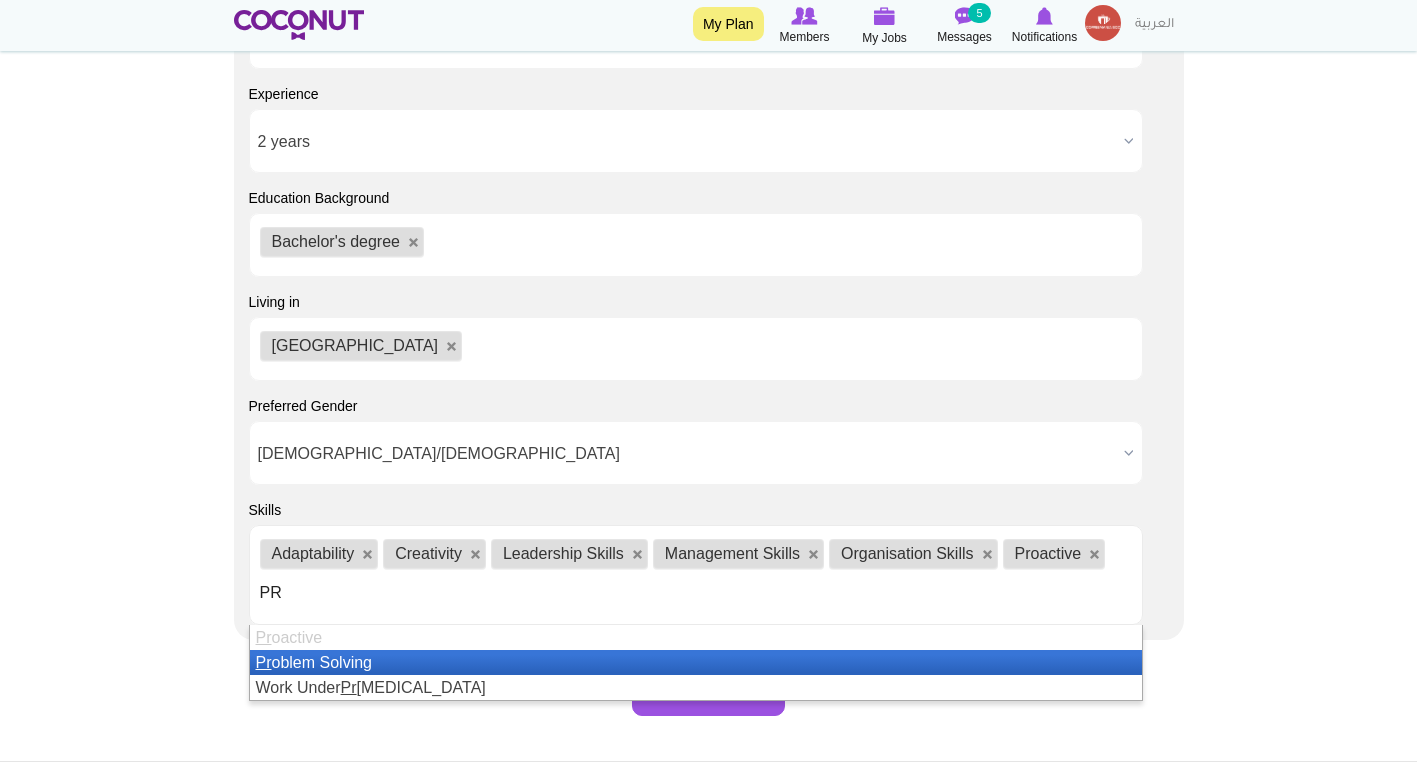 type on "PR" 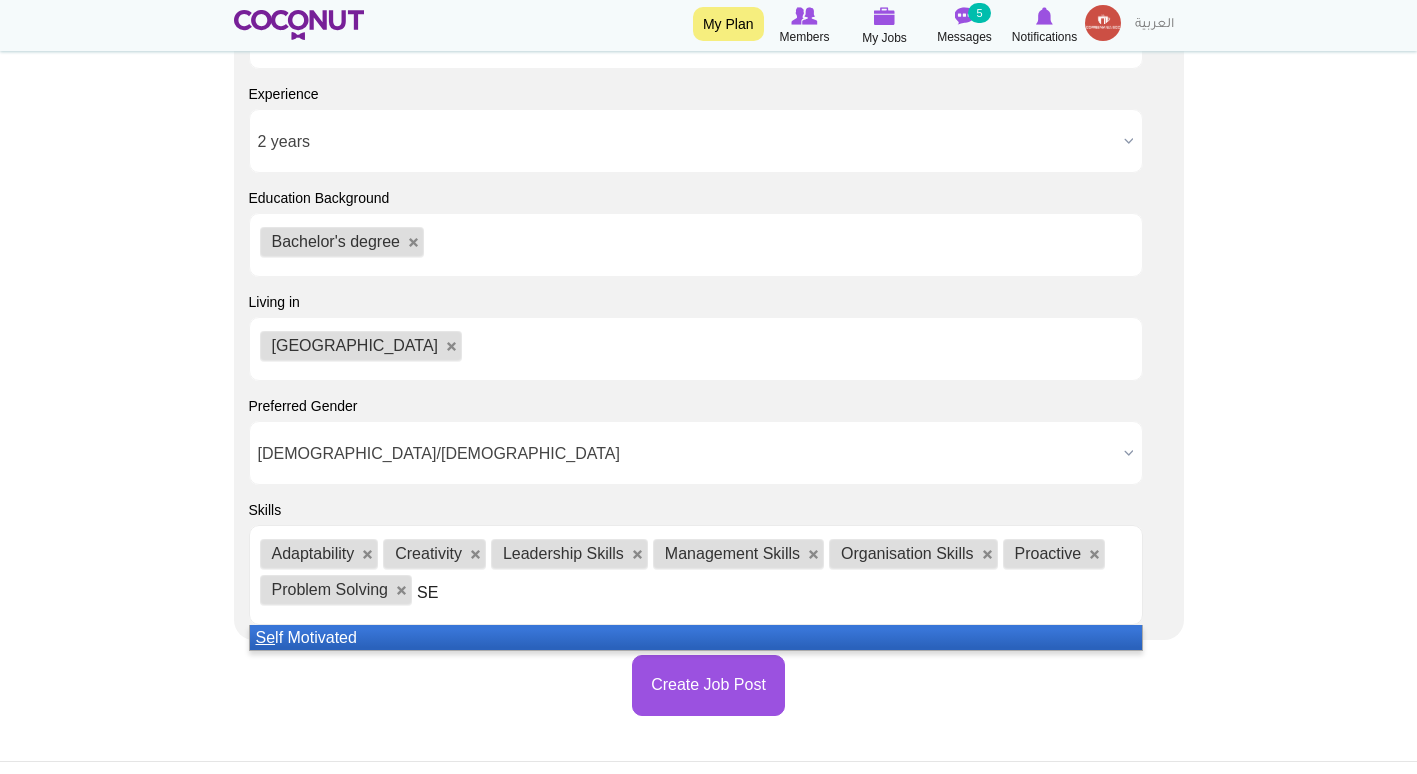 type on "SE" 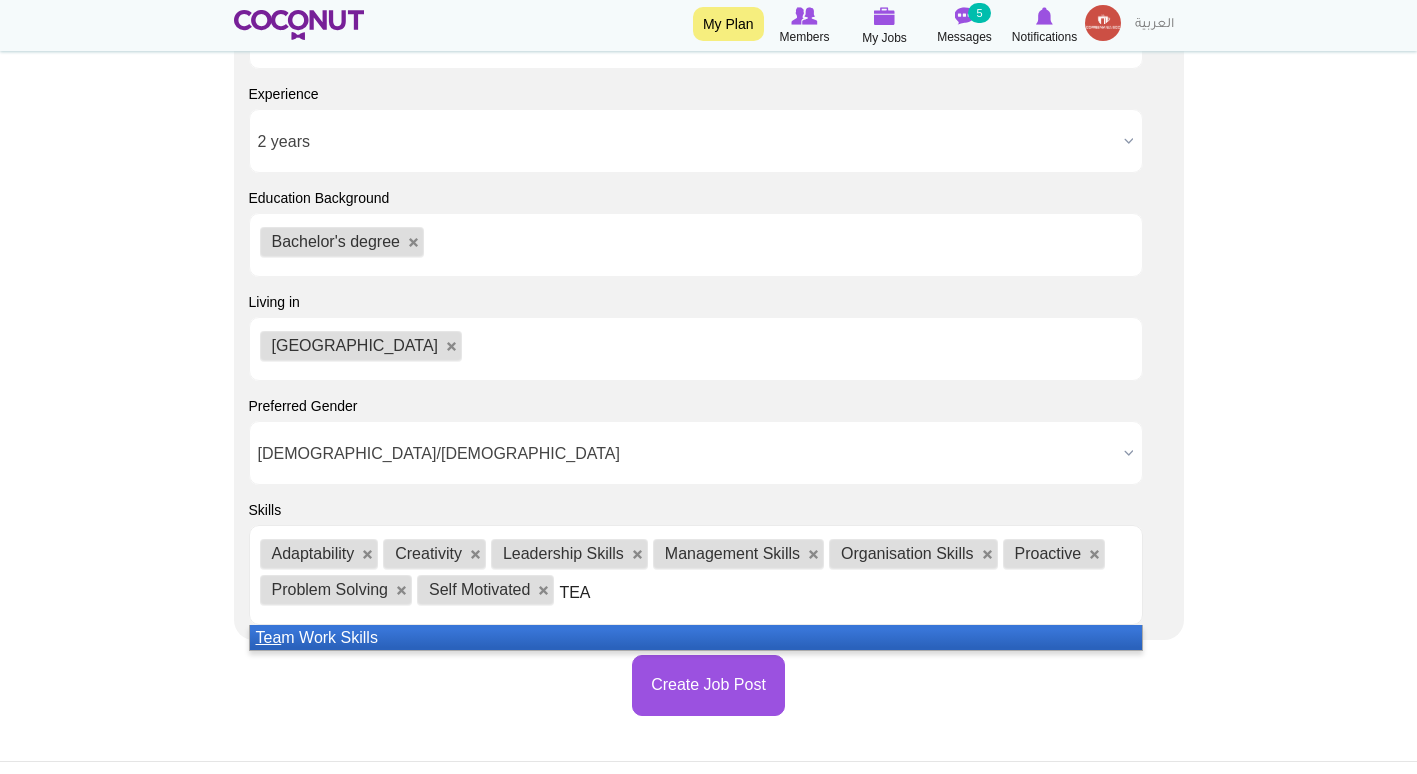 type on "TEA" 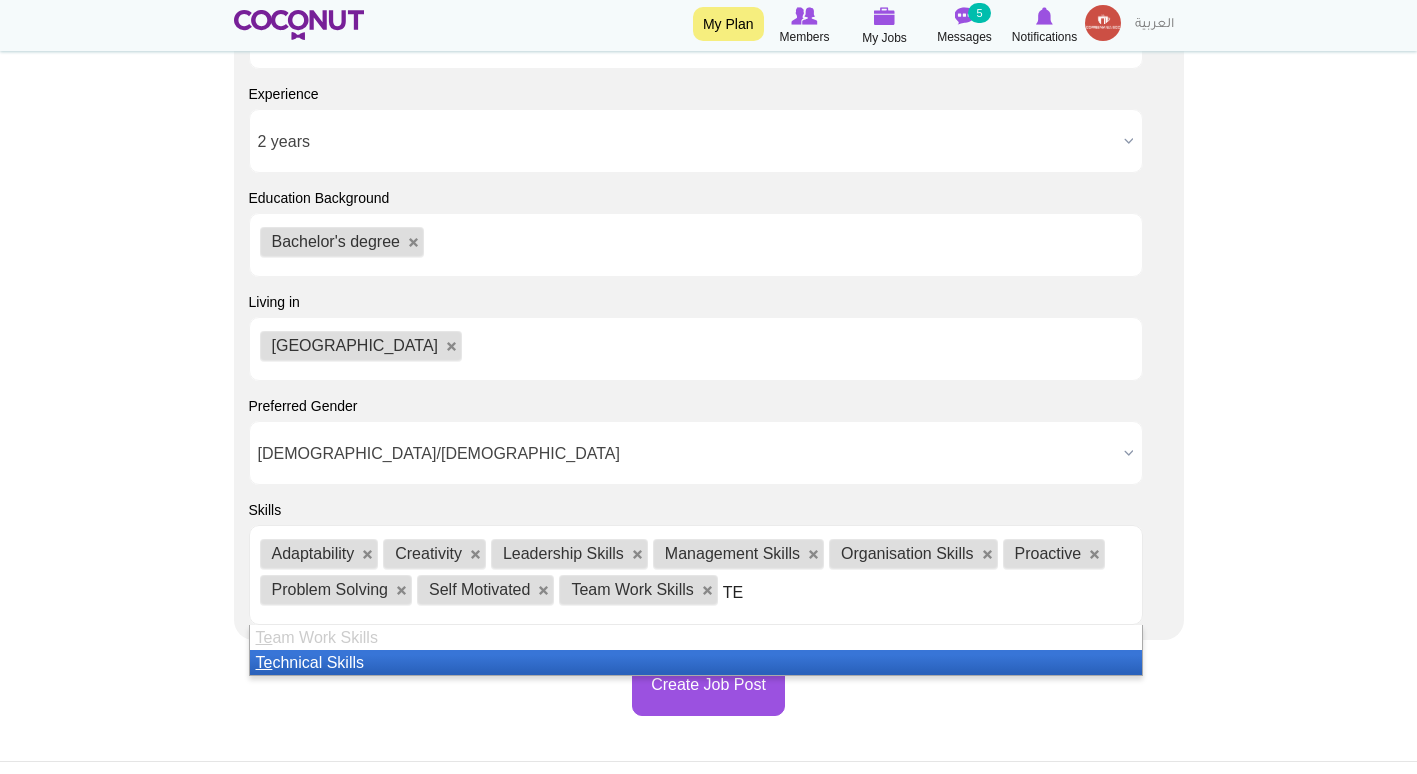 type on "TE" 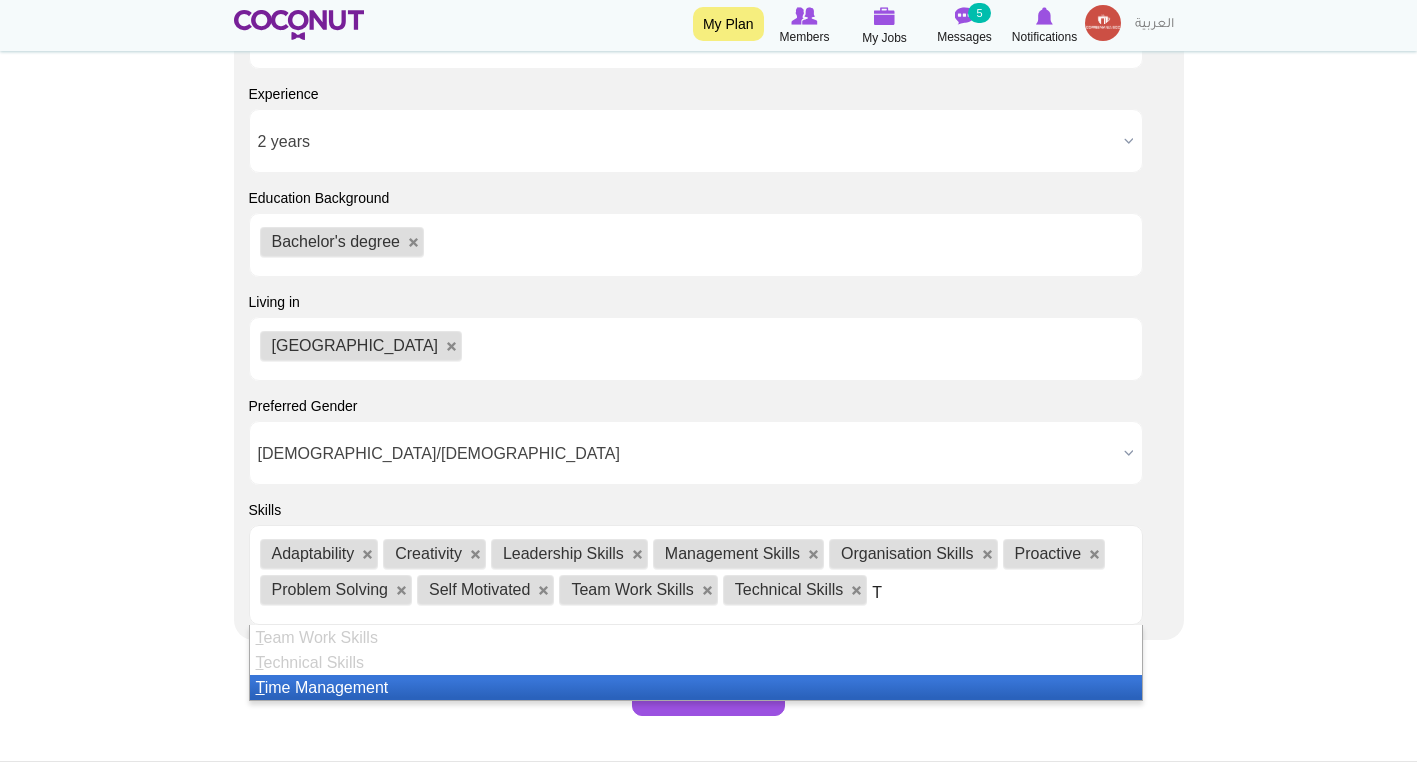 type on "T" 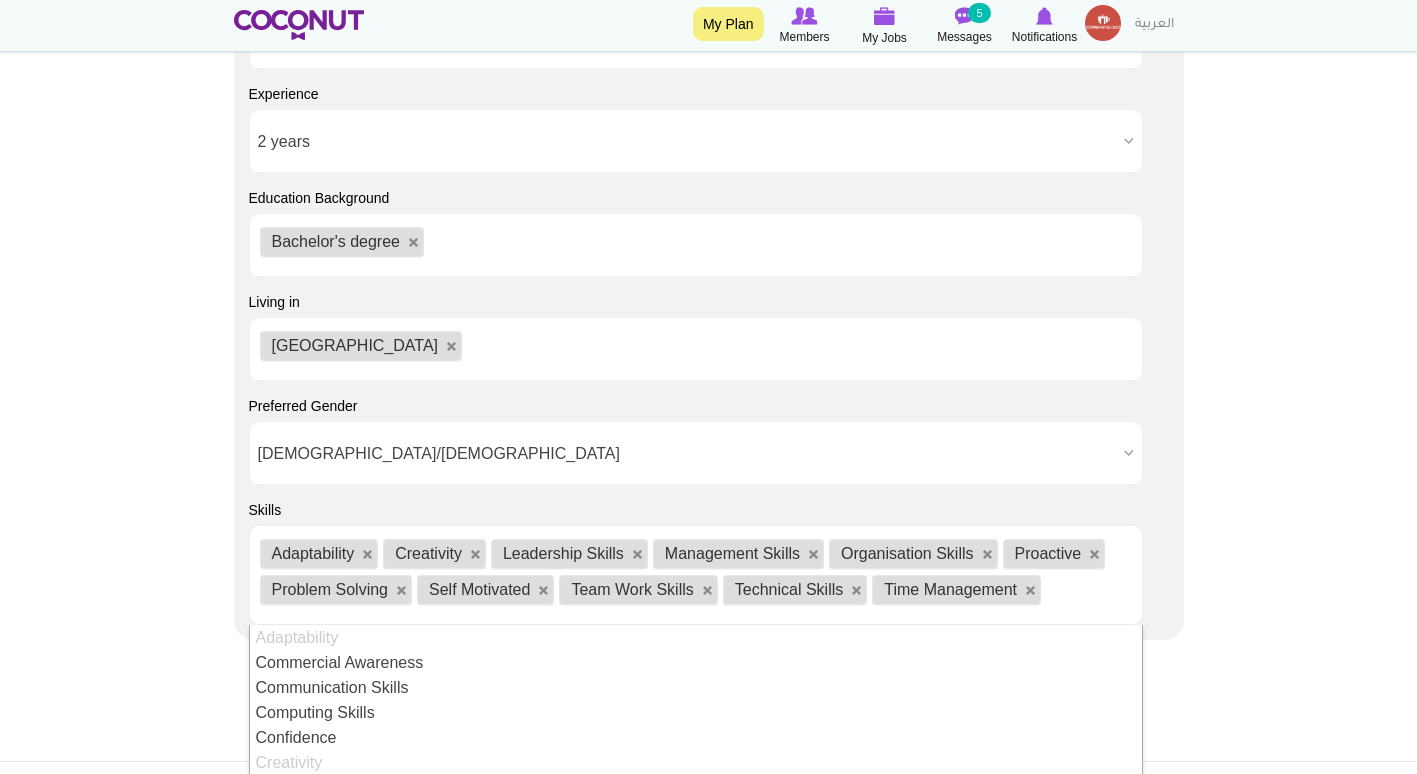 click on "Toggle navigation
My Plan
Members
My Jobs
Post a Job
Messages
5
Notifications
My Profile" at bounding box center [708, -369] 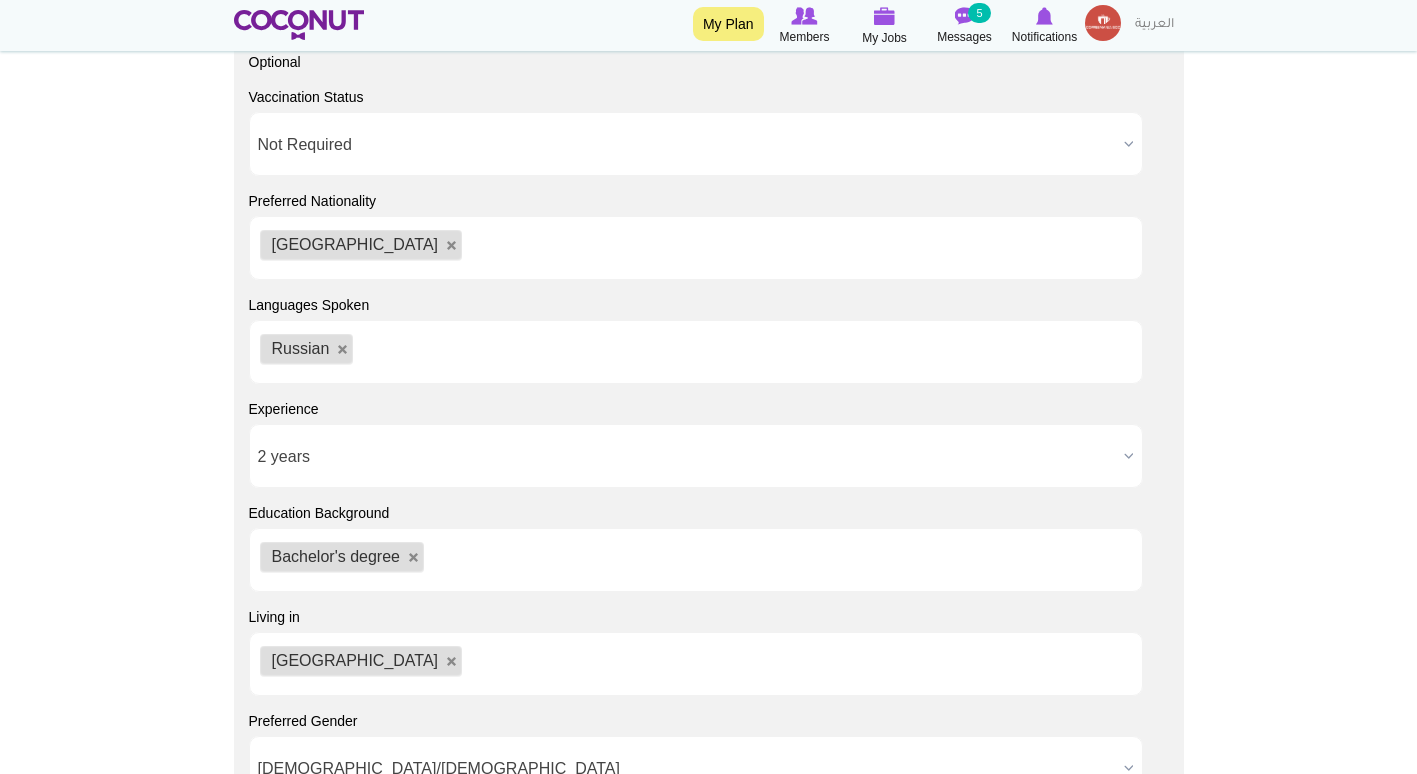 scroll, scrollTop: 1507, scrollLeft: 0, axis: vertical 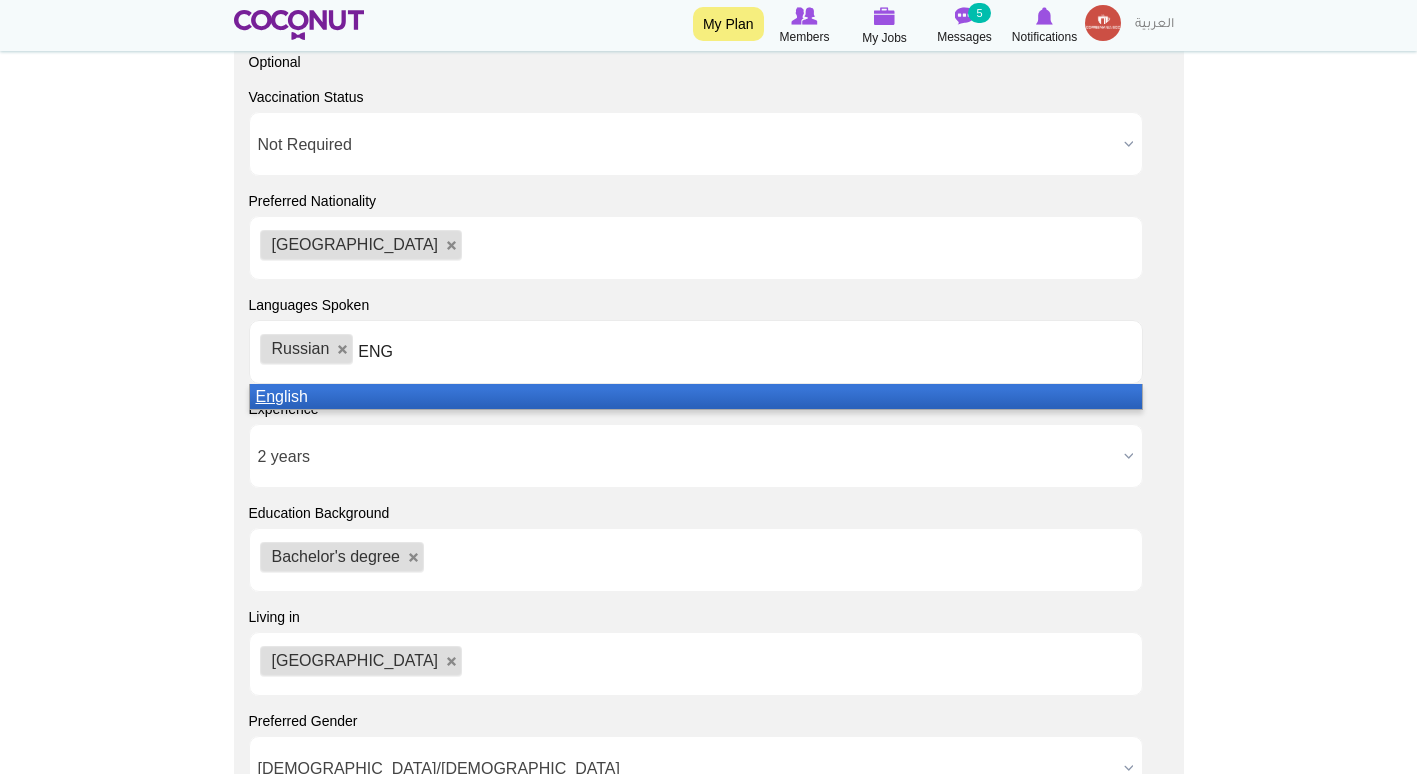 type on "ENG" 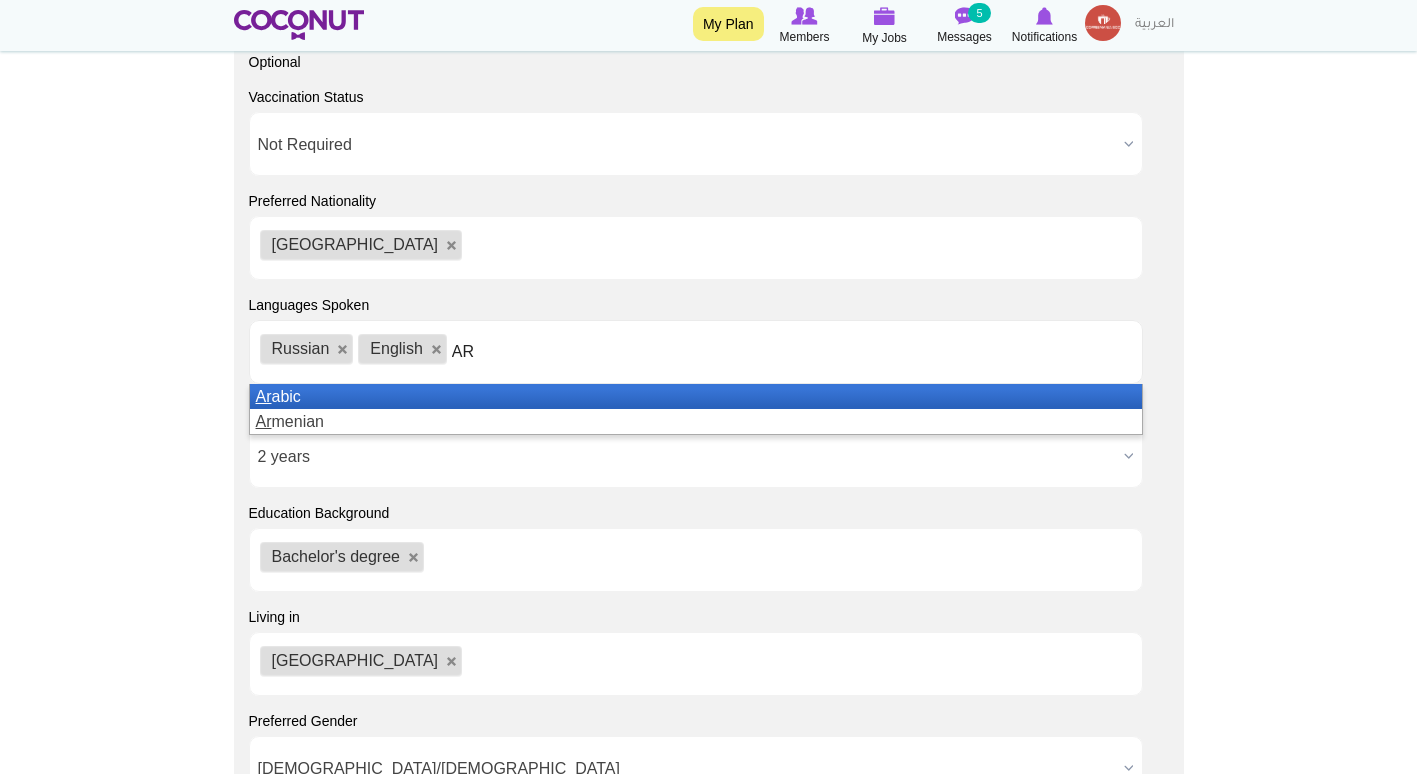 type on "AR" 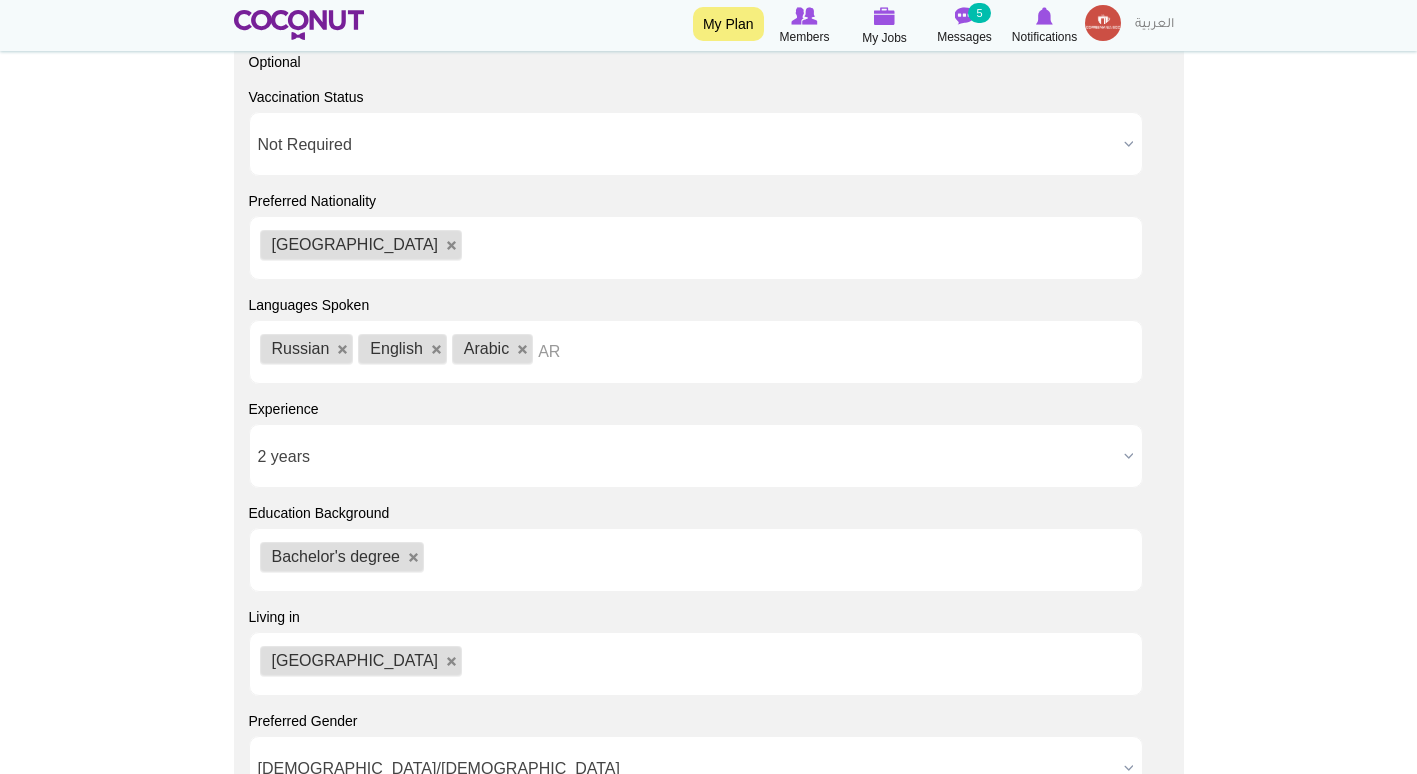 type 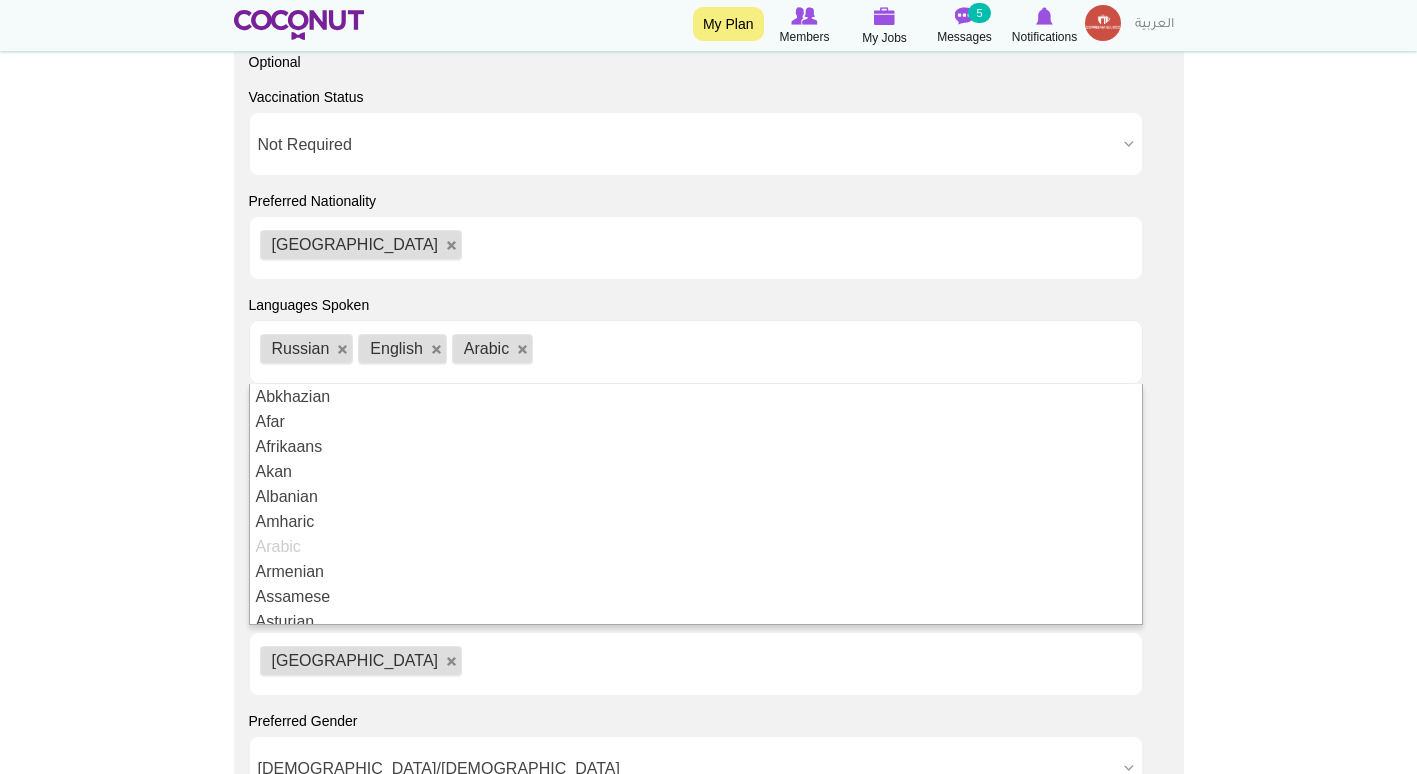 click on "Toggle navigation
My Plan
Members
My Jobs
Post a Job
Messages
5
Notifications
My Profile" at bounding box center [708, -54] 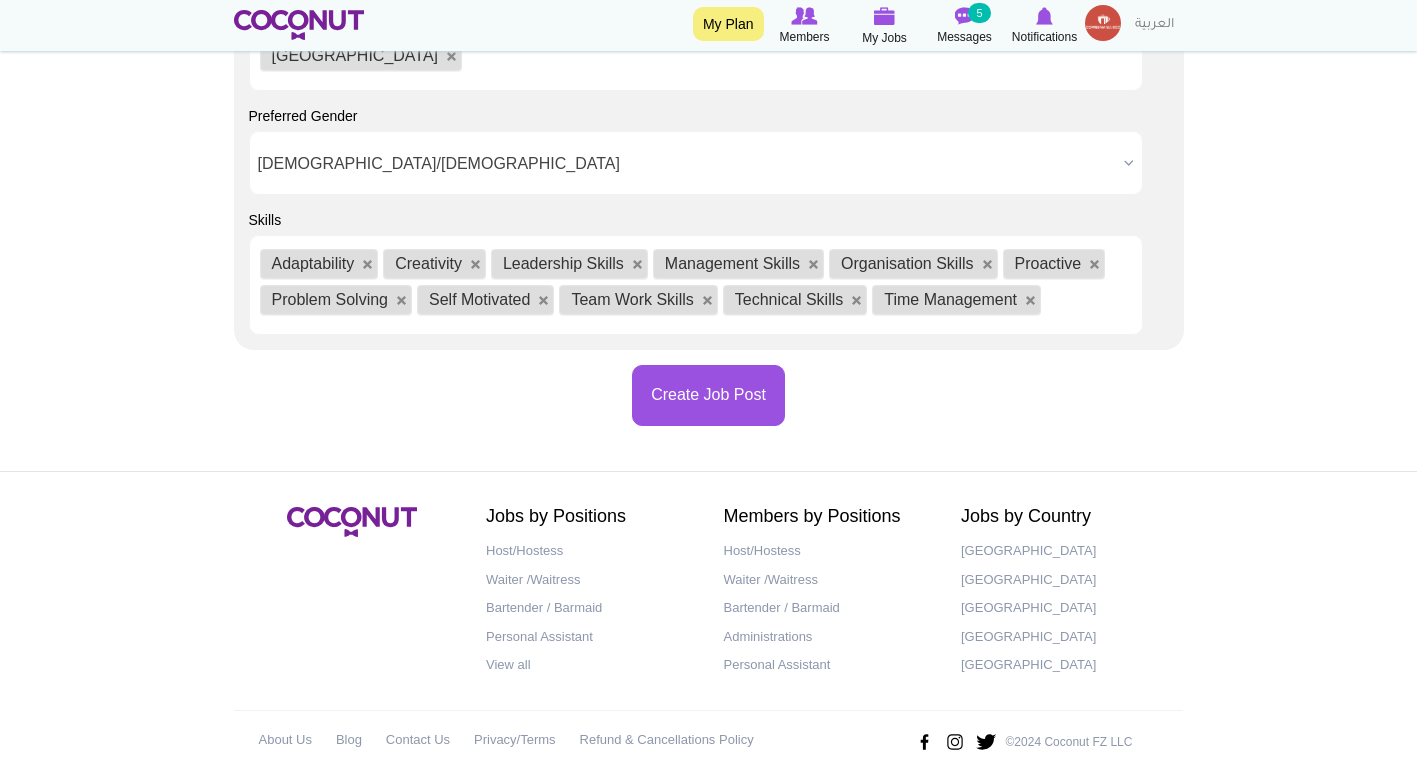 scroll, scrollTop: 2113, scrollLeft: 0, axis: vertical 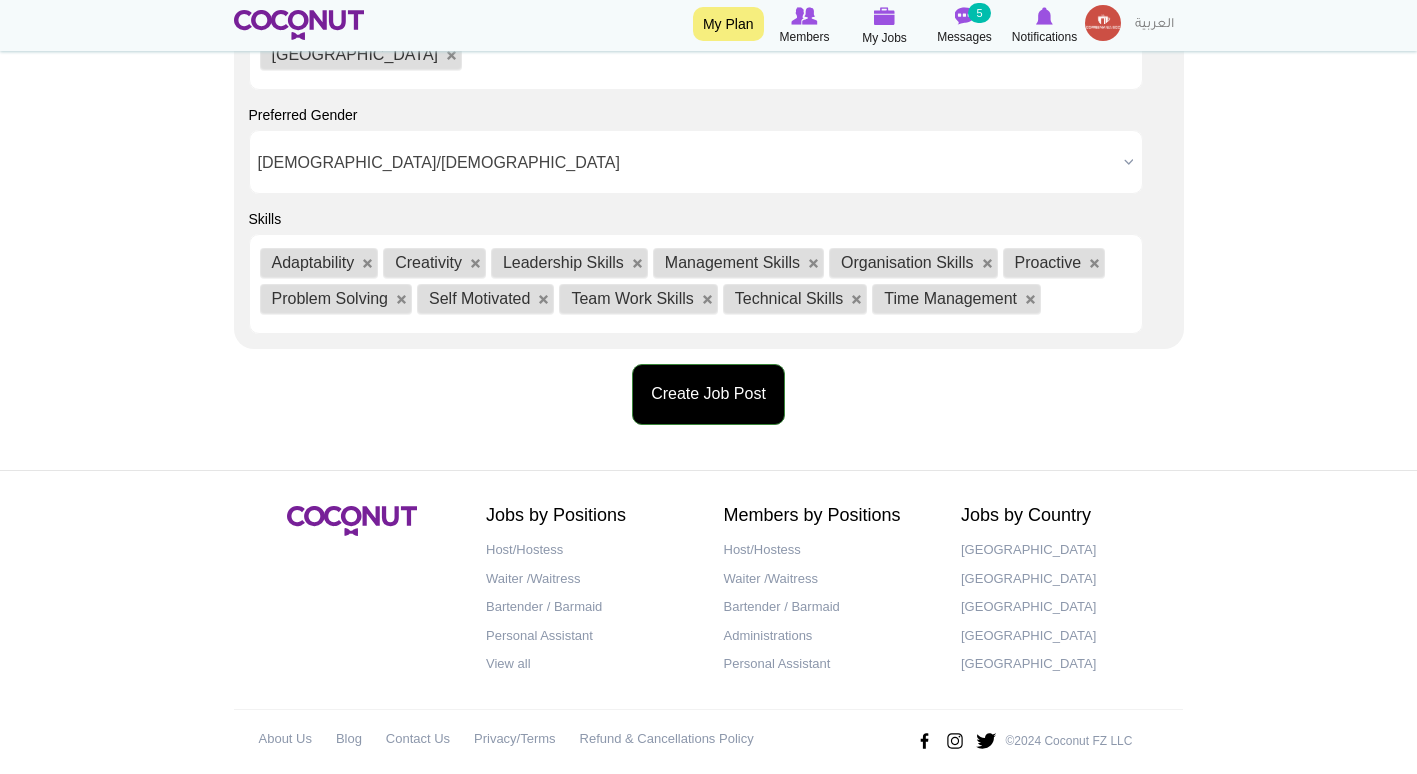 click on "Create Job Post" at bounding box center [708, 394] 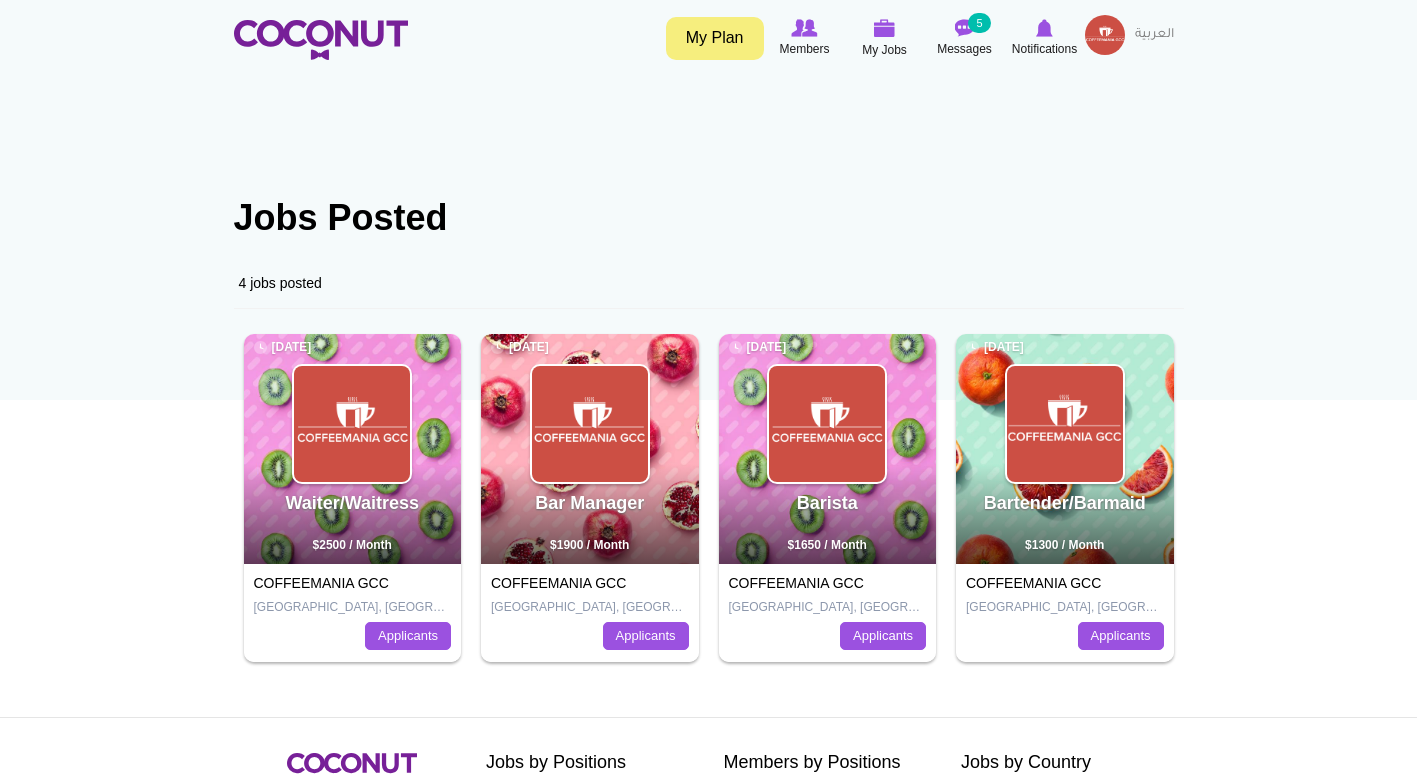 scroll, scrollTop: 0, scrollLeft: 0, axis: both 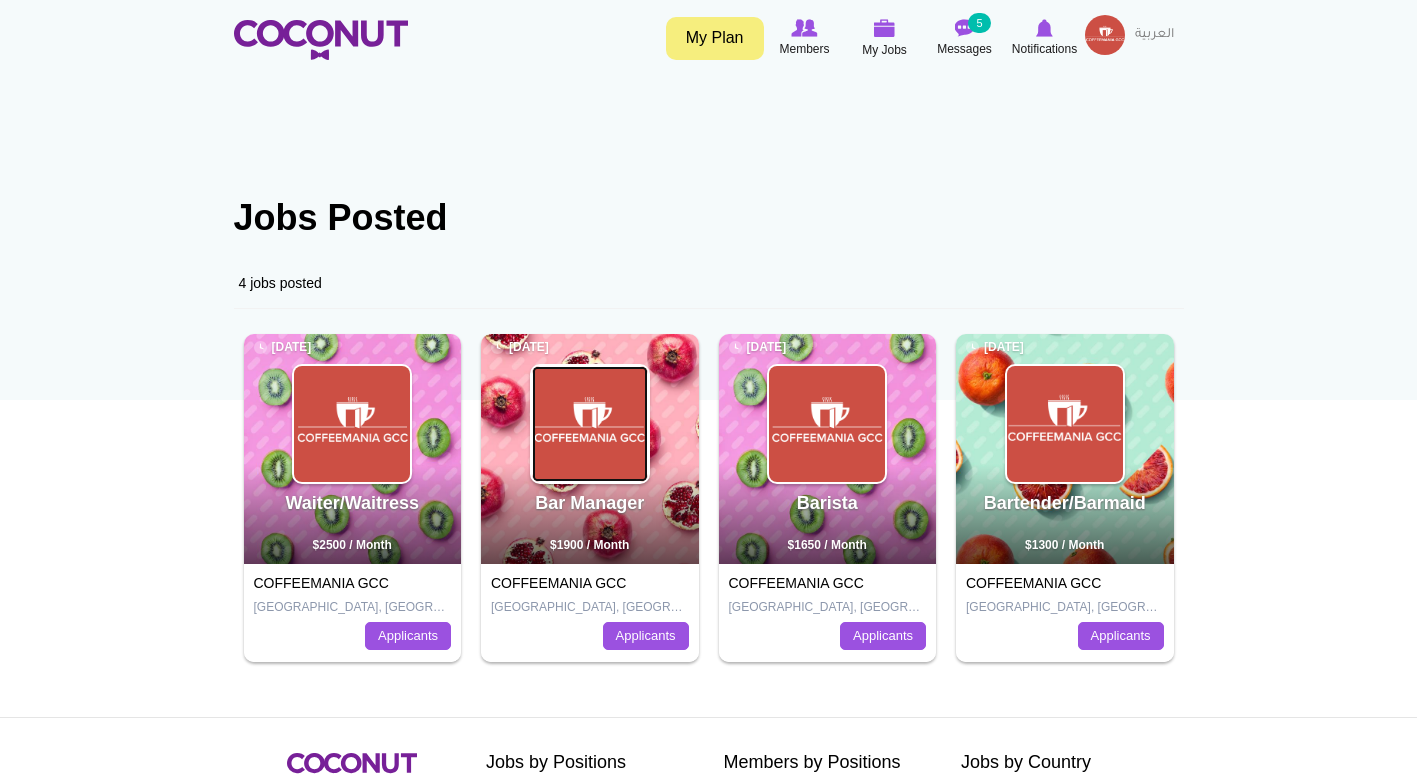 click at bounding box center (590, 424) 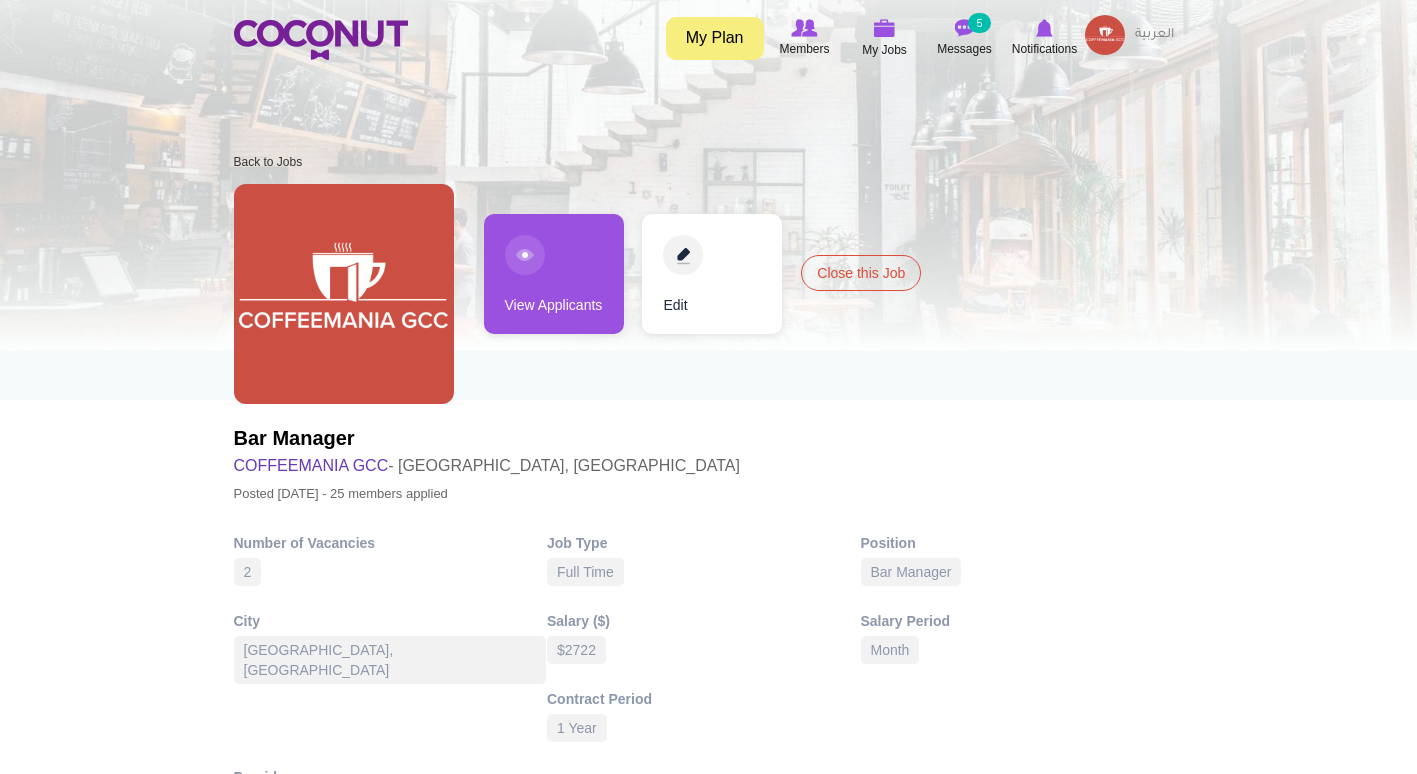 scroll, scrollTop: 0, scrollLeft: 0, axis: both 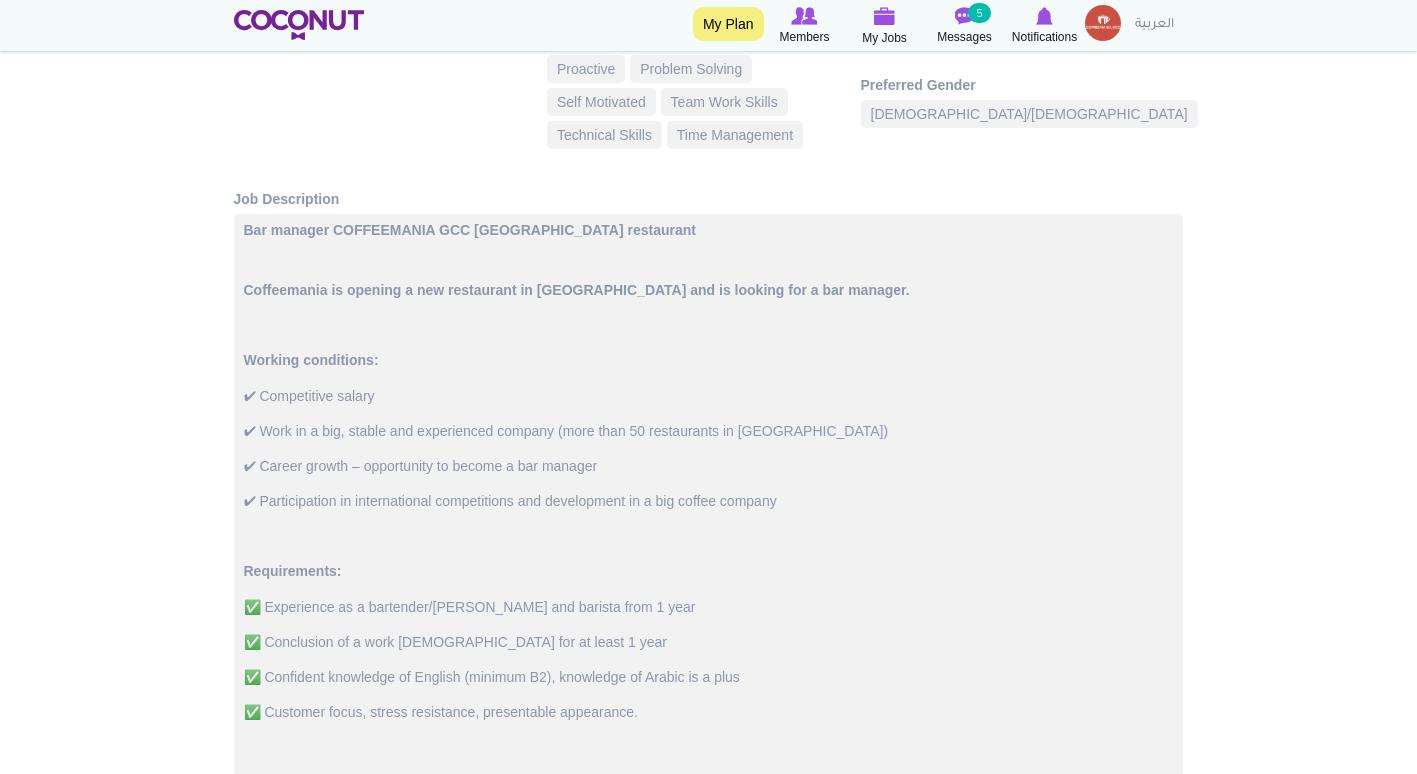 drag, startPoint x: 252, startPoint y: 229, endPoint x: 682, endPoint y: 705, distance: 641.4639 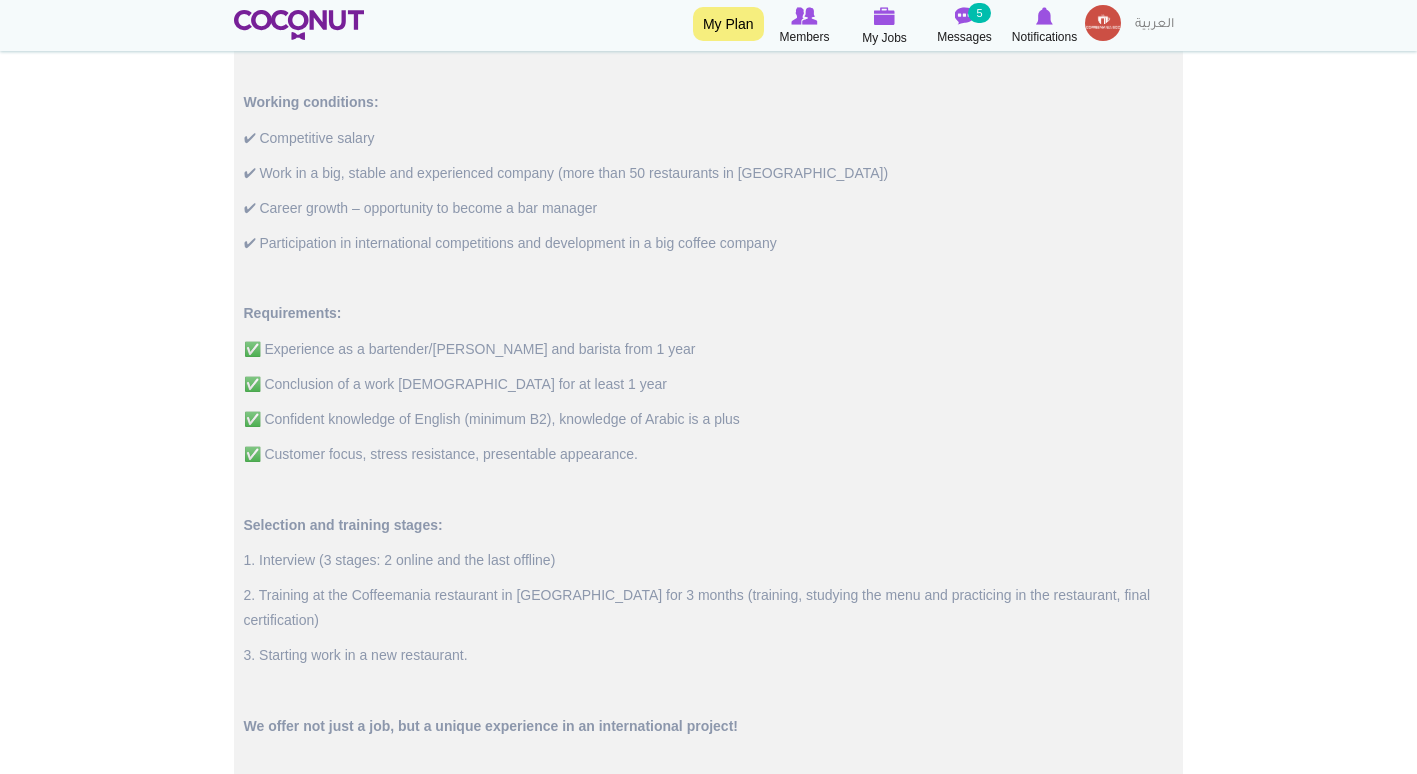 scroll, scrollTop: 1347, scrollLeft: 0, axis: vertical 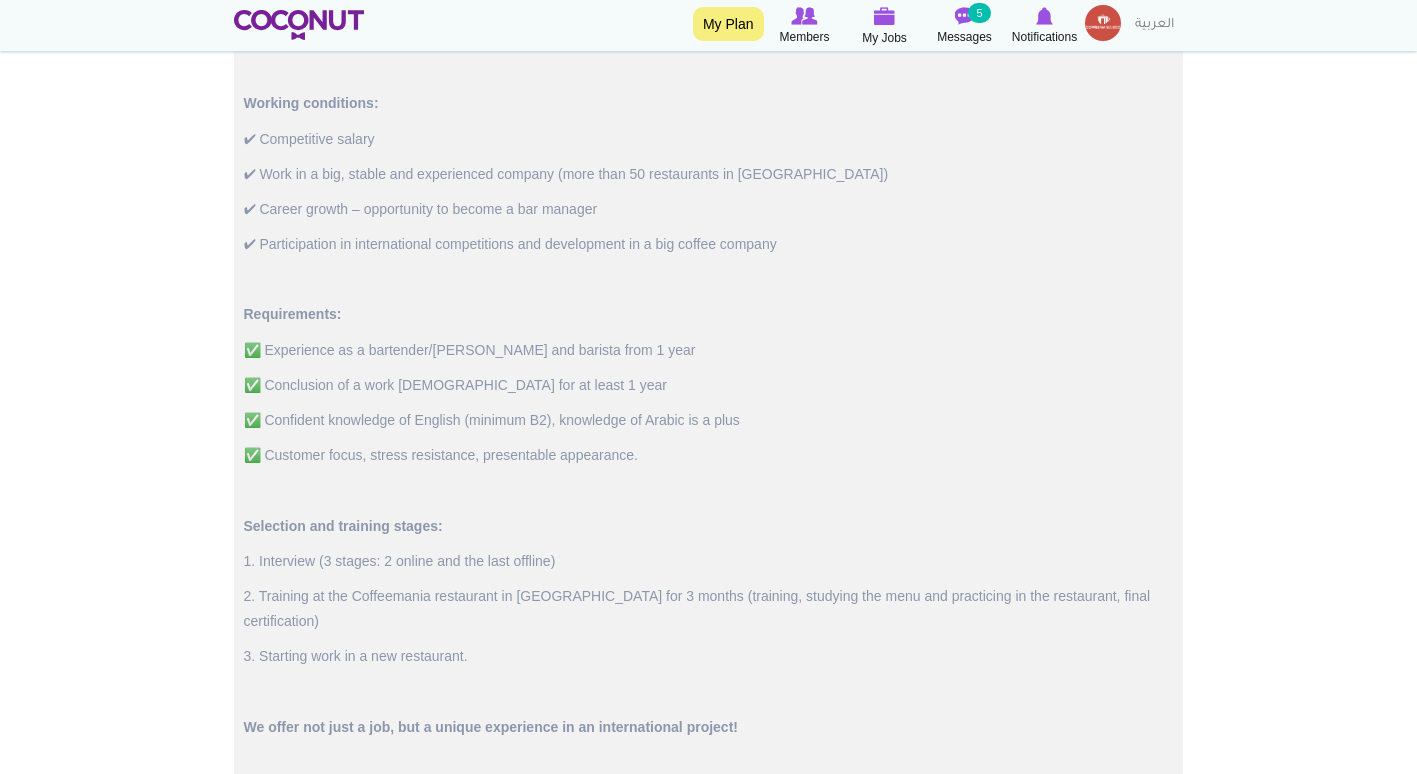 click on "Bar manager COFFEEMANIA GCC [GEOGRAPHIC_DATA] restaurant
Coffeemania is opening a new restaurant in [GEOGRAPHIC_DATA] and is looking for a bar manager.
Working conditions:
✔ Competitive salary
✔ Work in a big, stable and experienced company (more than 50 restaurants in [GEOGRAPHIC_DATA])
✔ Career growth – opportunity to become a bar manager
✔ Participation in international competitions and development in a big coffee company
Requirements:
✅ Experience as a bartender/[PERSON_NAME] and barista from 1 year
✅ Conclusion of a work [DEMOGRAPHIC_DATA] for at least 1 year
✅ Confident knowledge of English (minimum B2), knowledge of Arabic is a plus
✅ Customer focus, stress resistance, presentable appearance.
Selection and training stages:
1. Interview (3 stages: 2 online and the last offline)
2. Training at the Coffeemania restaurant in [GEOGRAPHIC_DATA] for 3 months (training, studying the menu and practicing in the restaurant, final certification)
3. Starting work in a new restaurant." at bounding box center [708, 403] 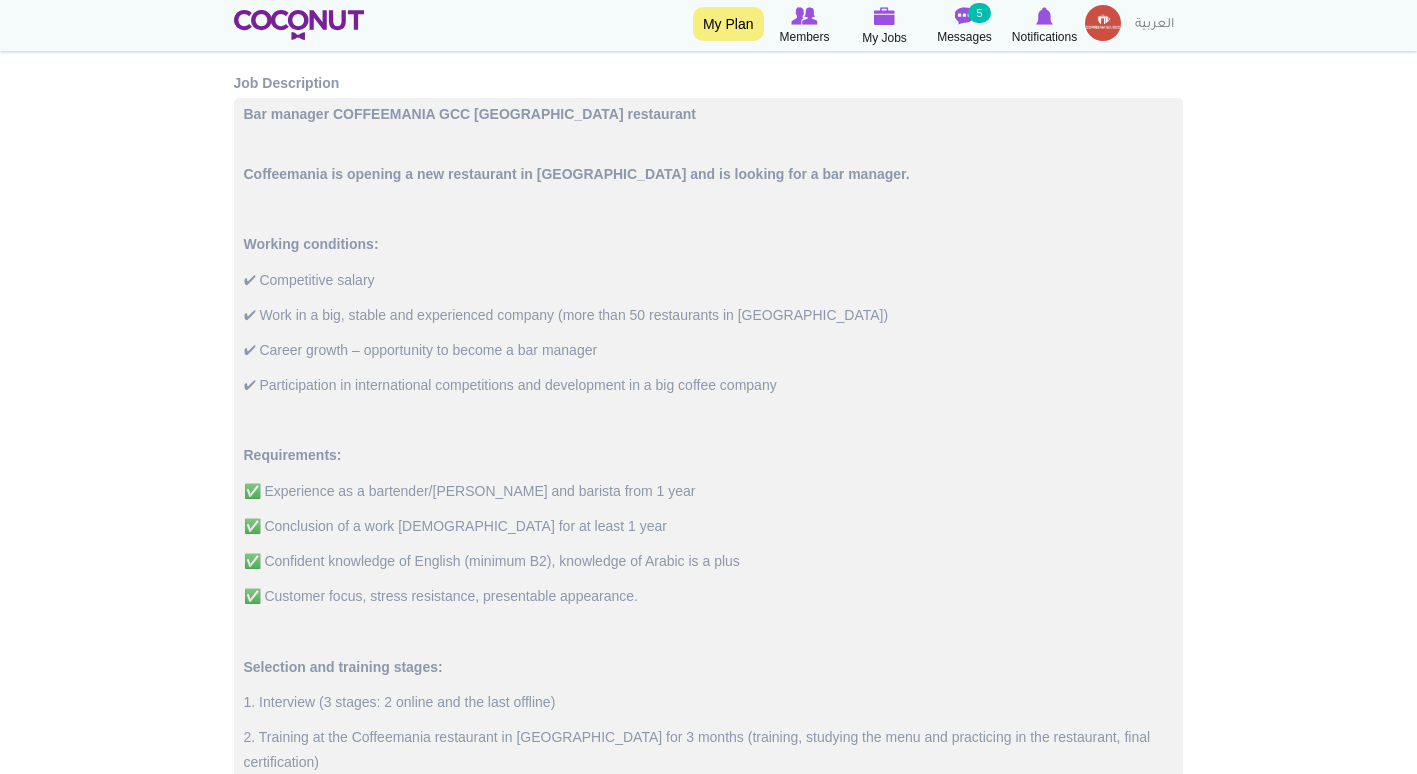 scroll, scrollTop: 1187, scrollLeft: 0, axis: vertical 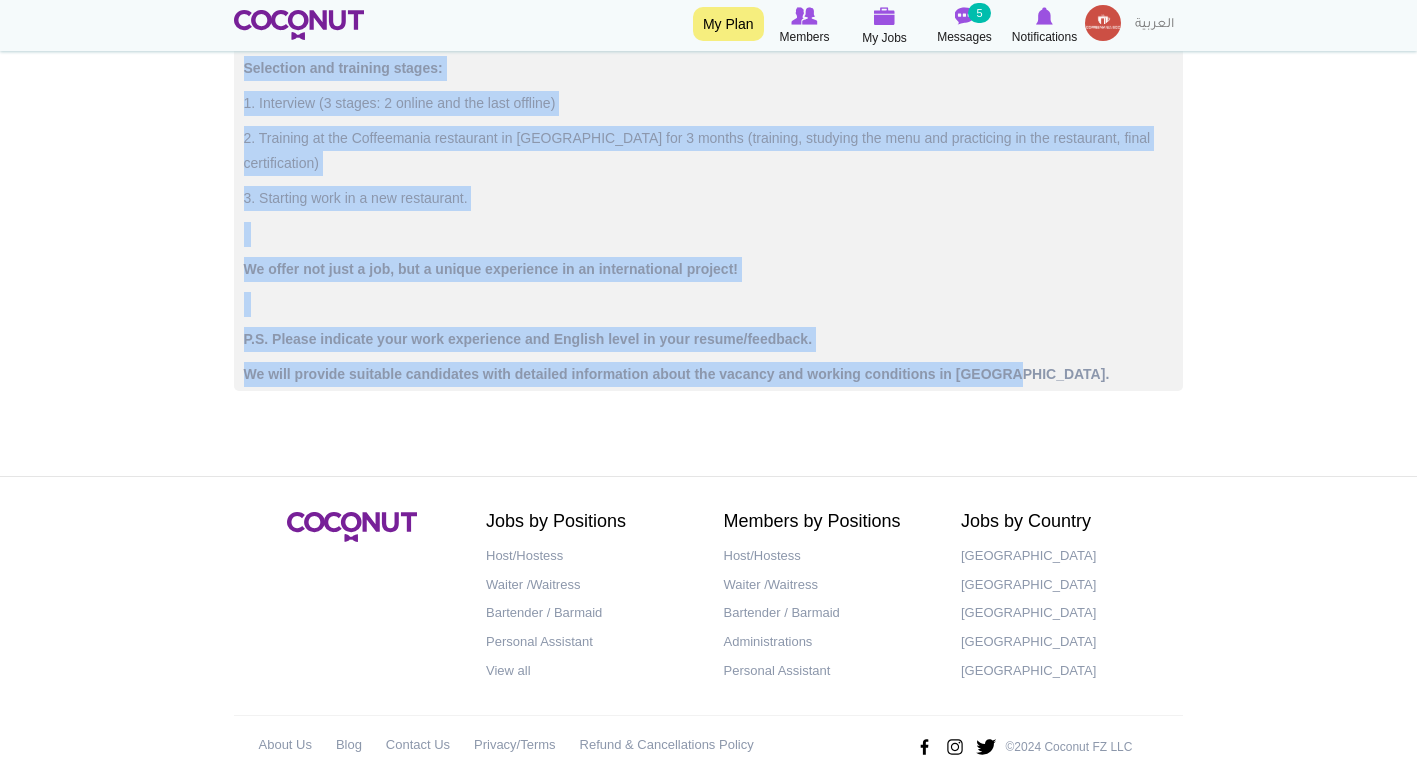drag, startPoint x: 246, startPoint y: 127, endPoint x: 986, endPoint y: 397, distance: 787.7182 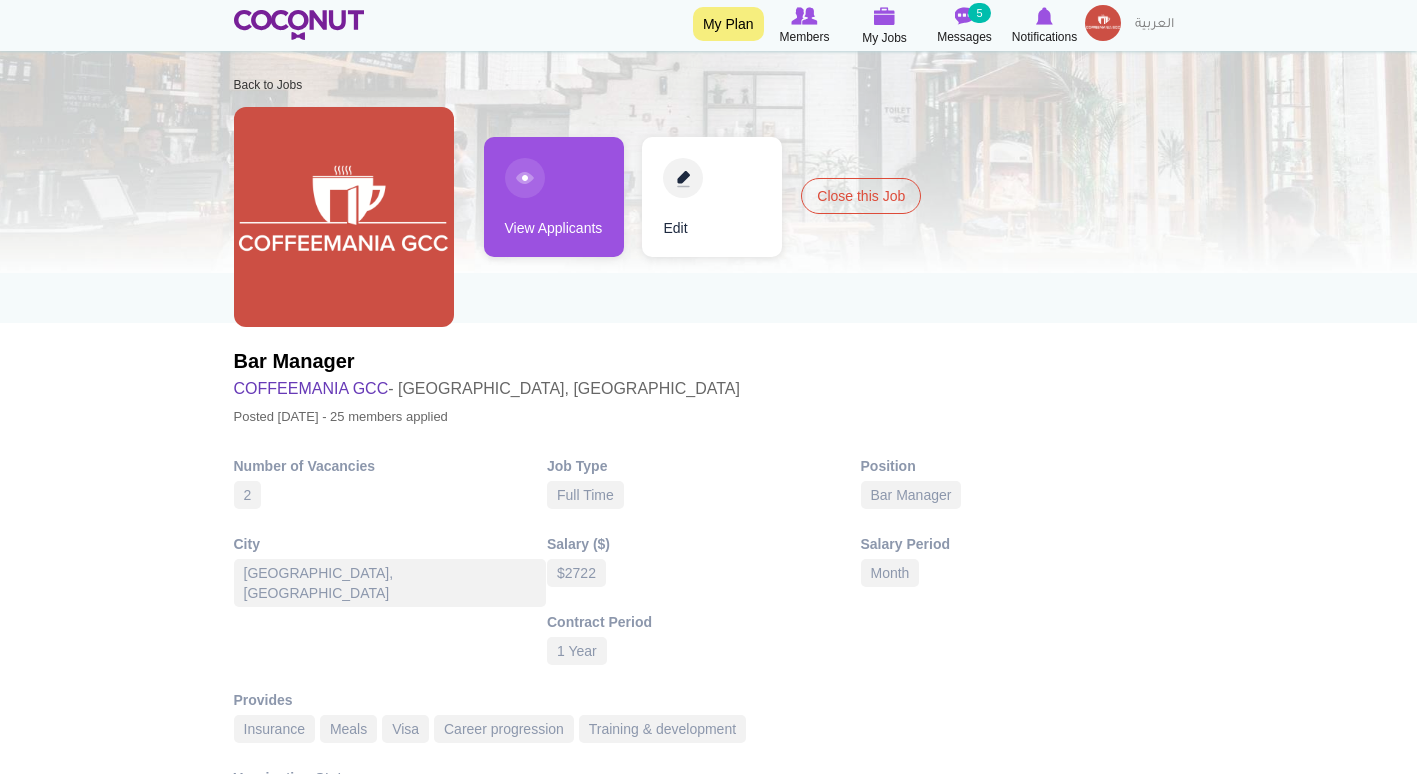 scroll, scrollTop: 76, scrollLeft: 0, axis: vertical 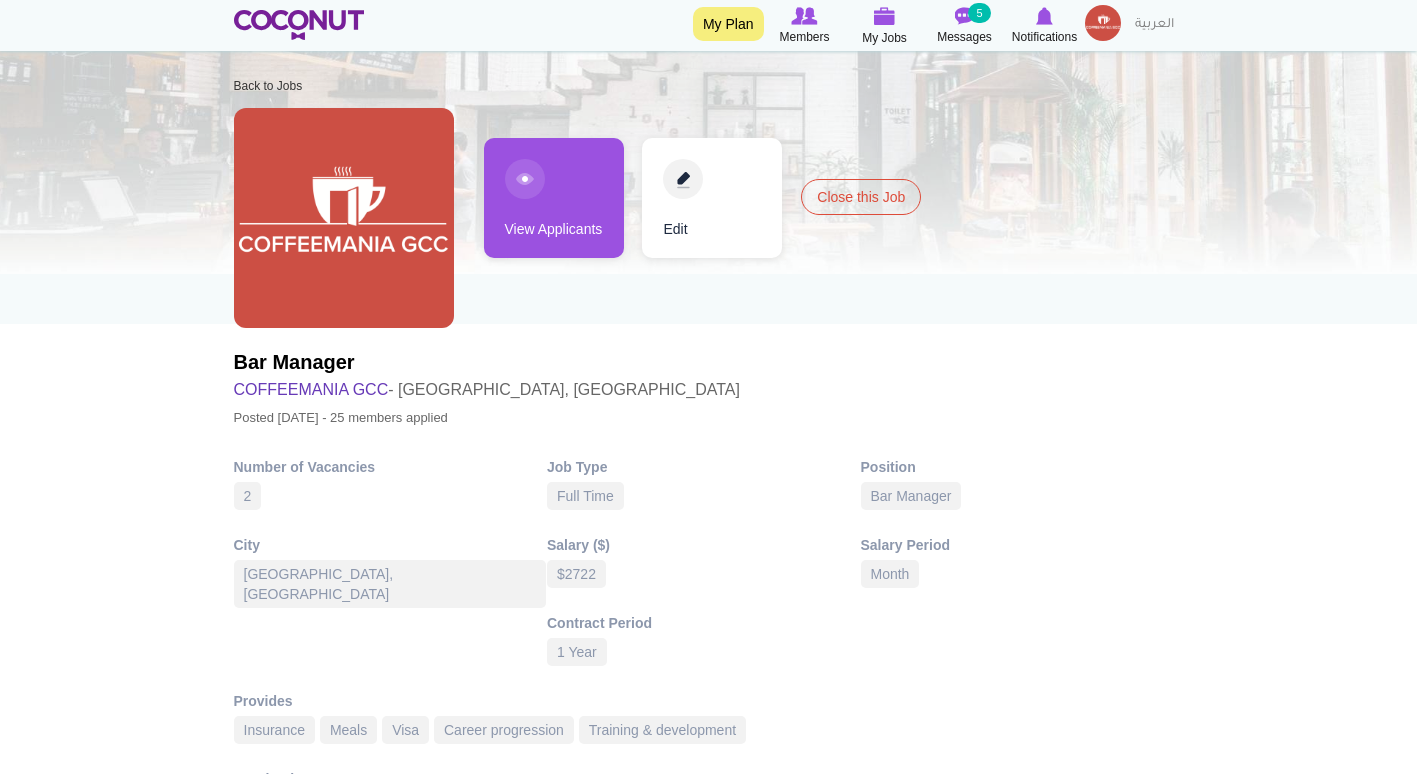 click on "Edit" at bounding box center [712, 198] 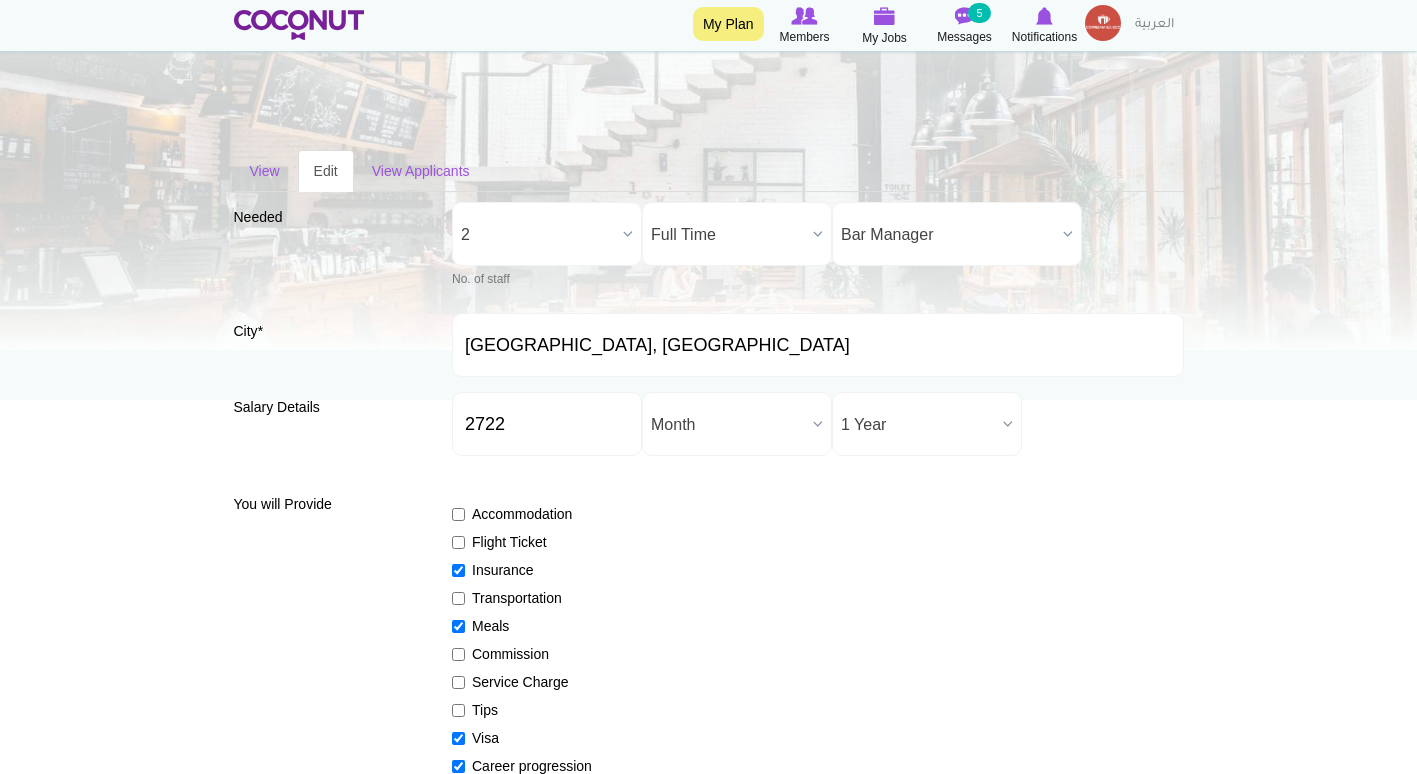 scroll, scrollTop: 422, scrollLeft: 0, axis: vertical 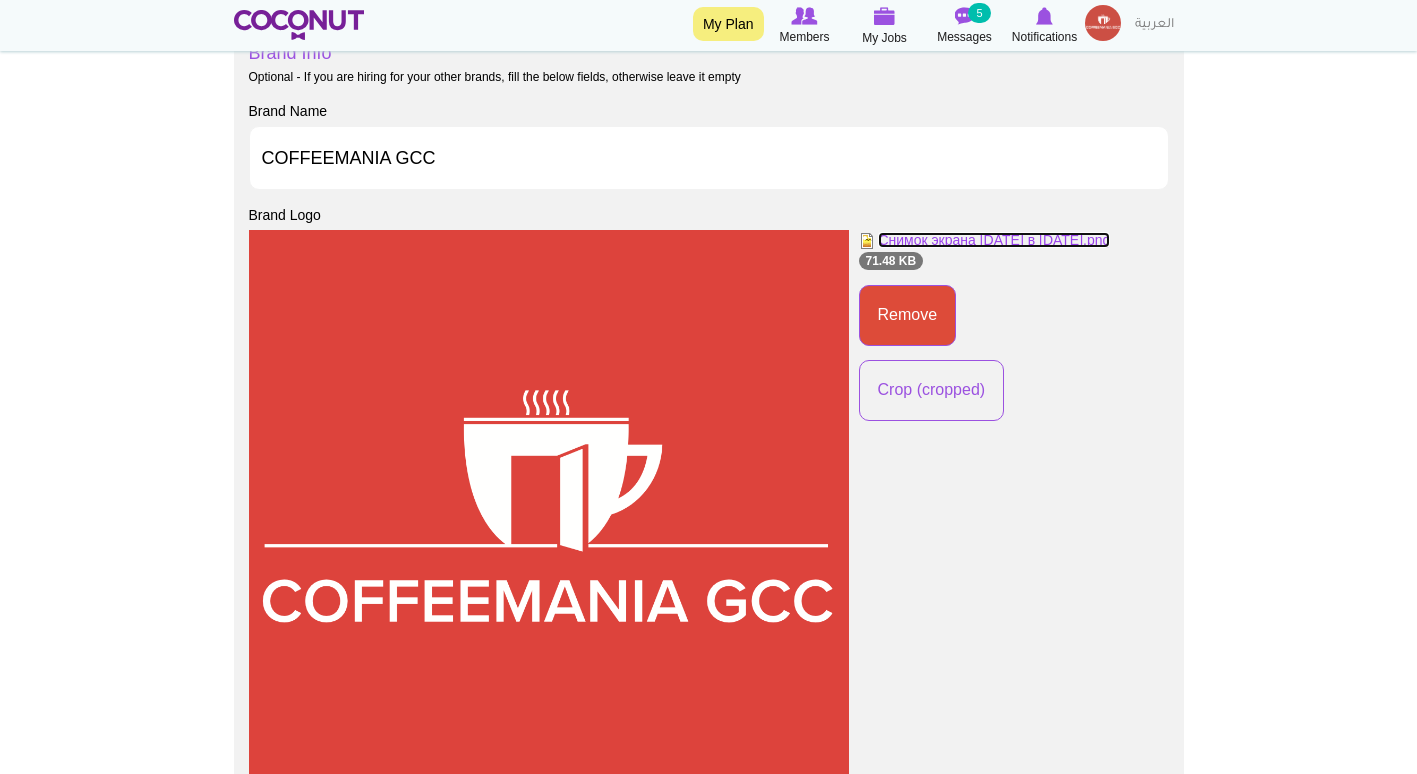 click on "Снимок экрана 2025-05-13 в 12.18.05.png" at bounding box center (994, 240) 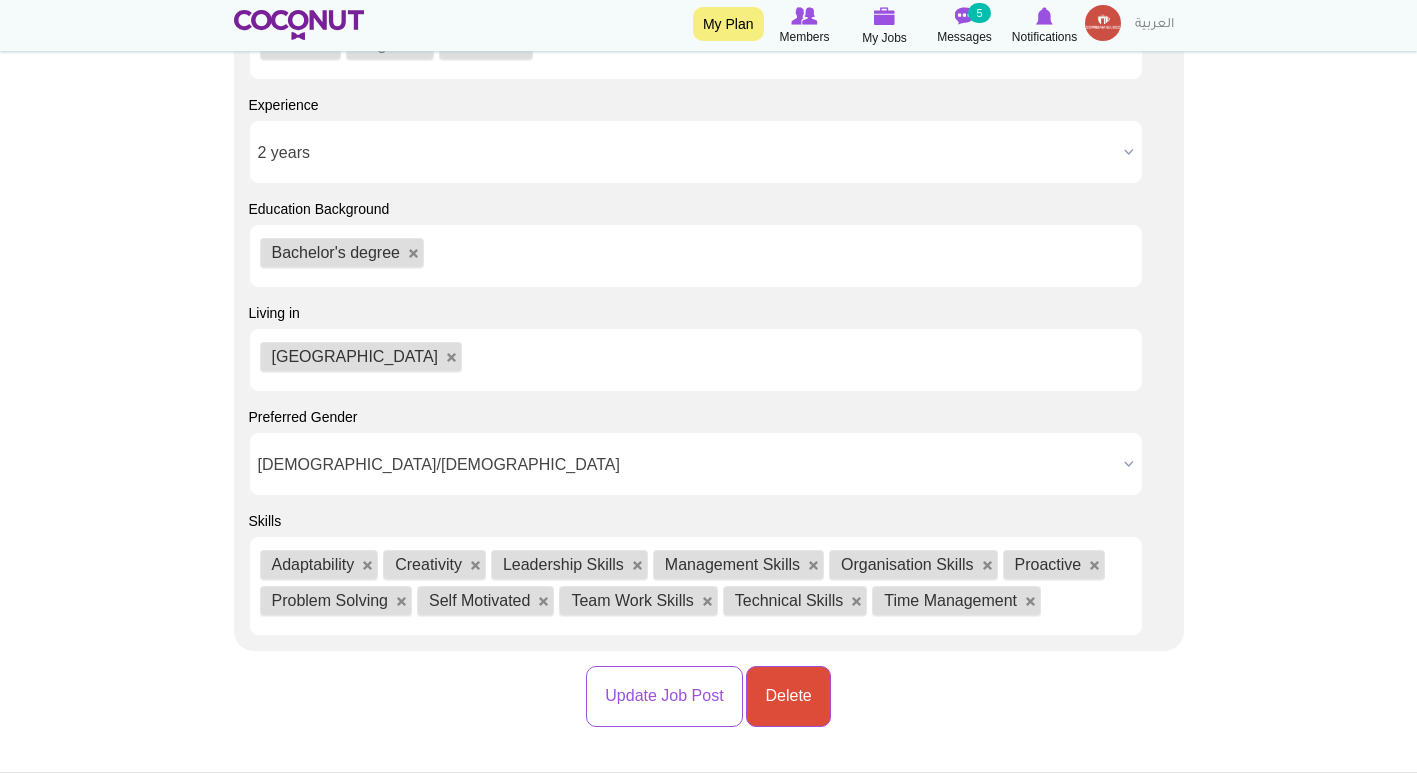 scroll, scrollTop: 2316, scrollLeft: 0, axis: vertical 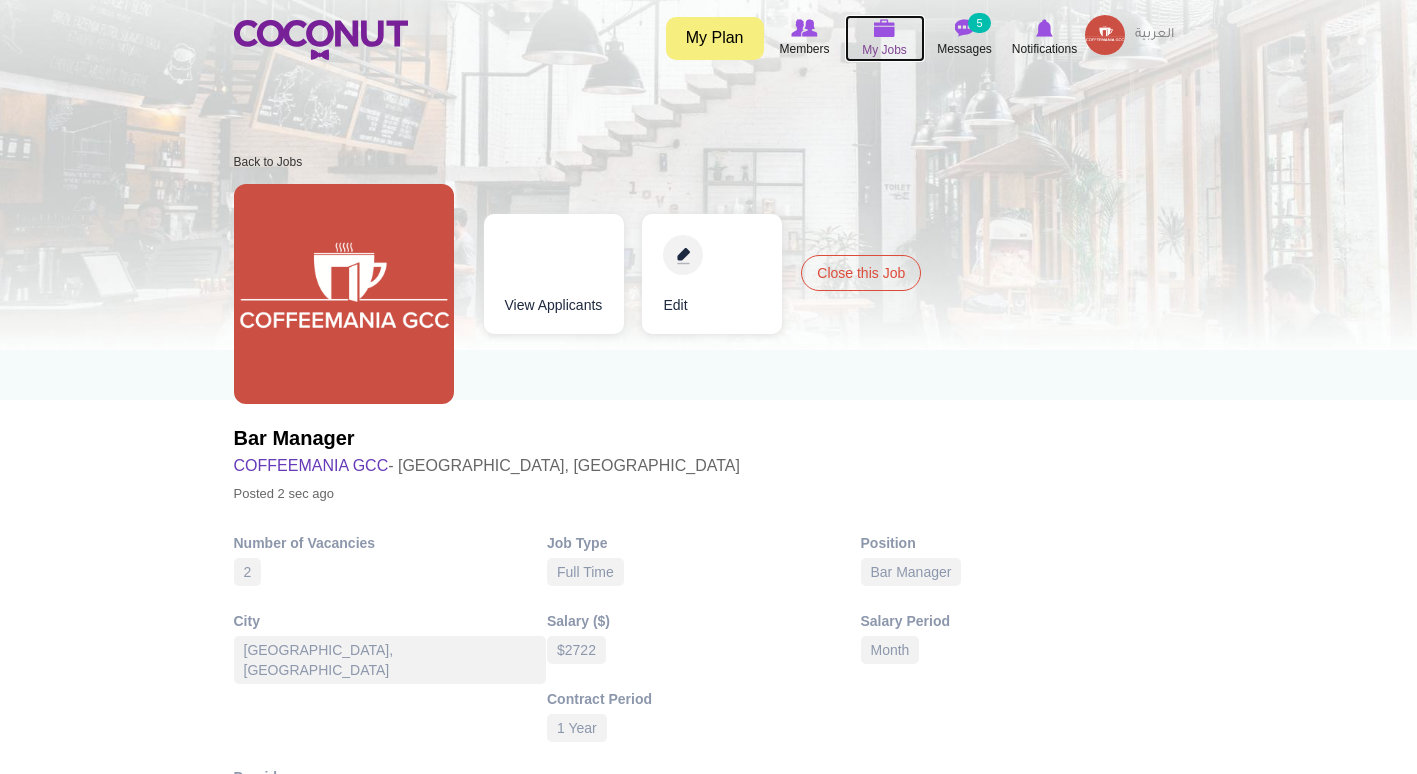 click at bounding box center (885, 28) 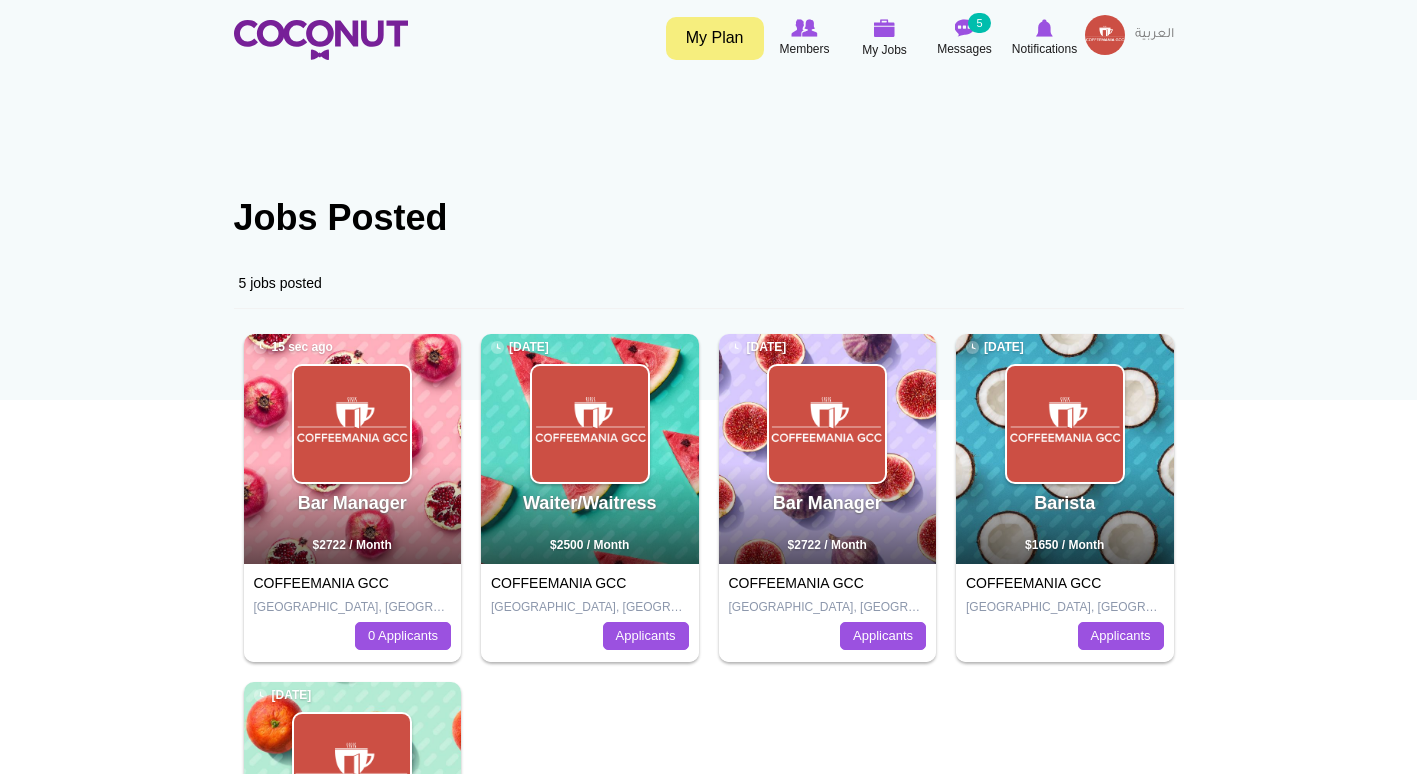 scroll, scrollTop: 0, scrollLeft: 0, axis: both 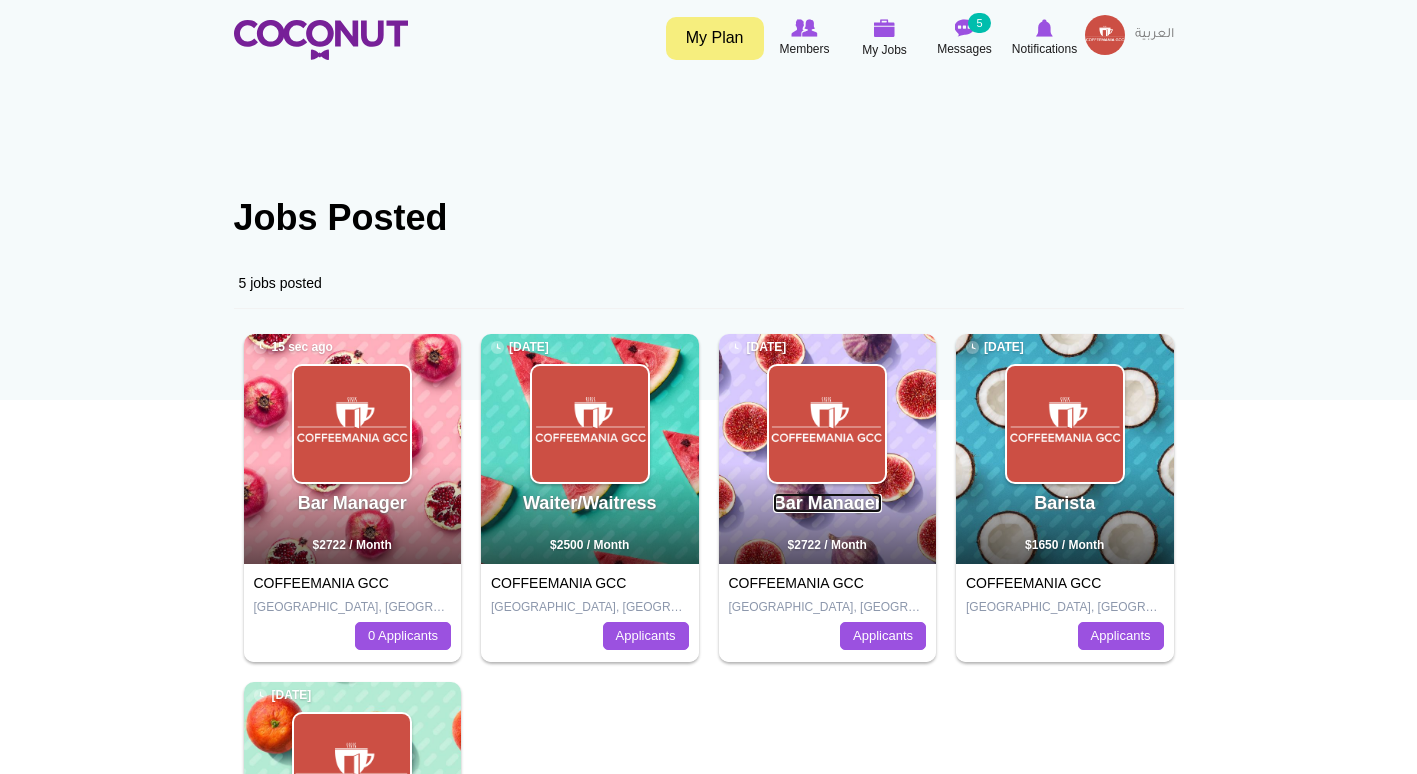 click on "Bar Manager" at bounding box center (827, 503) 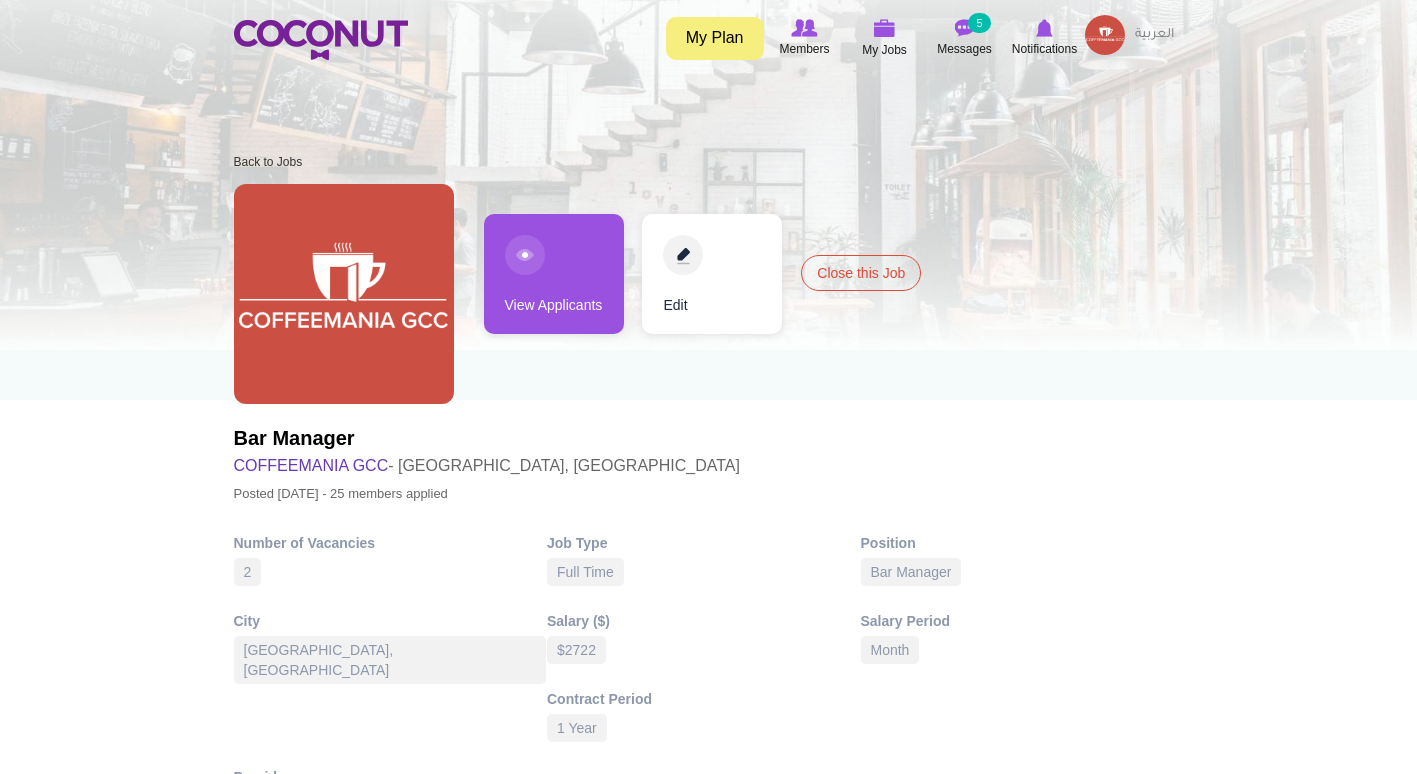 scroll, scrollTop: 0, scrollLeft: 0, axis: both 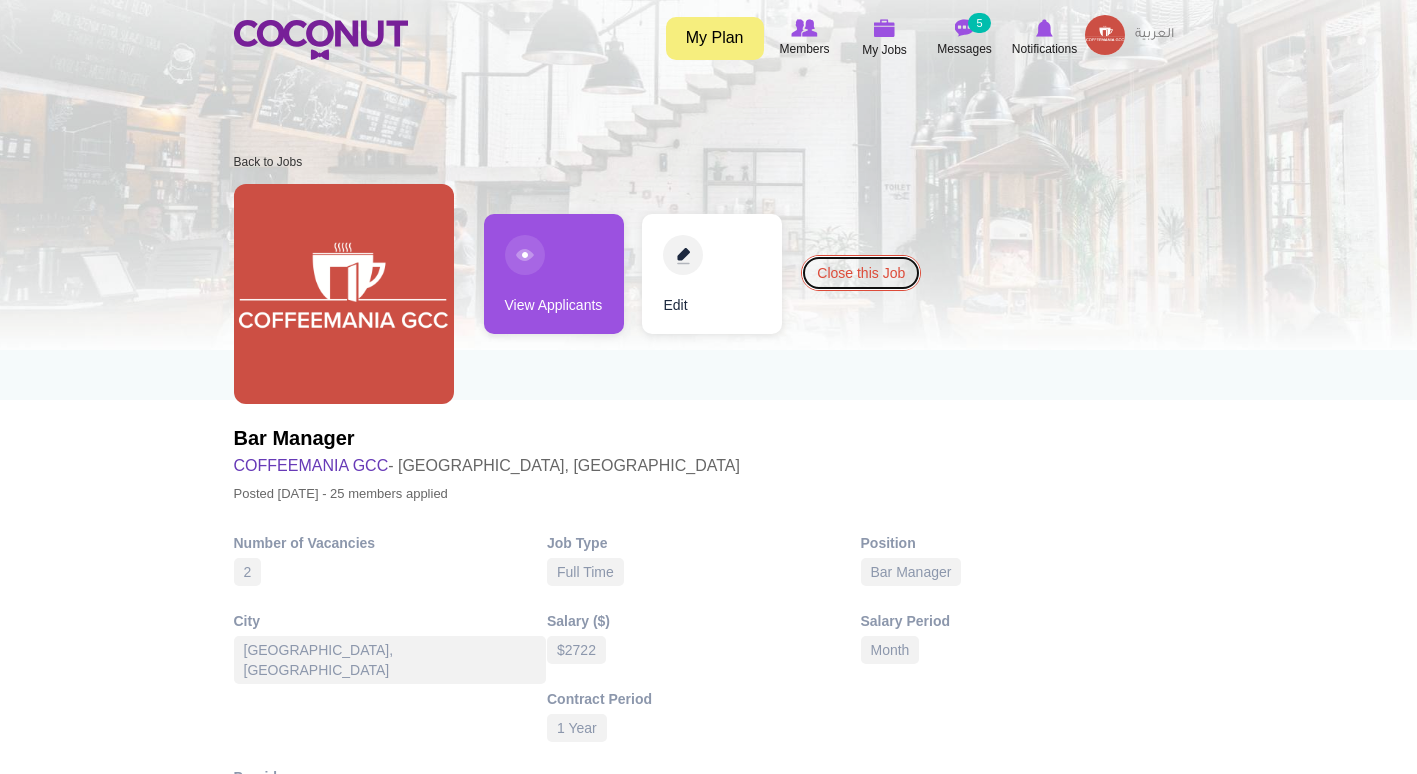 click on "Close this Job" at bounding box center [861, 273] 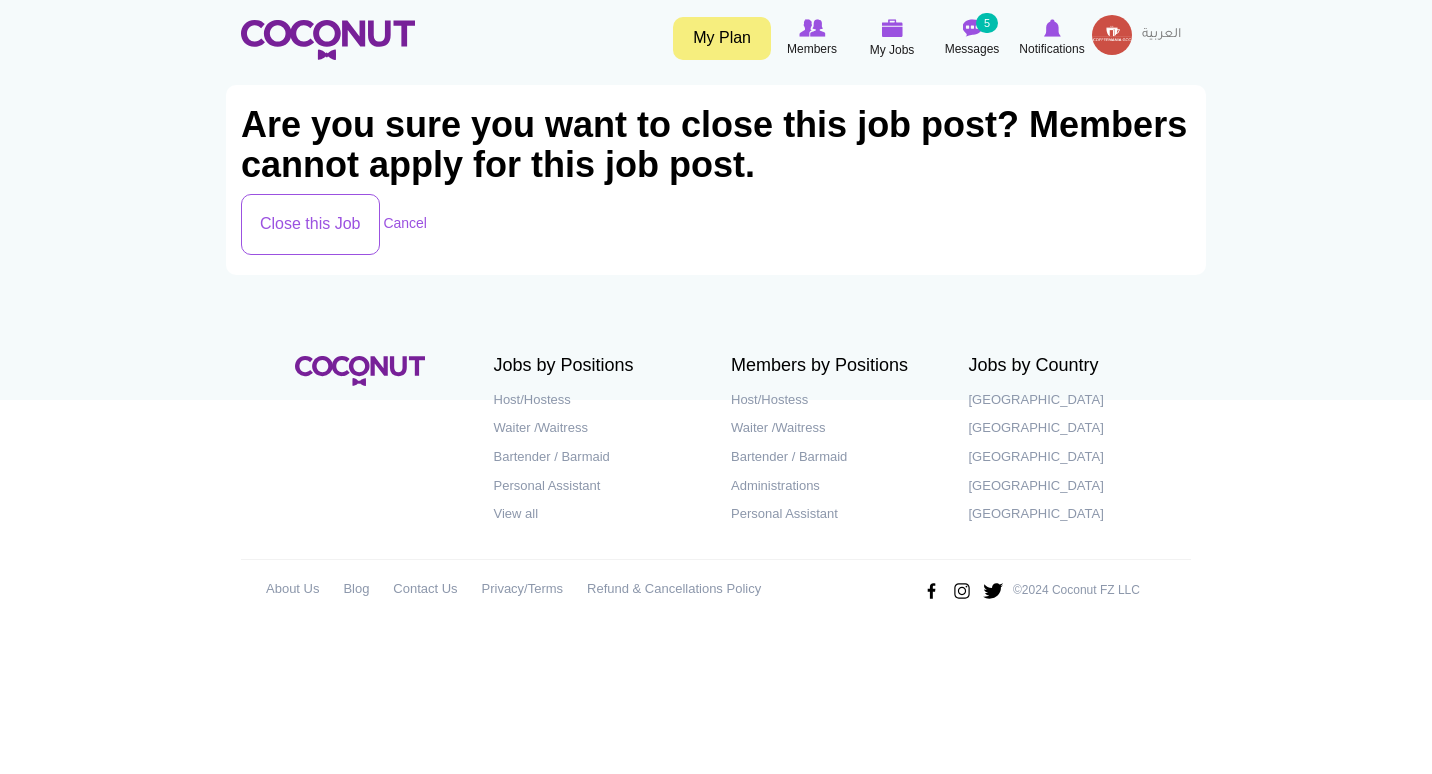 scroll, scrollTop: 0, scrollLeft: 0, axis: both 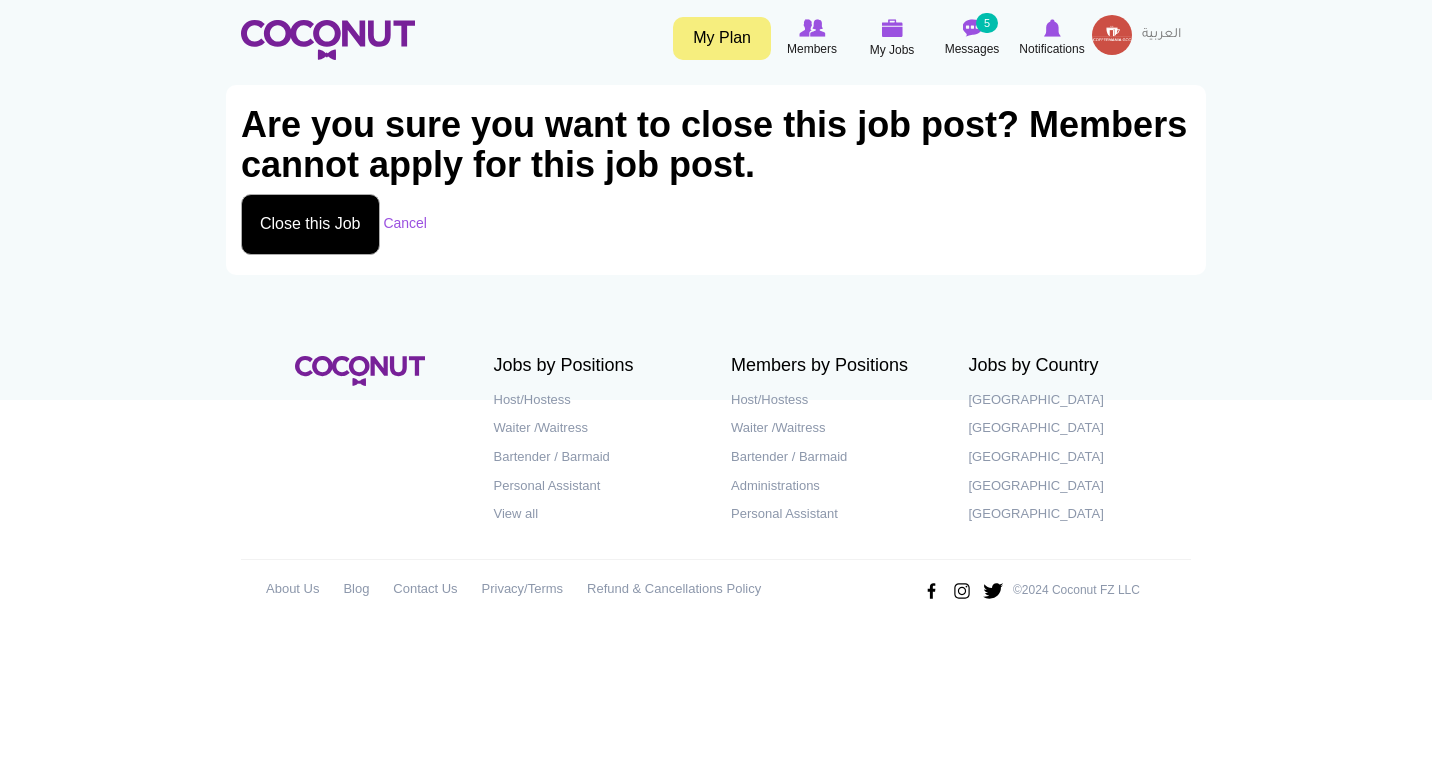 click on "Close this Job" at bounding box center [310, 224] 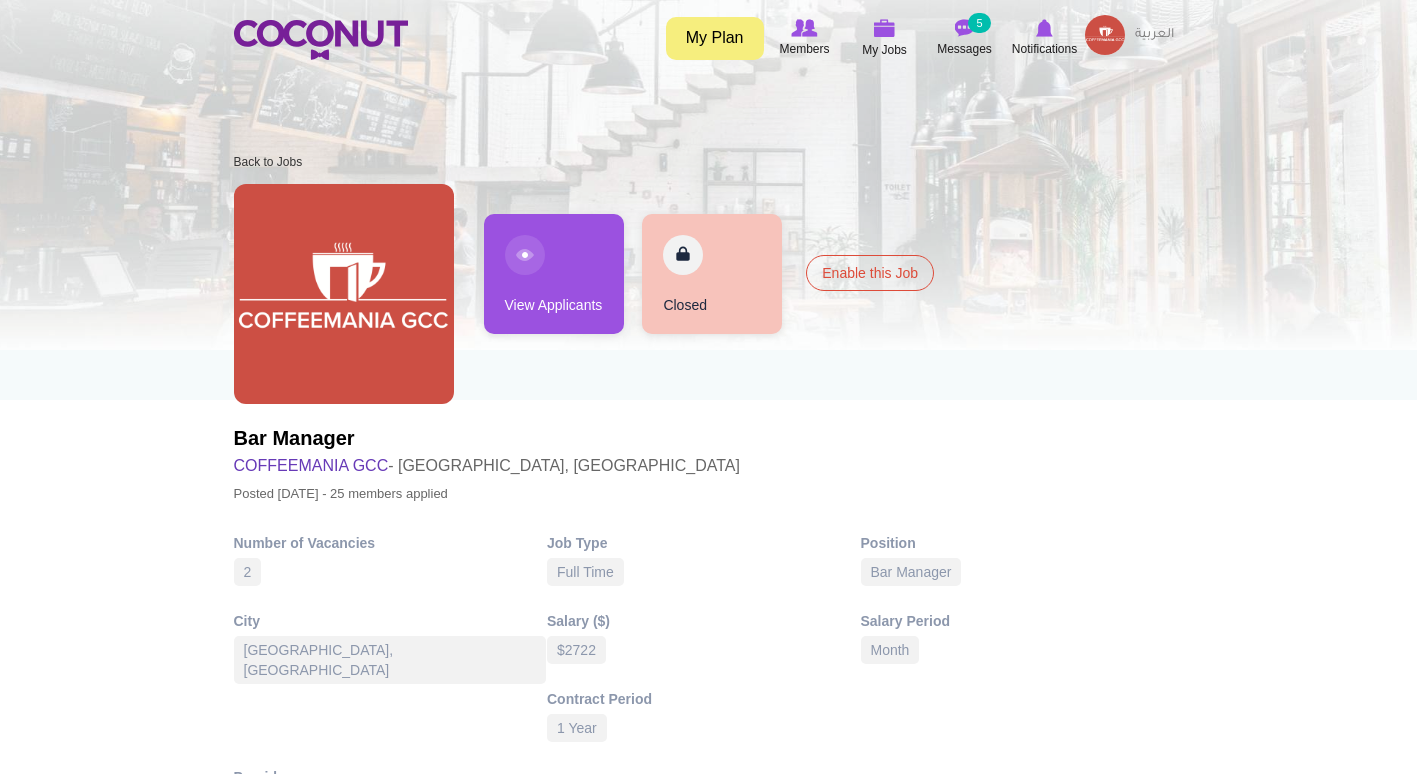 scroll, scrollTop: 0, scrollLeft: 0, axis: both 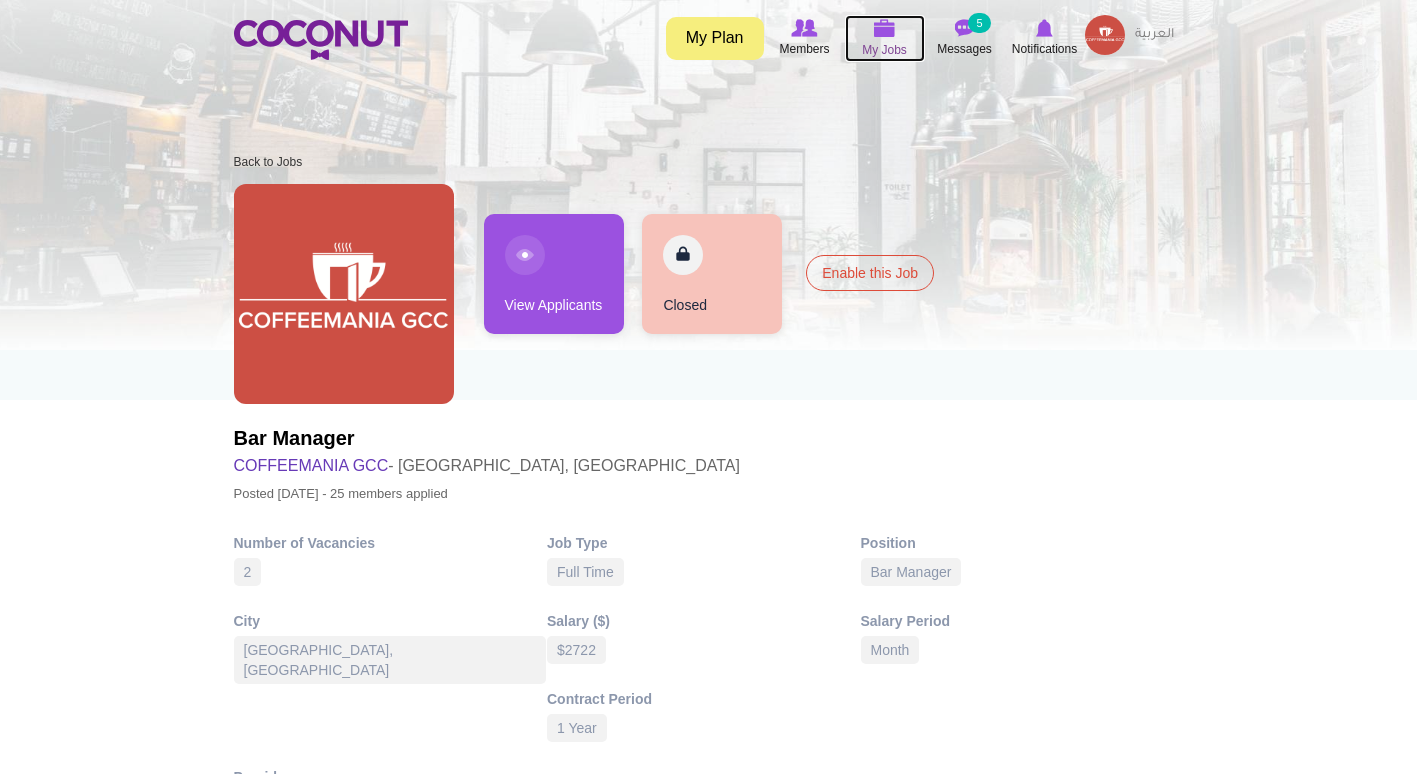 click at bounding box center [885, 28] 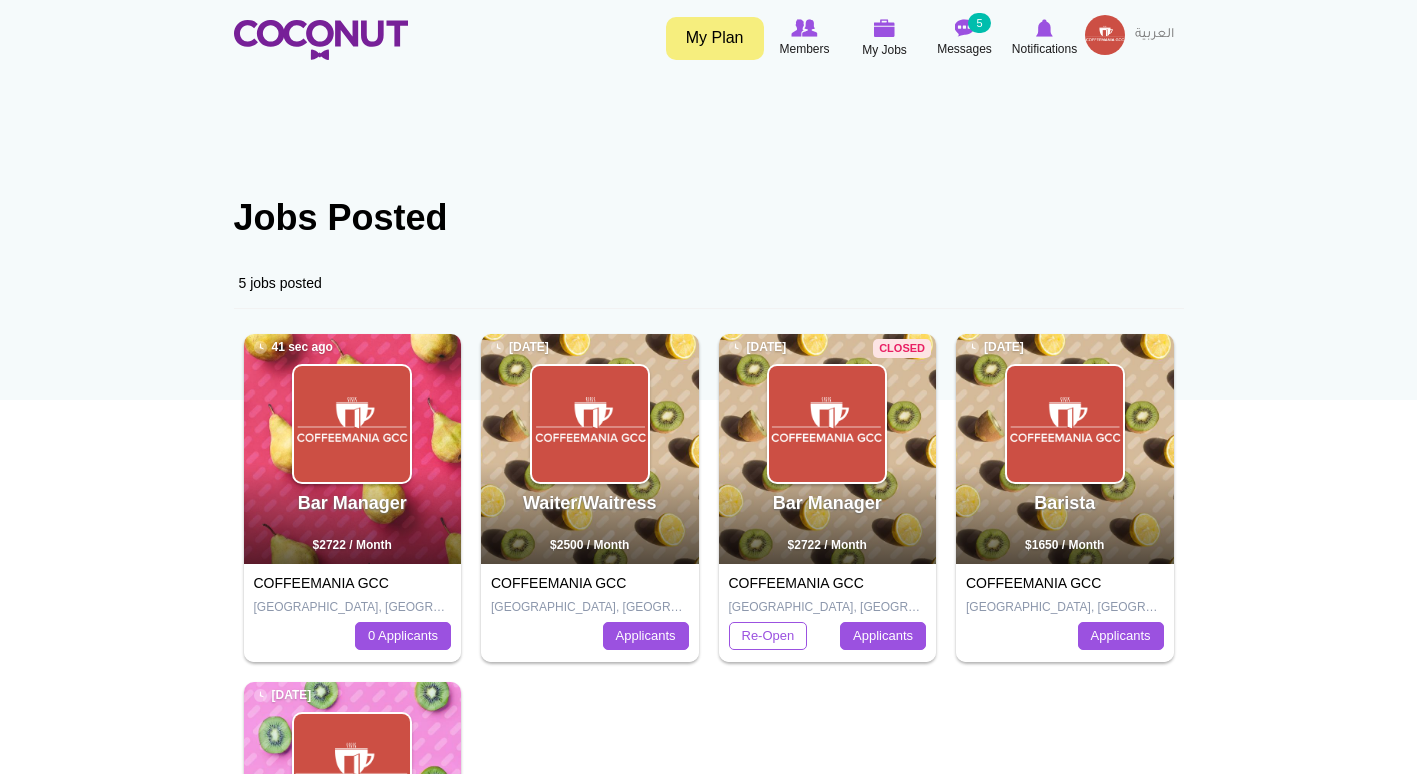scroll, scrollTop: 0, scrollLeft: 0, axis: both 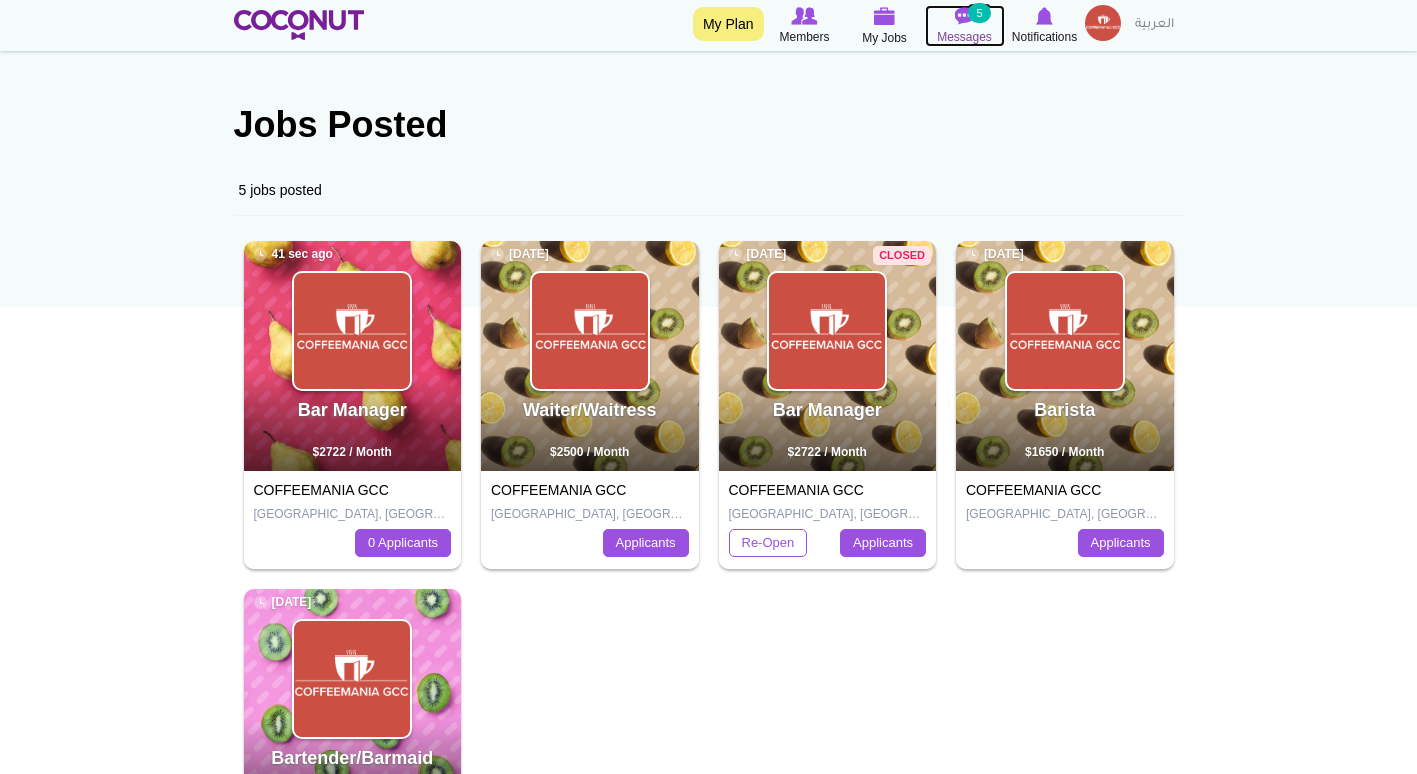 click on "Messages" at bounding box center [964, 37] 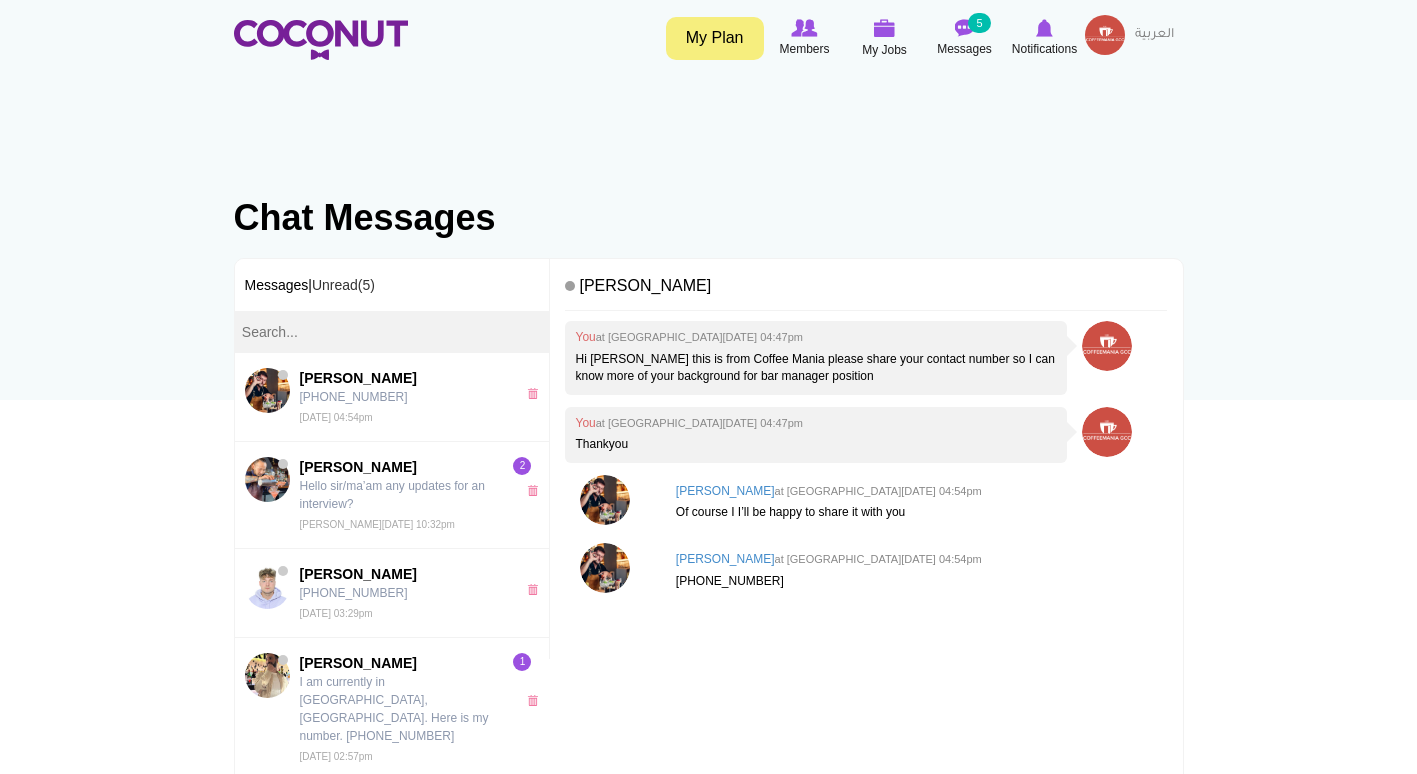 scroll, scrollTop: 0, scrollLeft: 0, axis: both 